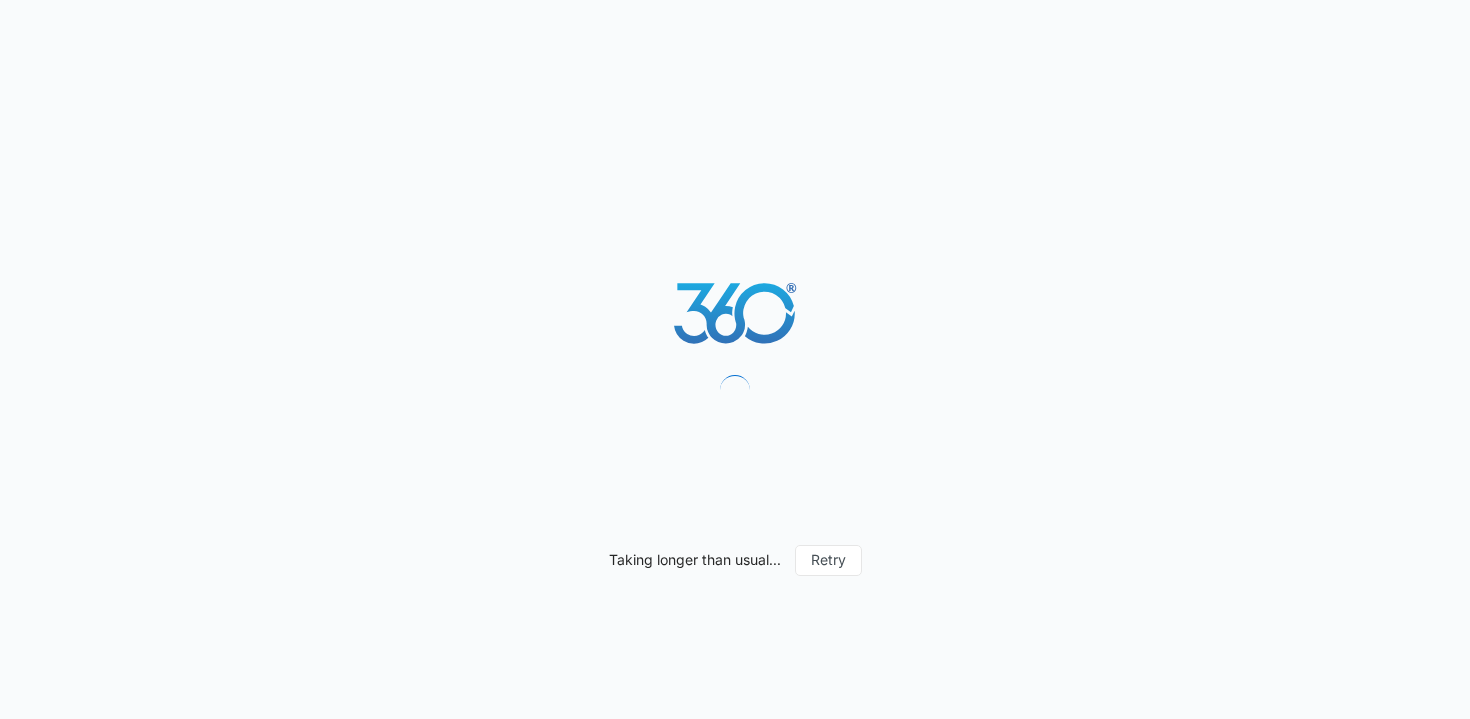 scroll, scrollTop: 0, scrollLeft: 0, axis: both 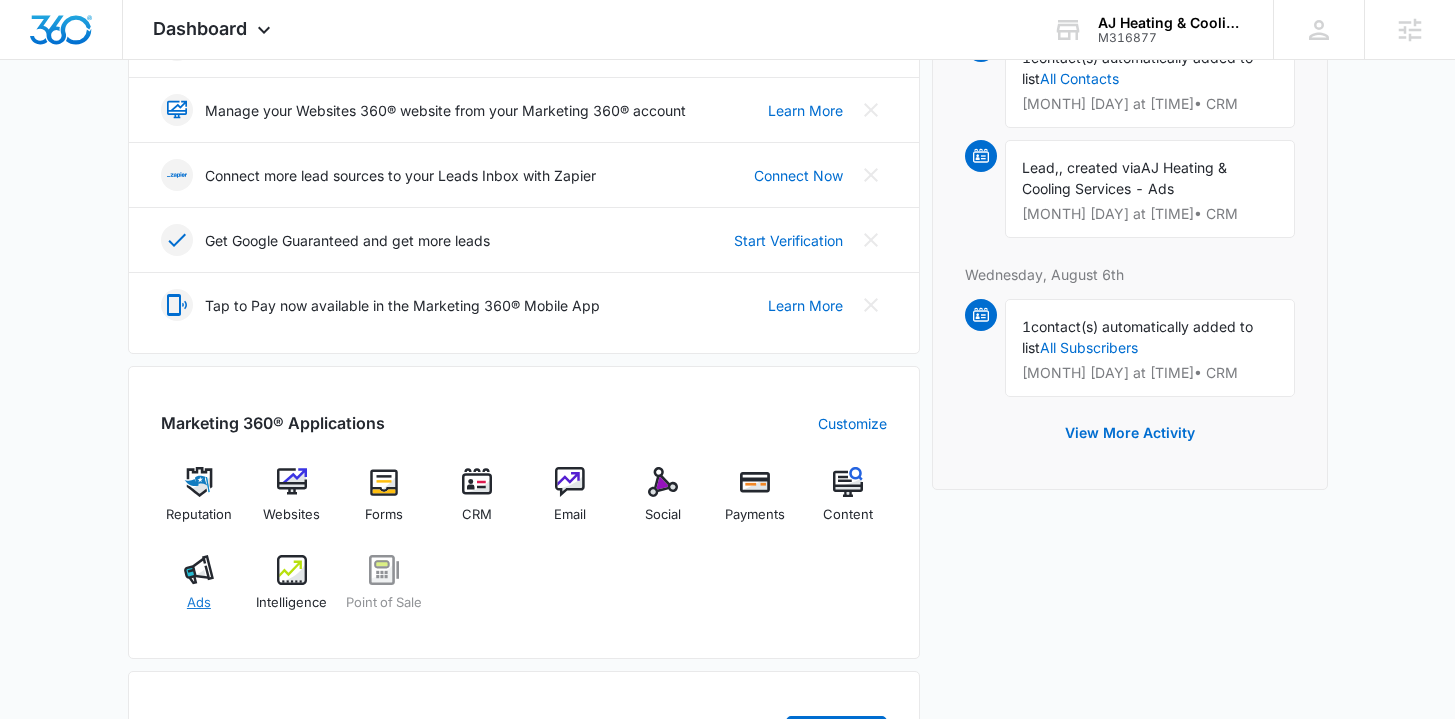 click on "Ads" at bounding box center (199, 603) 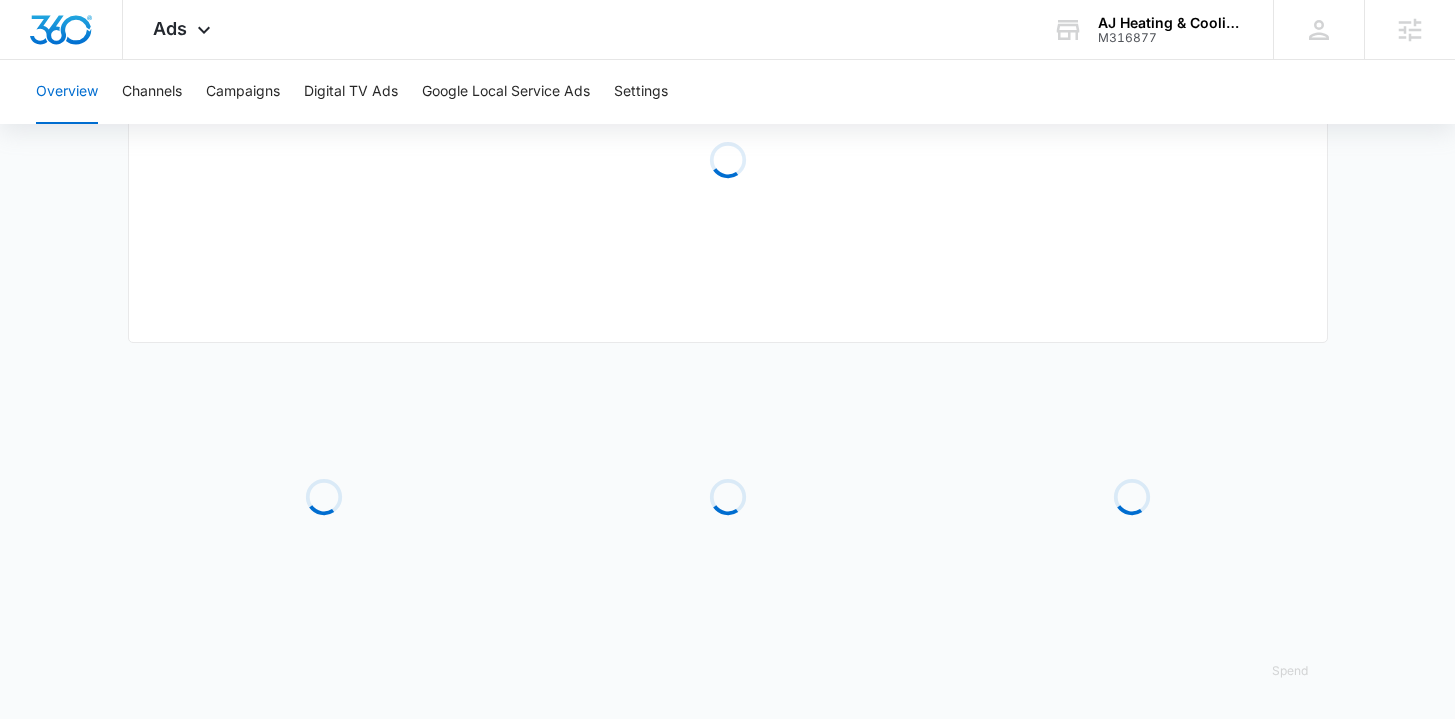 scroll, scrollTop: 0, scrollLeft: 0, axis: both 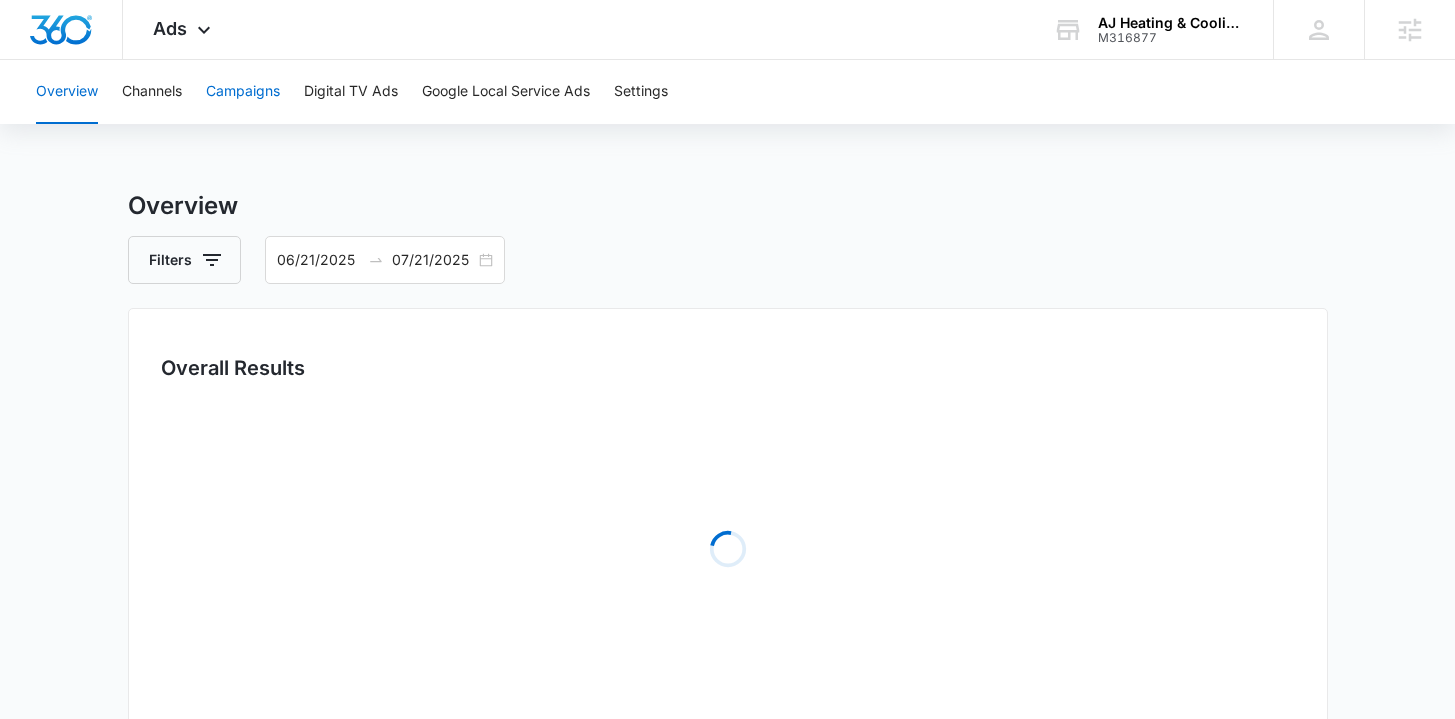 click on "Campaigns" at bounding box center [243, 92] 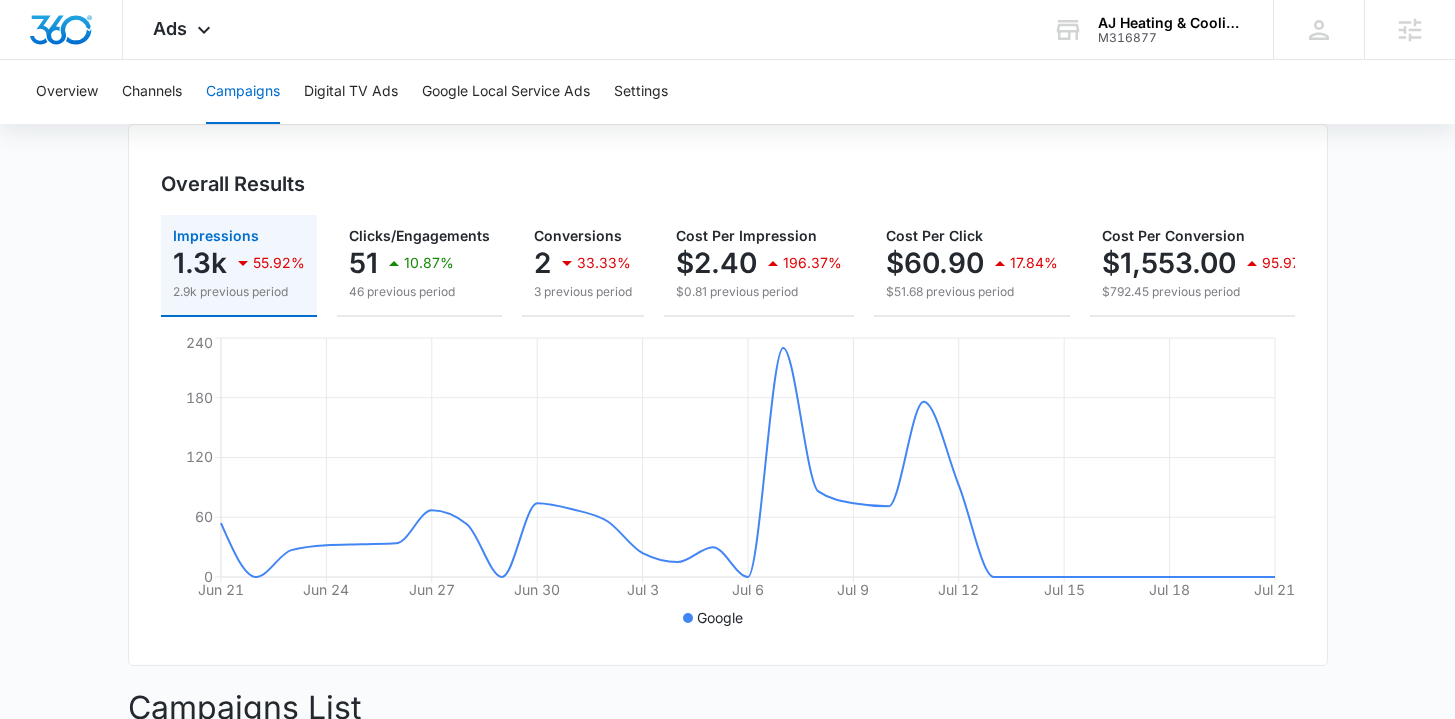 scroll, scrollTop: 0, scrollLeft: 0, axis: both 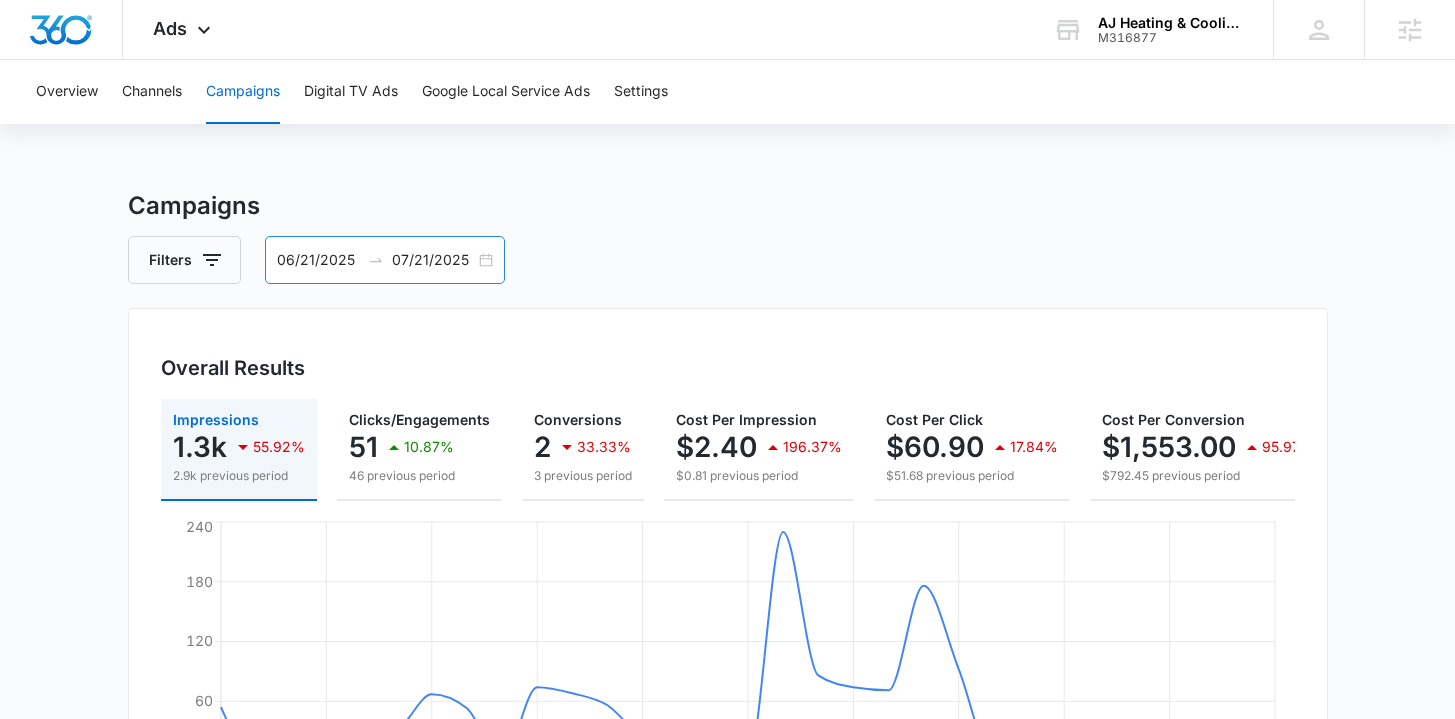 click on "06/21/2025 07/21/2025" at bounding box center [385, 260] 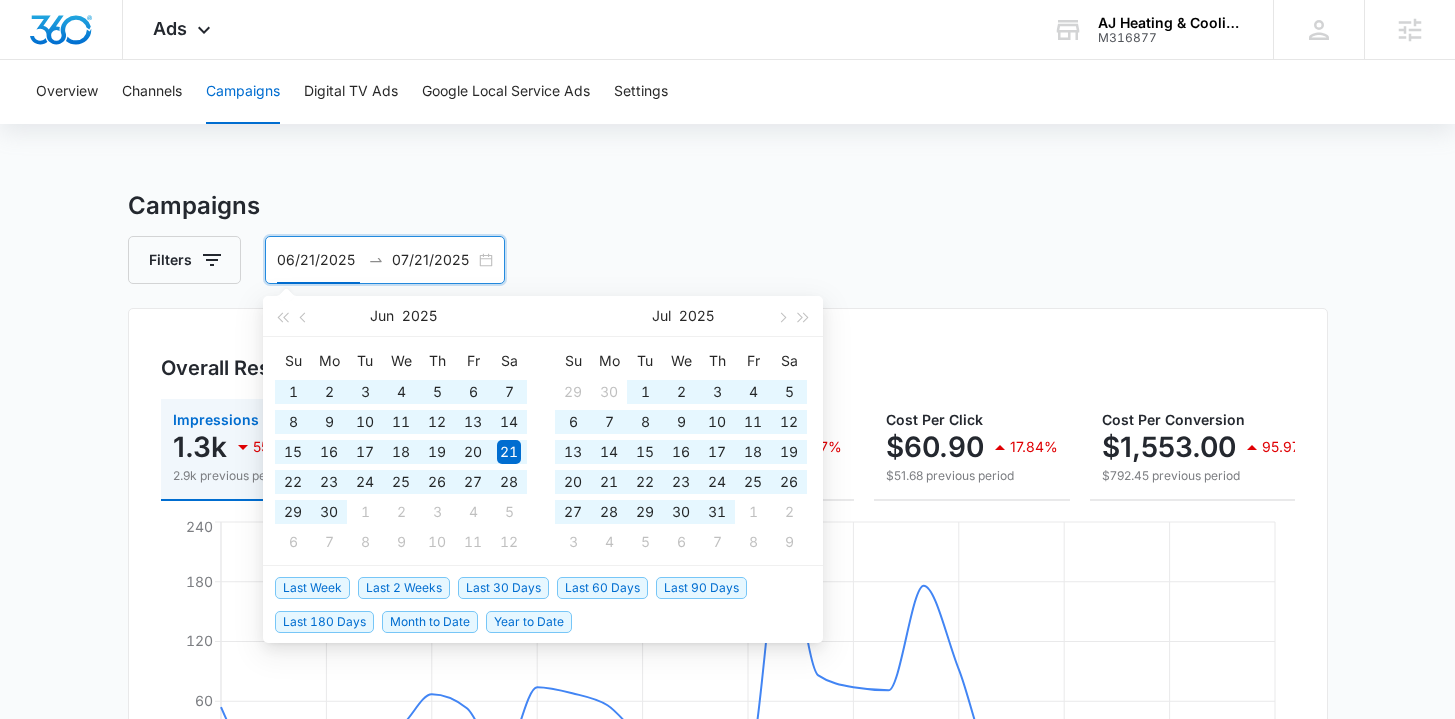 click on "Year to Date" at bounding box center (529, 622) 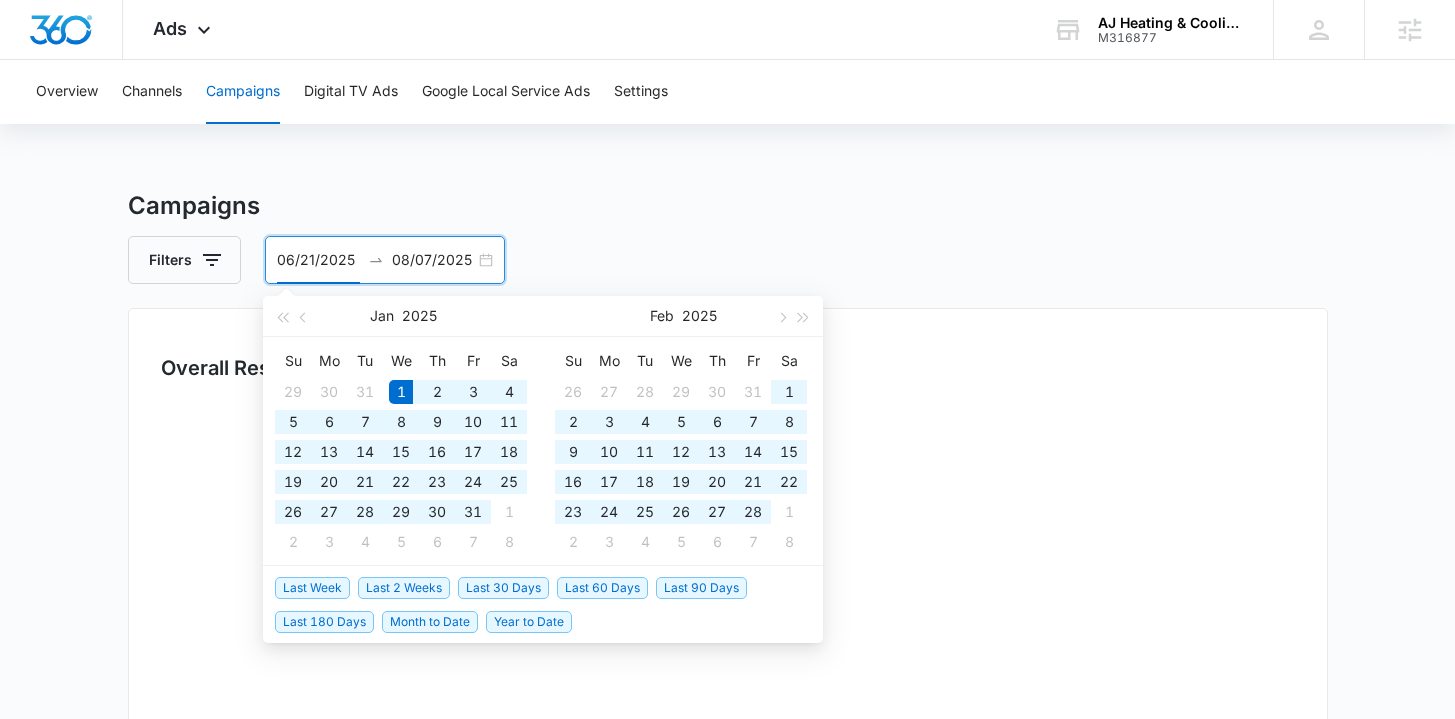 type on "01/01/2025" 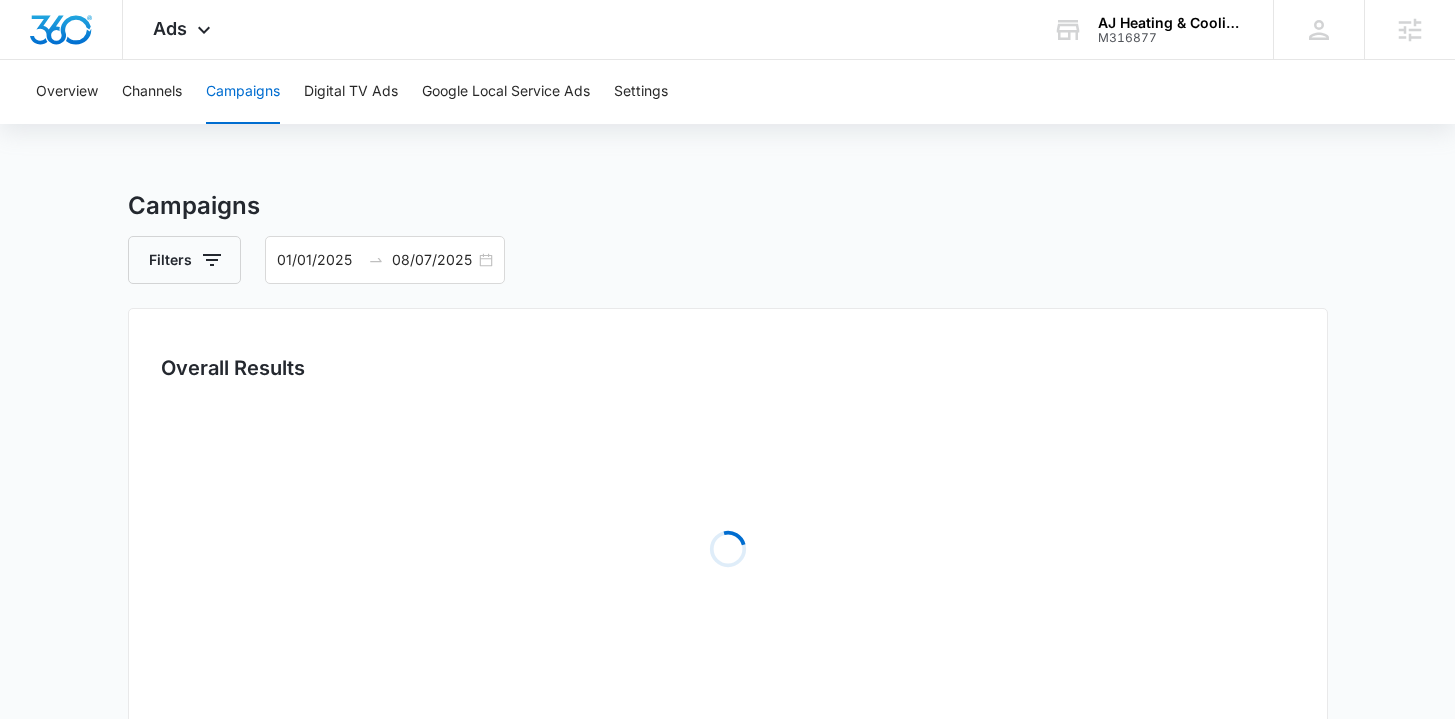 click on "Campaigns Filters 01/01/2025 08/07/2025 Overall Results Loading Campaigns List Filters Loading Spend Jan 2025 Su Mo Tu We Th Fr Sa 29 30 31 1 2 3 4 5 6 7 8 9 10 11 12 13 14 15 16 17 18 19 20 21 22 23 24 25 26 27 28 29 30 31 1 2 3 4 5 6 7 8 Feb 2025 Su Mo Tu We Th Fr Sa 26 27 28 29 30 31 1 2 3 4 5 6 7 8 9 10 11 12 13 14 15 16 17 18 19 20 21 22 23 24 25 26 27 28 1 2 3 4 5 6 7 8 Last  Week Last 2 Weeks Last 30 Days Last 60 Days Last 90 Days Last 180 Days Month to Date Year to Date" at bounding box center [727, 709] 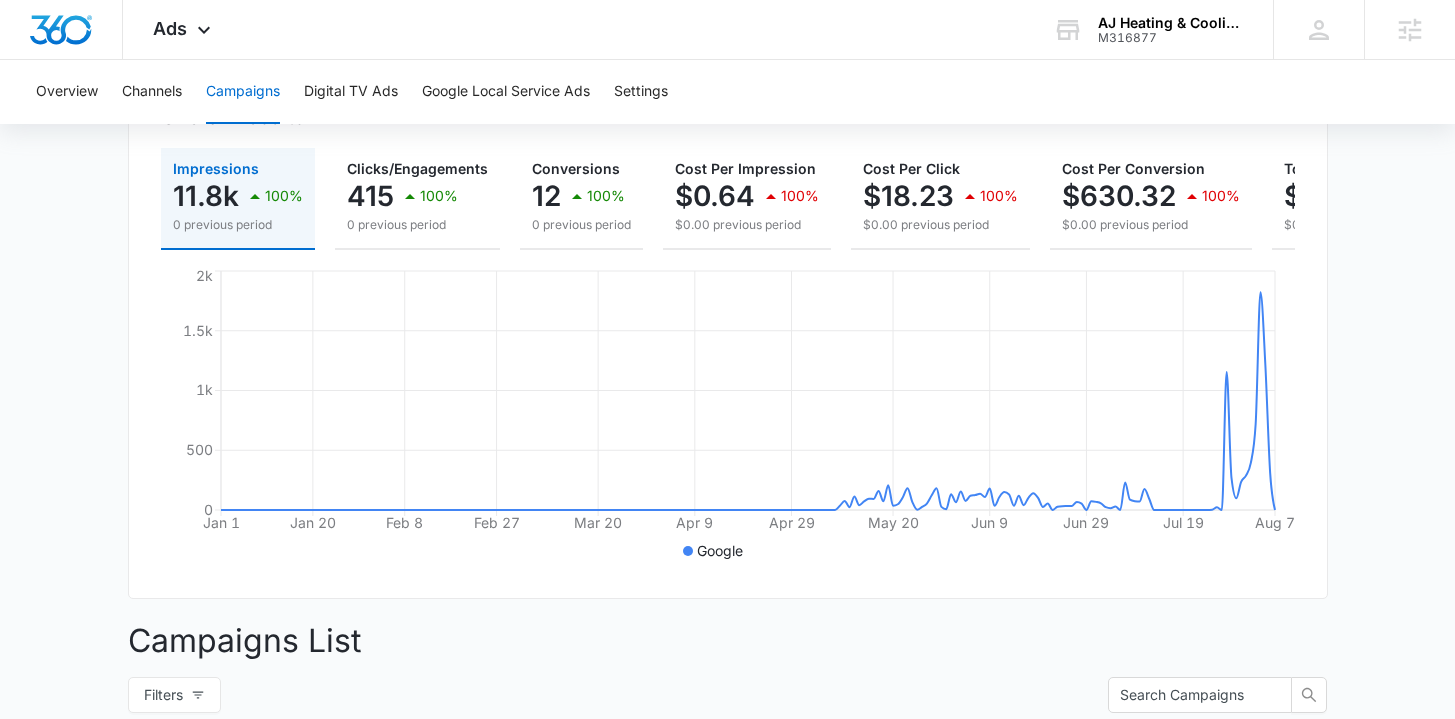 scroll, scrollTop: 263, scrollLeft: 0, axis: vertical 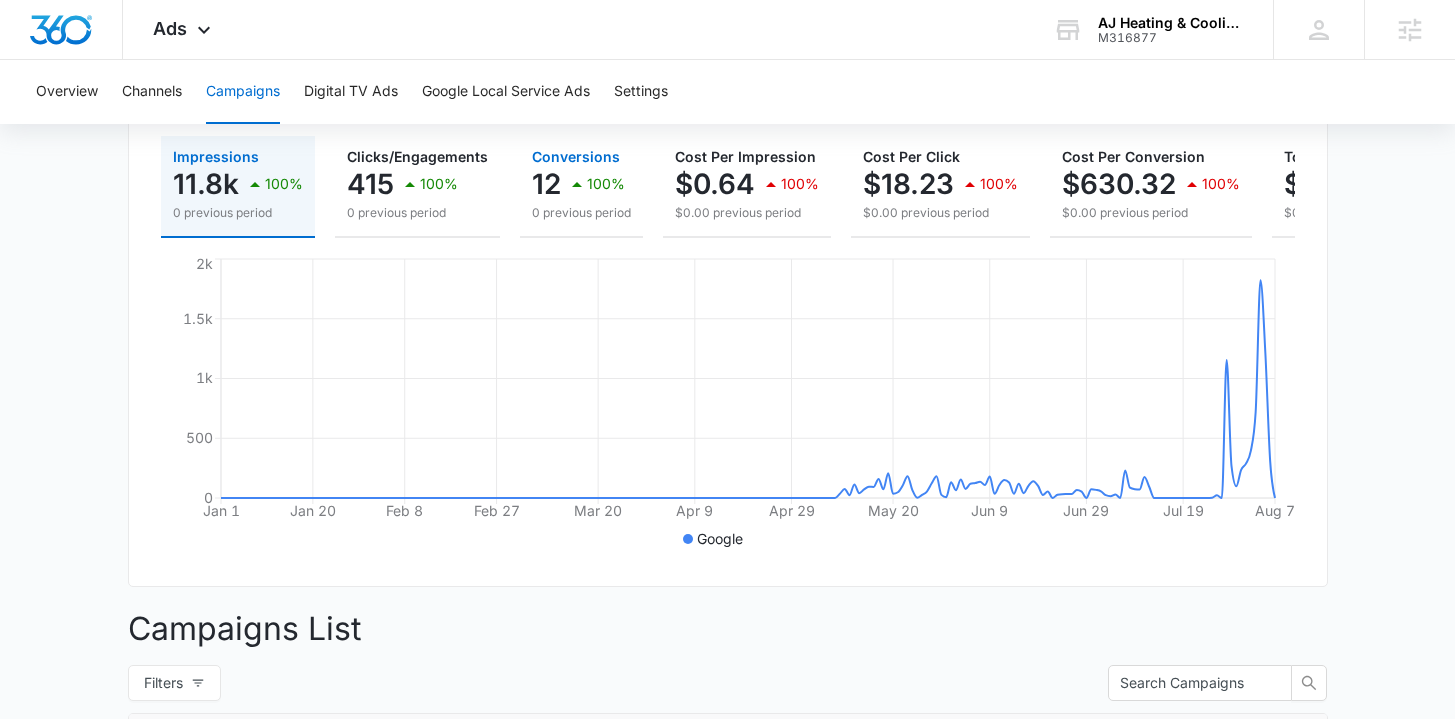 click on "12 100%" at bounding box center (581, 184) 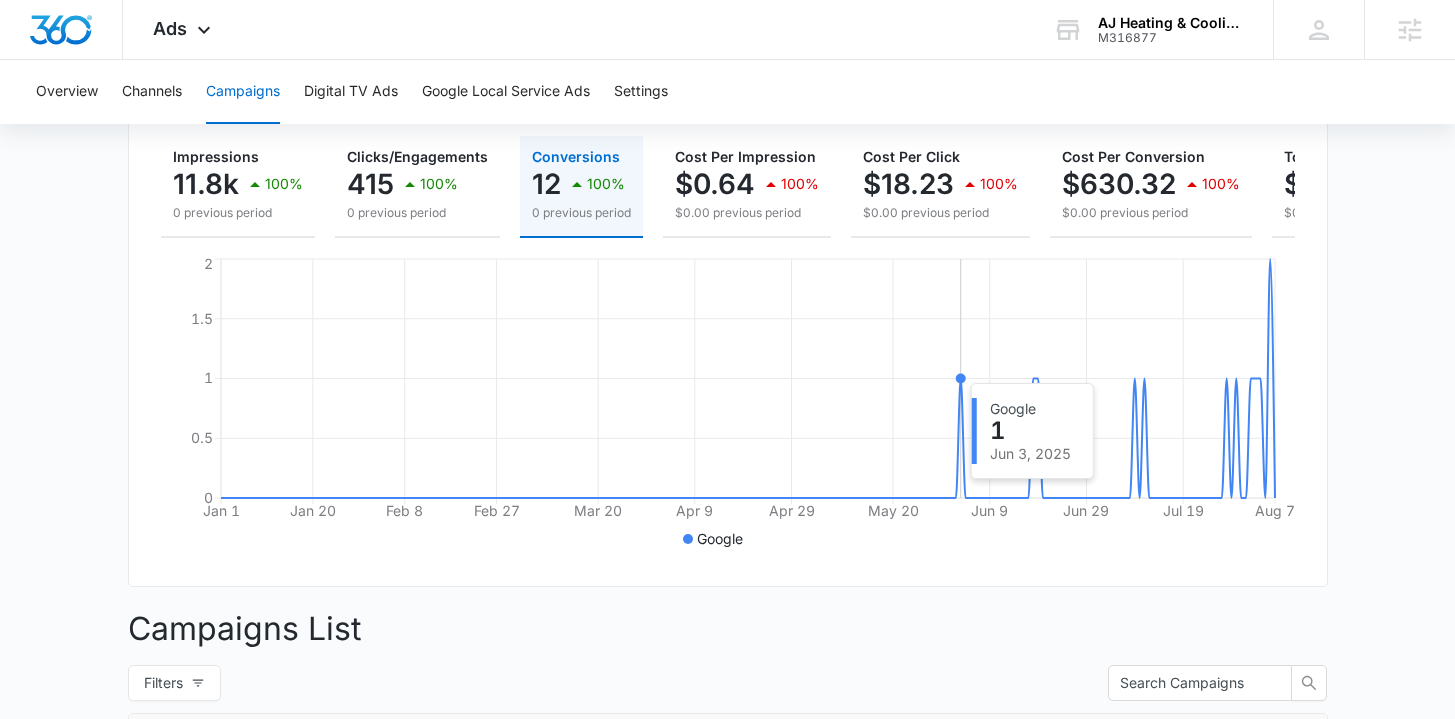 click on "Jan 1 Jan 20 Feb 8 Feb 27 Mar 20 Apr 9 Apr 29 May 20 Jun 9 Jun 29 Jul 19 Aug 7 0 0.5 1 1.5 2" 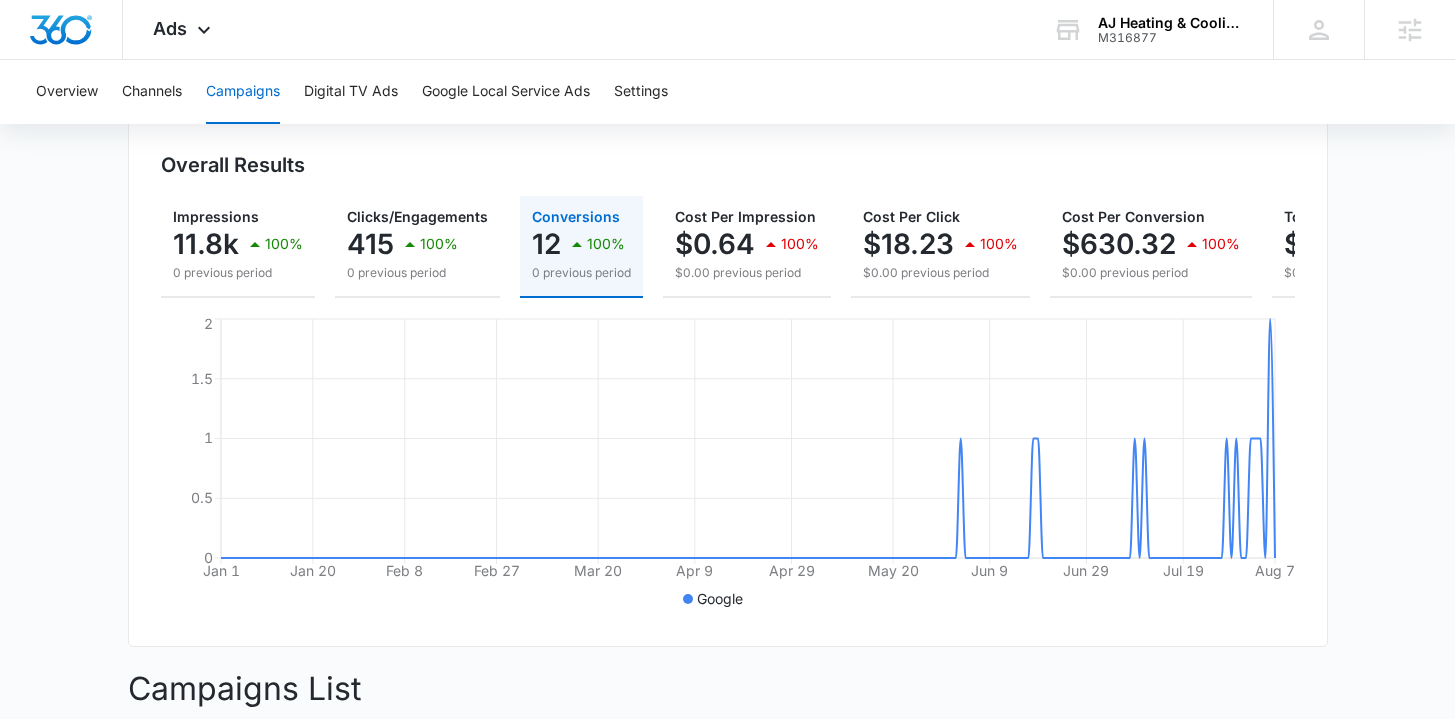 scroll, scrollTop: 179, scrollLeft: 0, axis: vertical 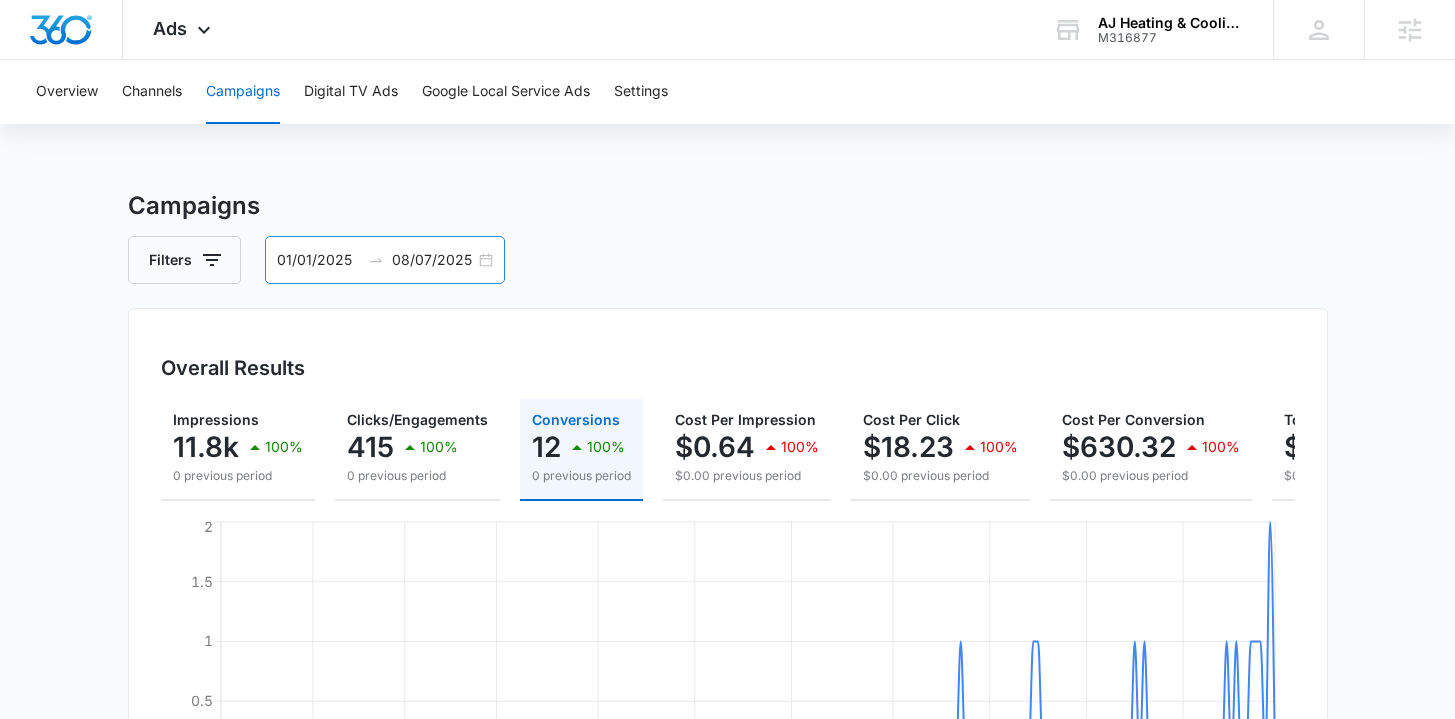 click on "01/01/2025 08/07/2025" at bounding box center [385, 260] 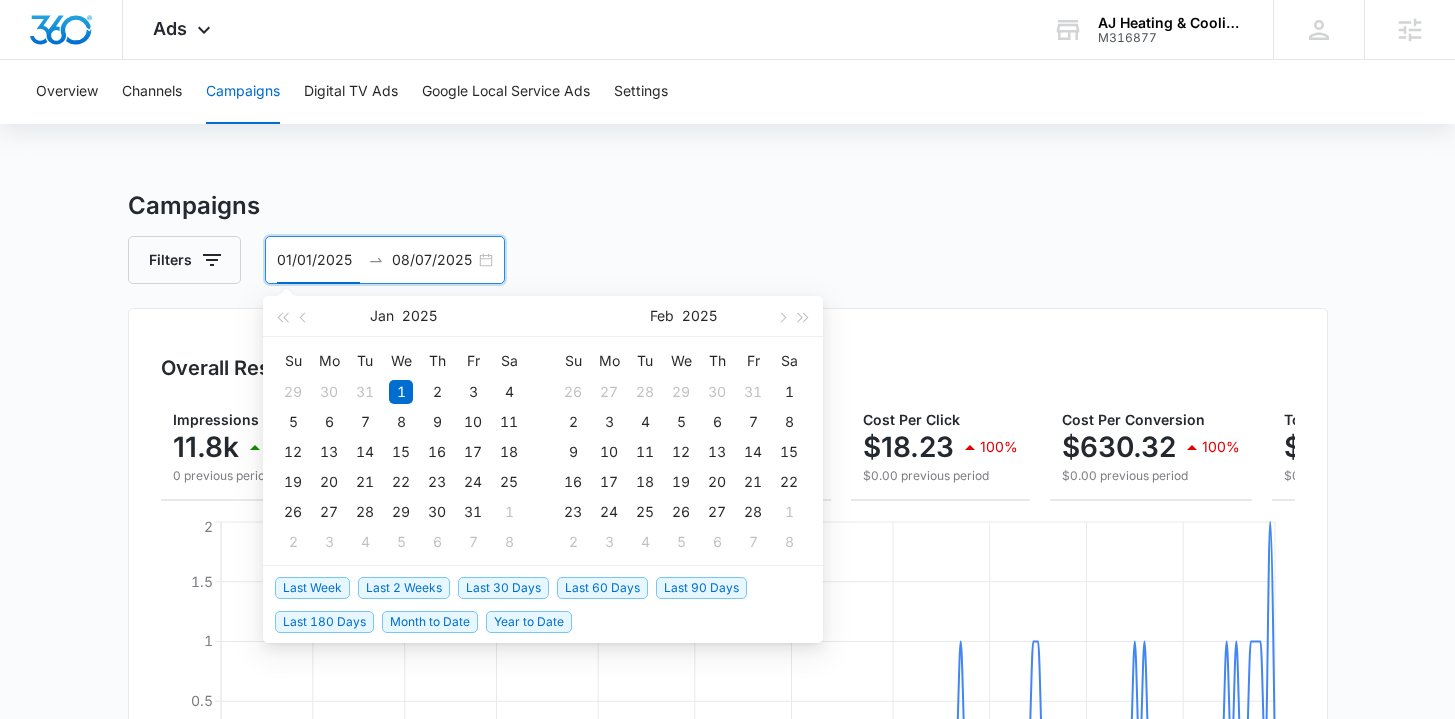 click on "Last  Week" at bounding box center [312, 588] 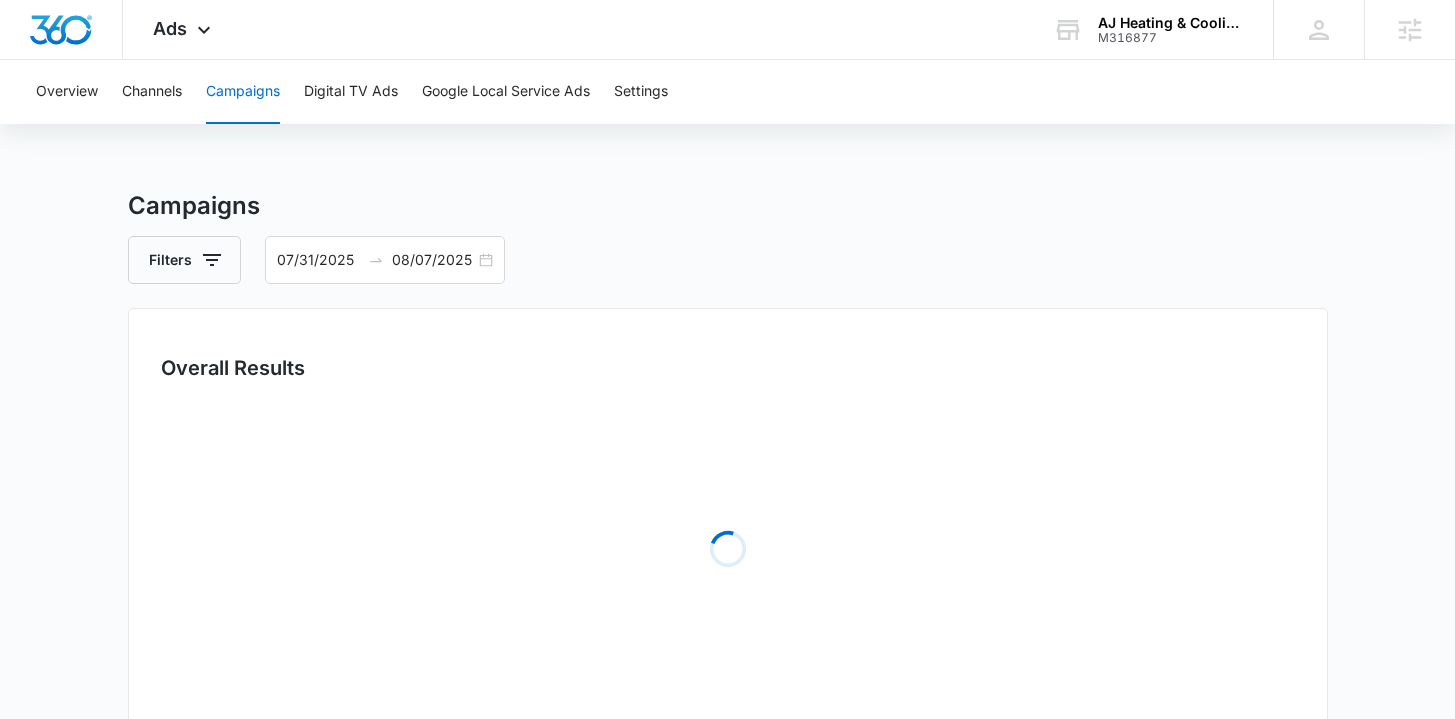 click on "Campaigns Filters 07/31/2025 08/07/2025 Overall Results Loading Campaigns List Filters Loading Spend Jul 2025 Su Mo Tu We Th Fr Sa 29 30 1 2 3 4 5 6 7 8 9 10 11 12 13 14 15 16 17 18 19 20 21 22 23 24 25 26 27 28 29 30 31 1 2 3 4 5 6 7 8 9 Aug 2025 Su Mo Tu We Th Fr Sa 27 28 29 30 31 1 2 3 4 5 6 7 8 9 10 11 12 13 14 15 16 17 18 19 20 21 22 23 24 25 26 27 28 29 30 31 1 2 3 4 5 6 Last  Week Last 2 Weeks Last 30 Days Last 60 Days Last 90 Days Last 180 Days Month to Date Year to Date" at bounding box center [727, 709] 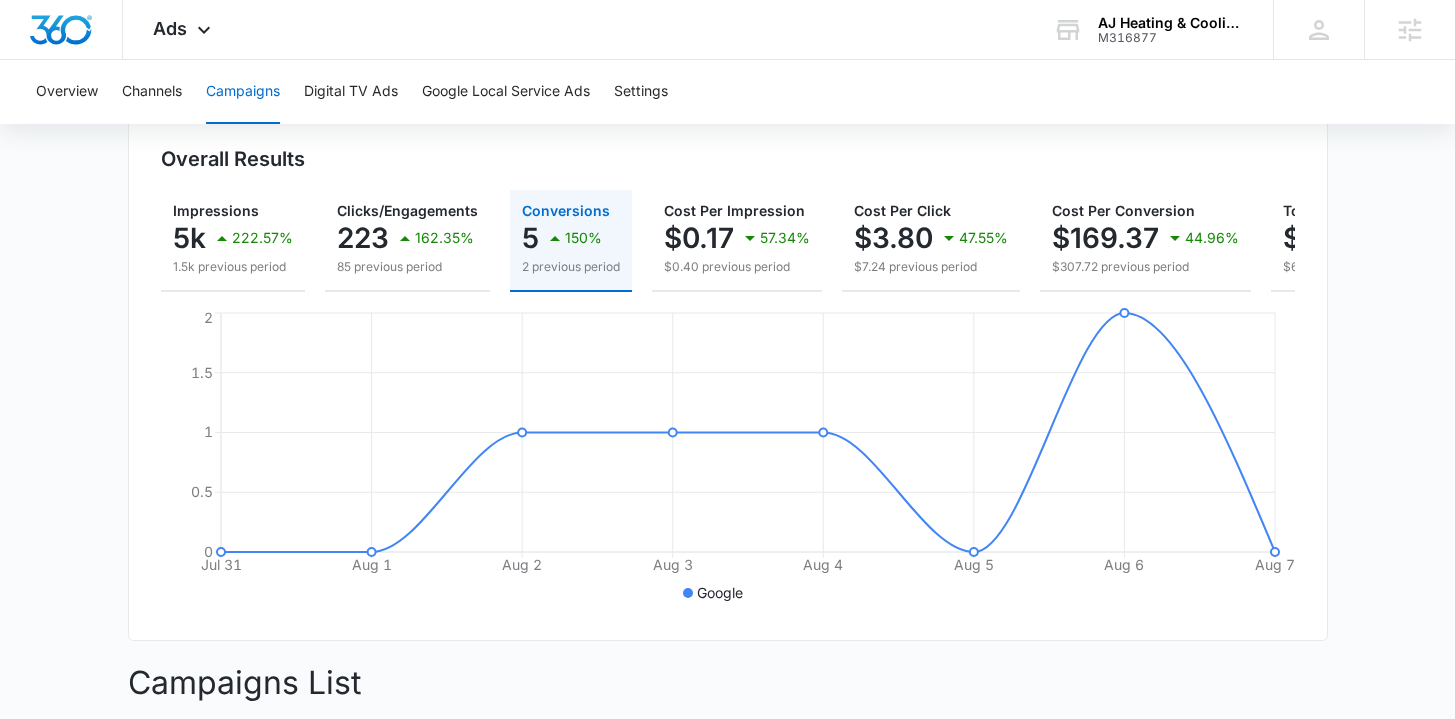scroll, scrollTop: 0, scrollLeft: 0, axis: both 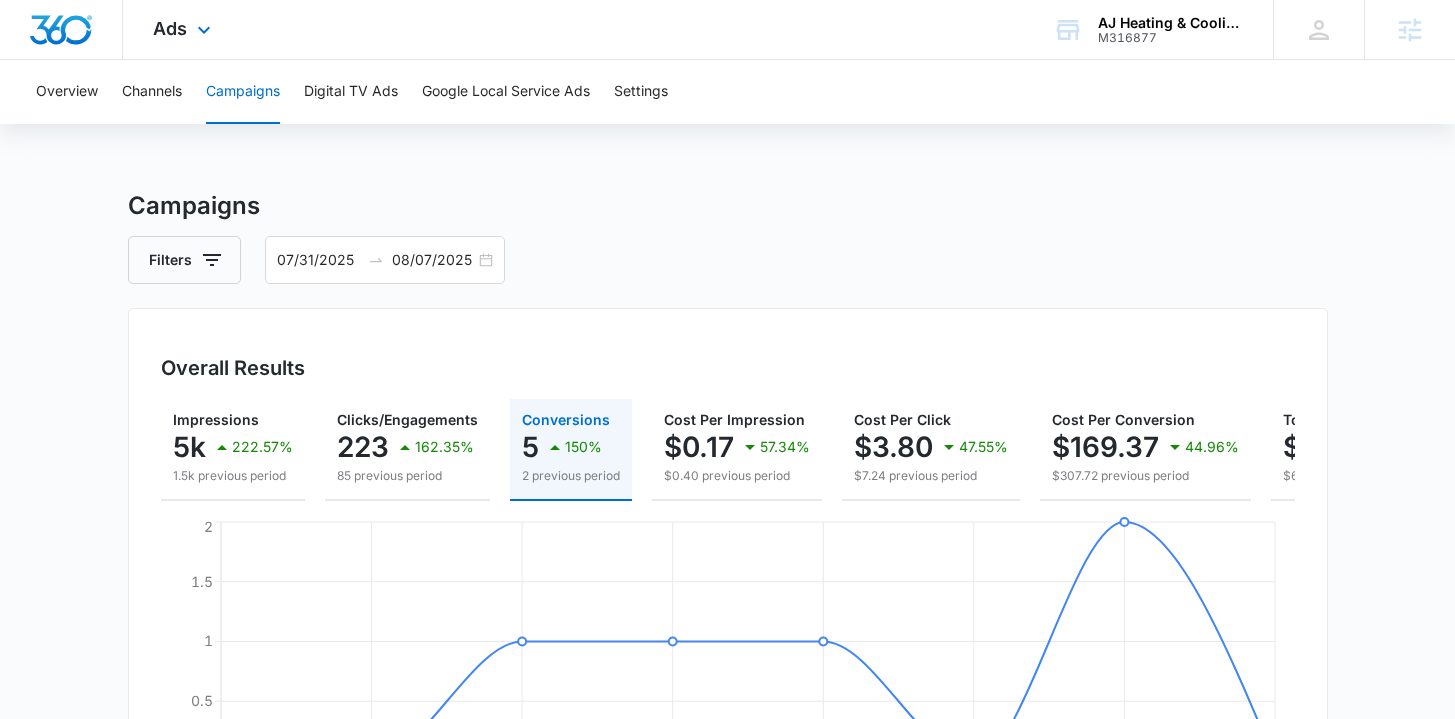 click at bounding box center [61, 30] 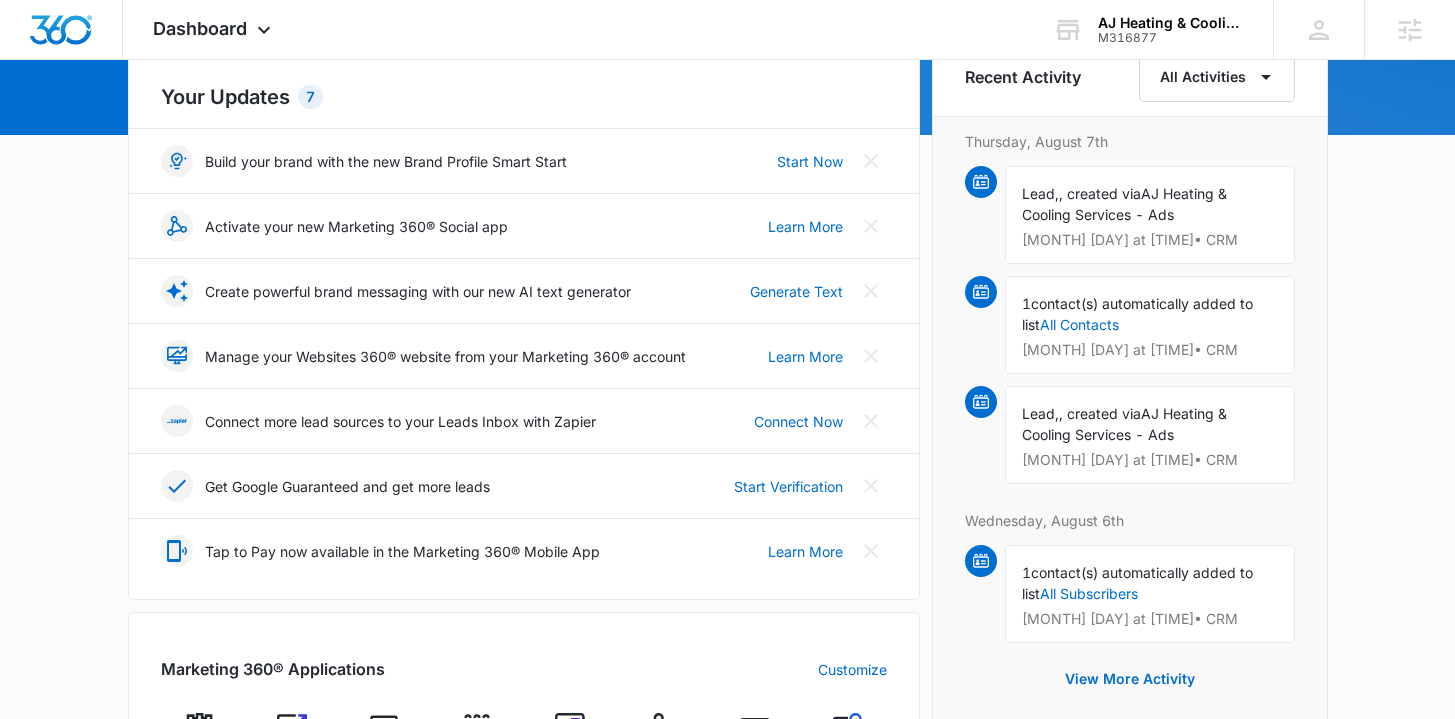 scroll, scrollTop: 500, scrollLeft: 0, axis: vertical 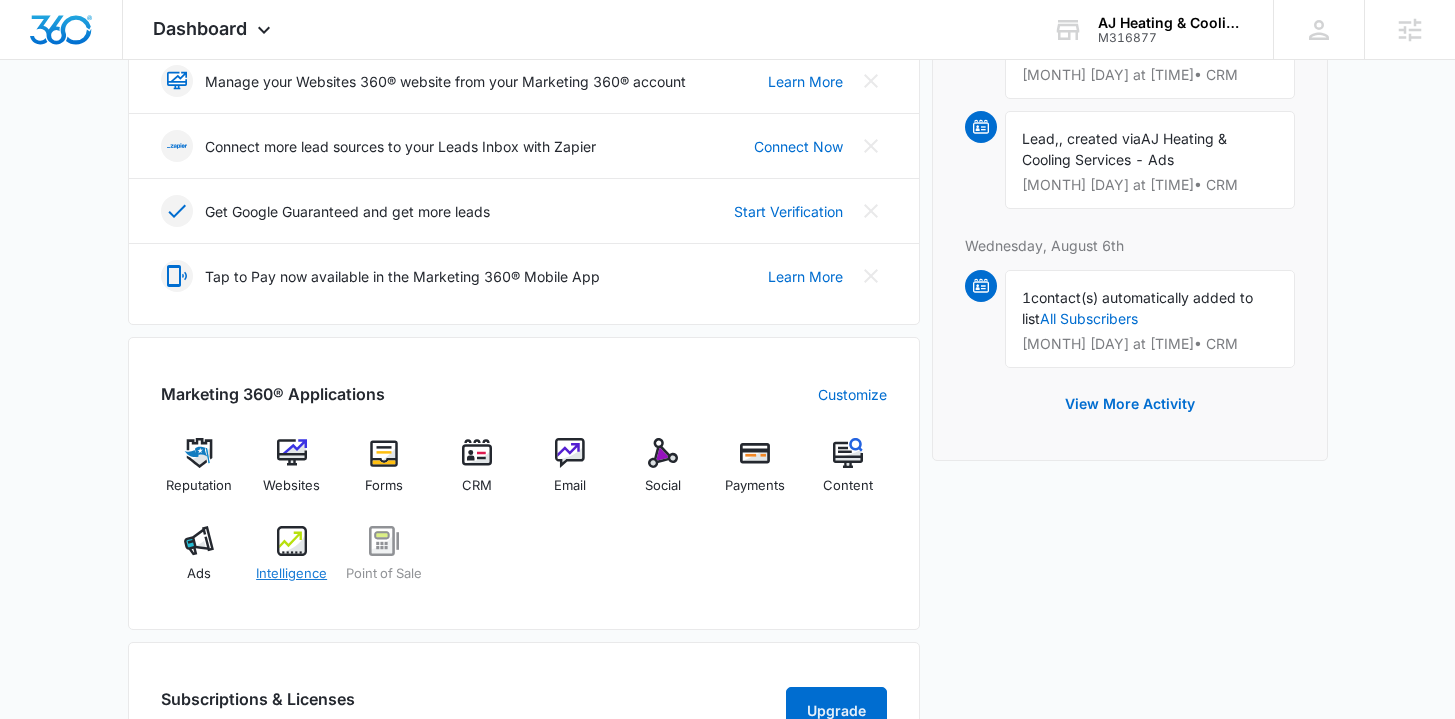 click on "Intelligence" at bounding box center [291, 574] 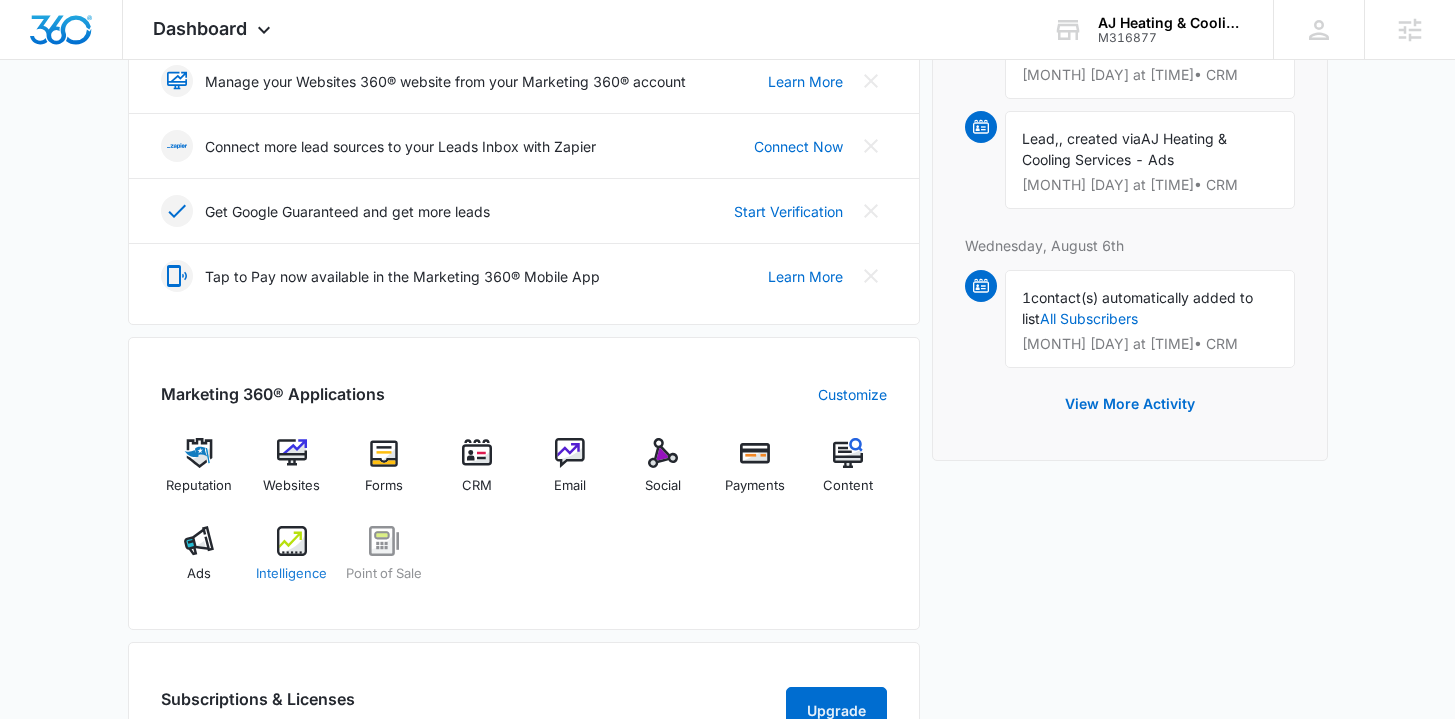 scroll, scrollTop: 0, scrollLeft: 0, axis: both 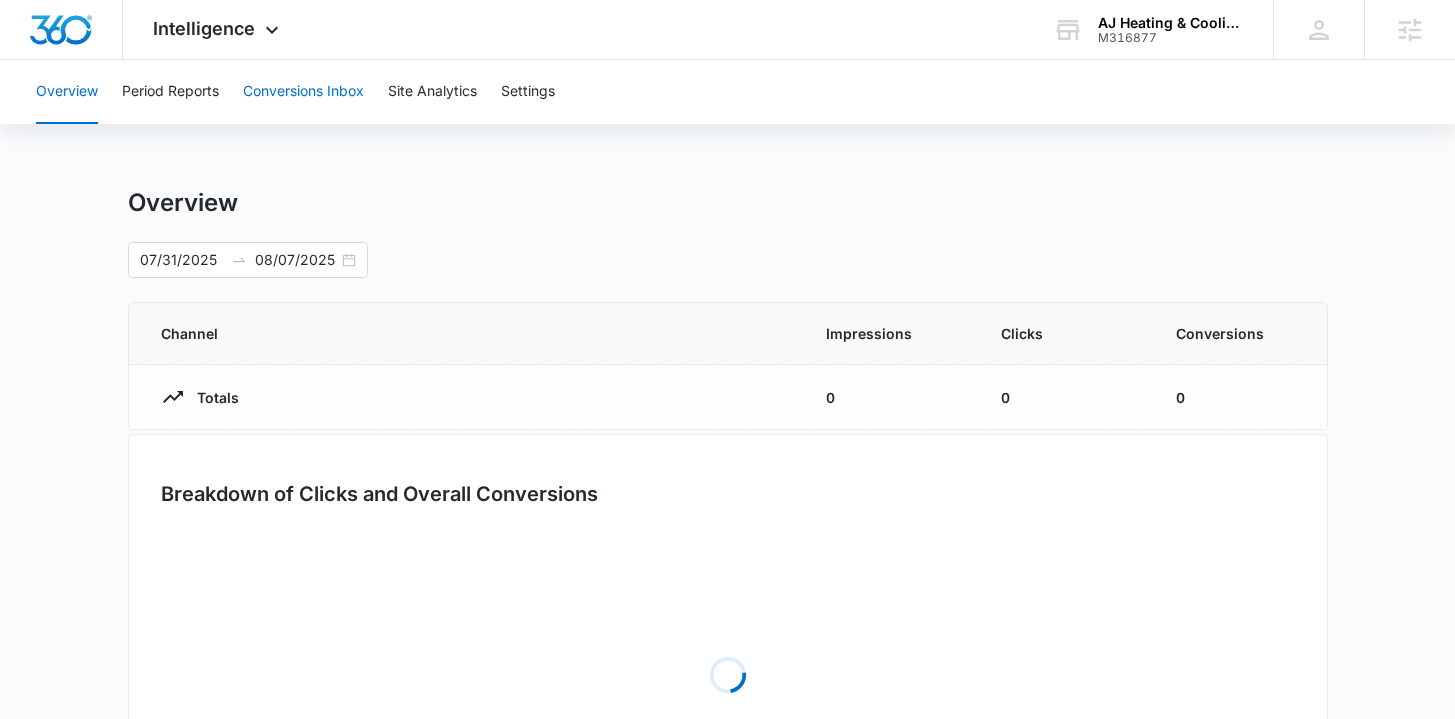 click on "Conversions Inbox" at bounding box center (303, 92) 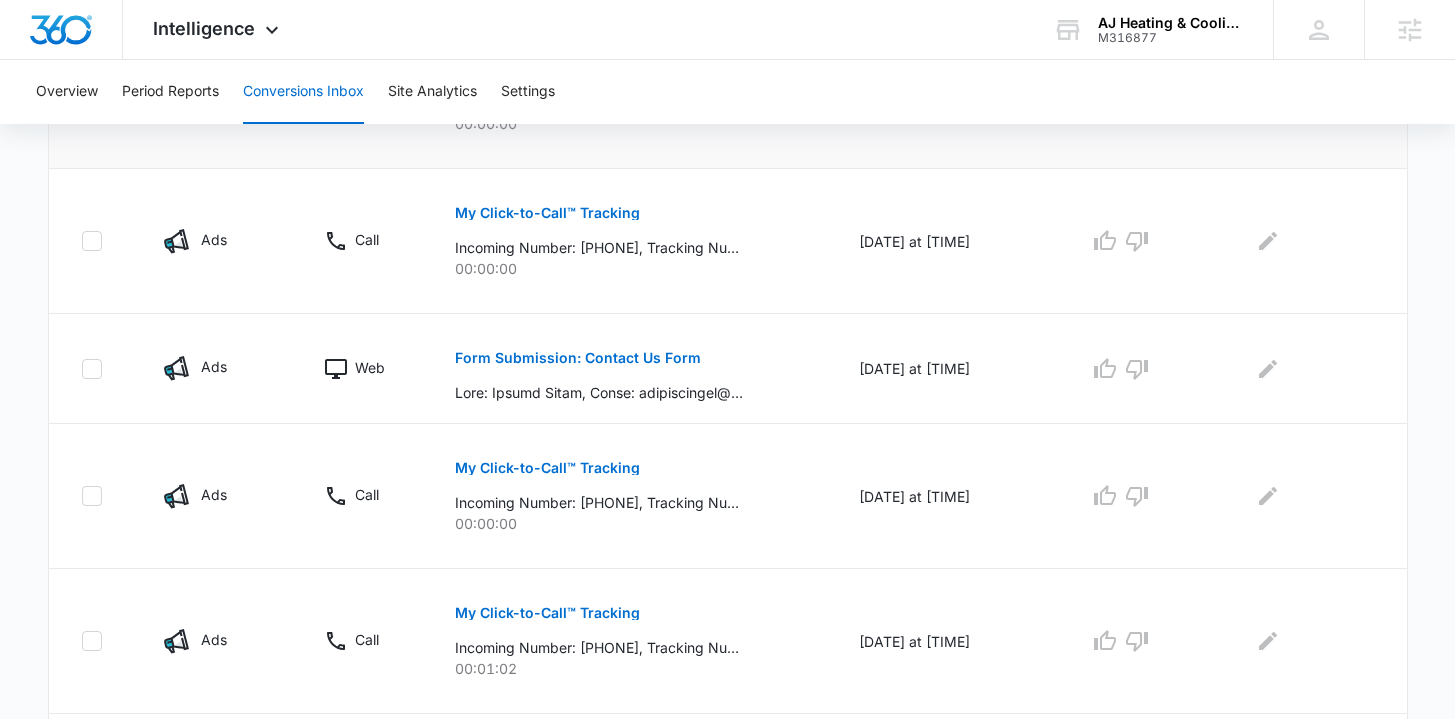 scroll, scrollTop: 333, scrollLeft: 0, axis: vertical 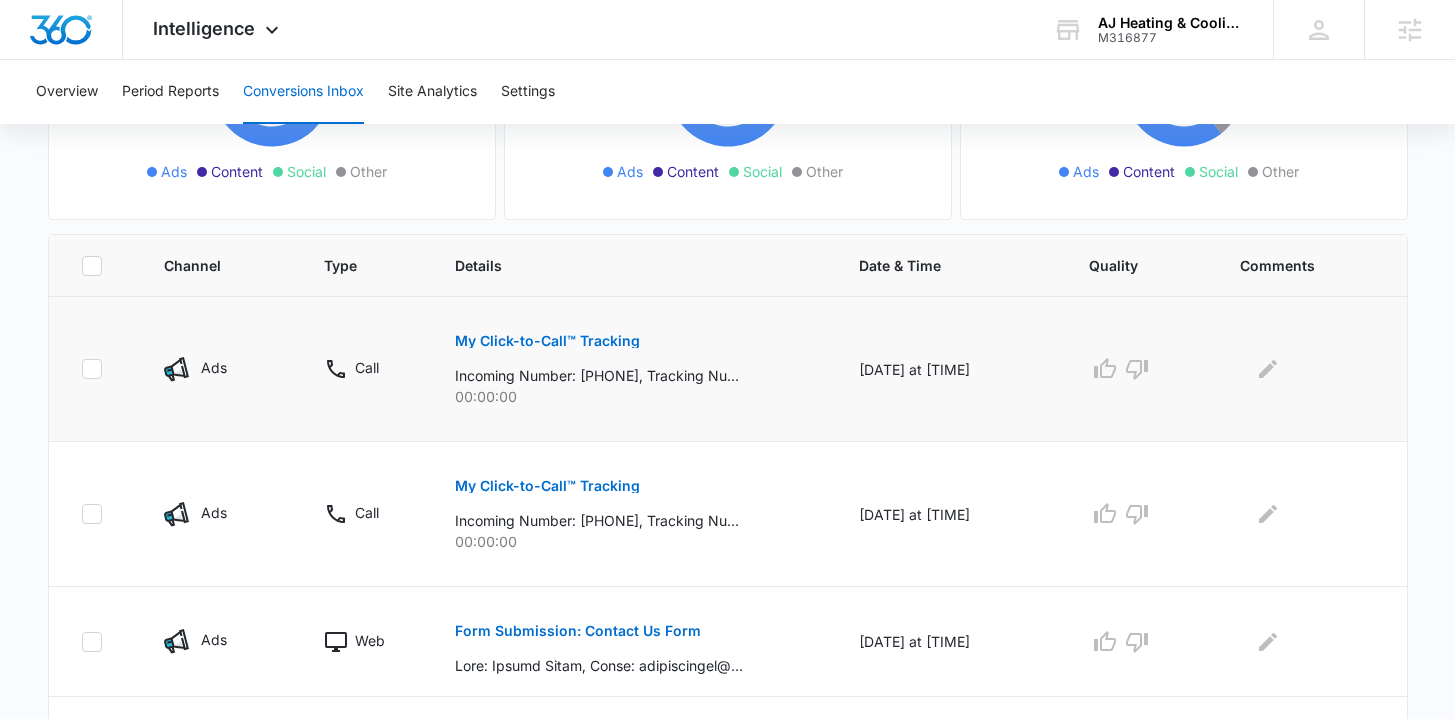 click on "My Click-to-Call™ Tracking" at bounding box center [547, 341] 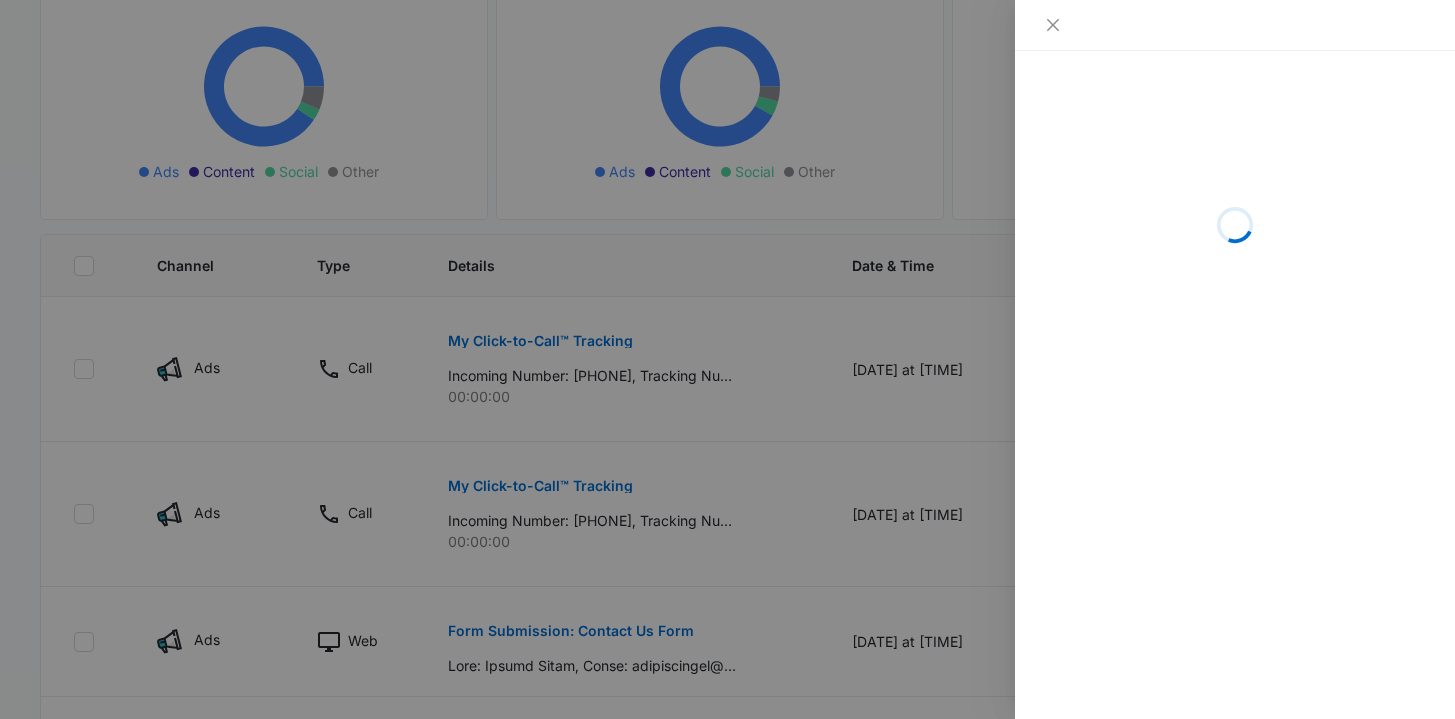 click at bounding box center [727, 359] 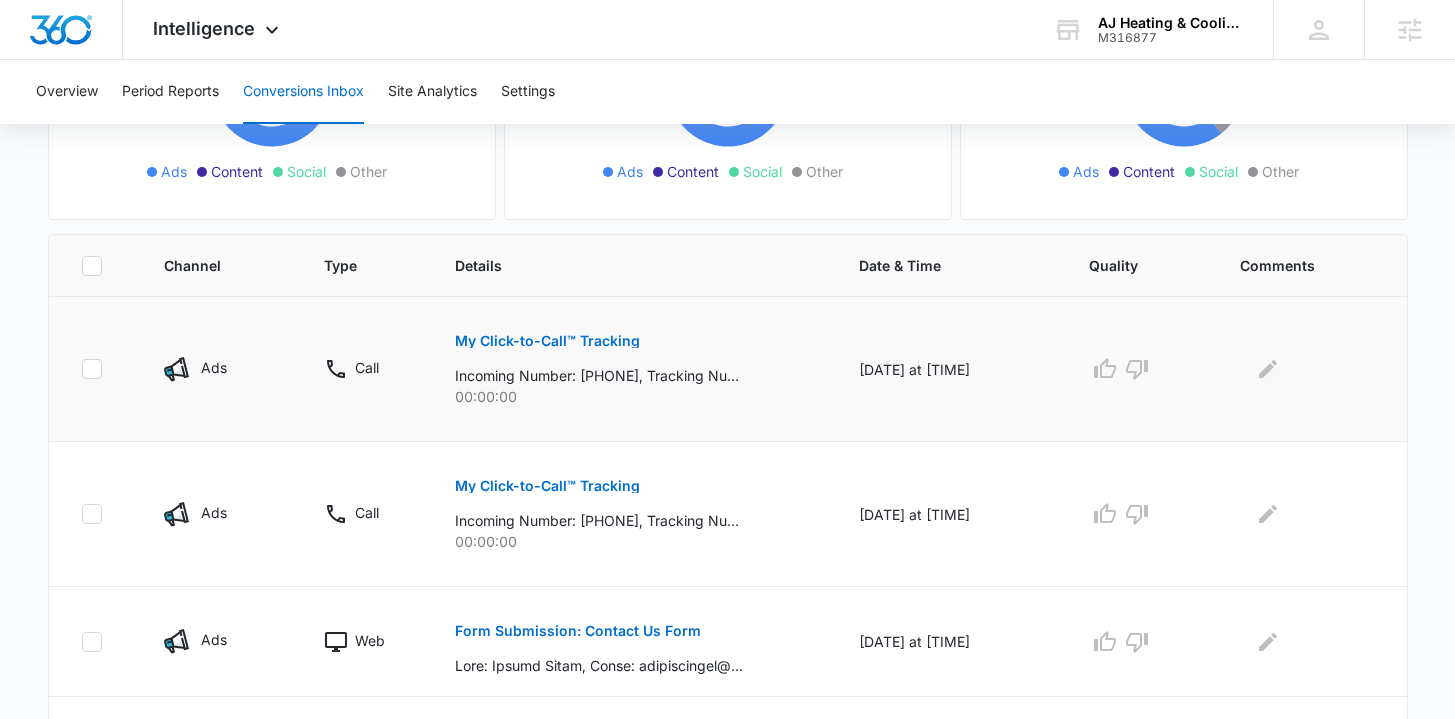 click on "My Click-to-Call™ Tracking" at bounding box center [547, 341] 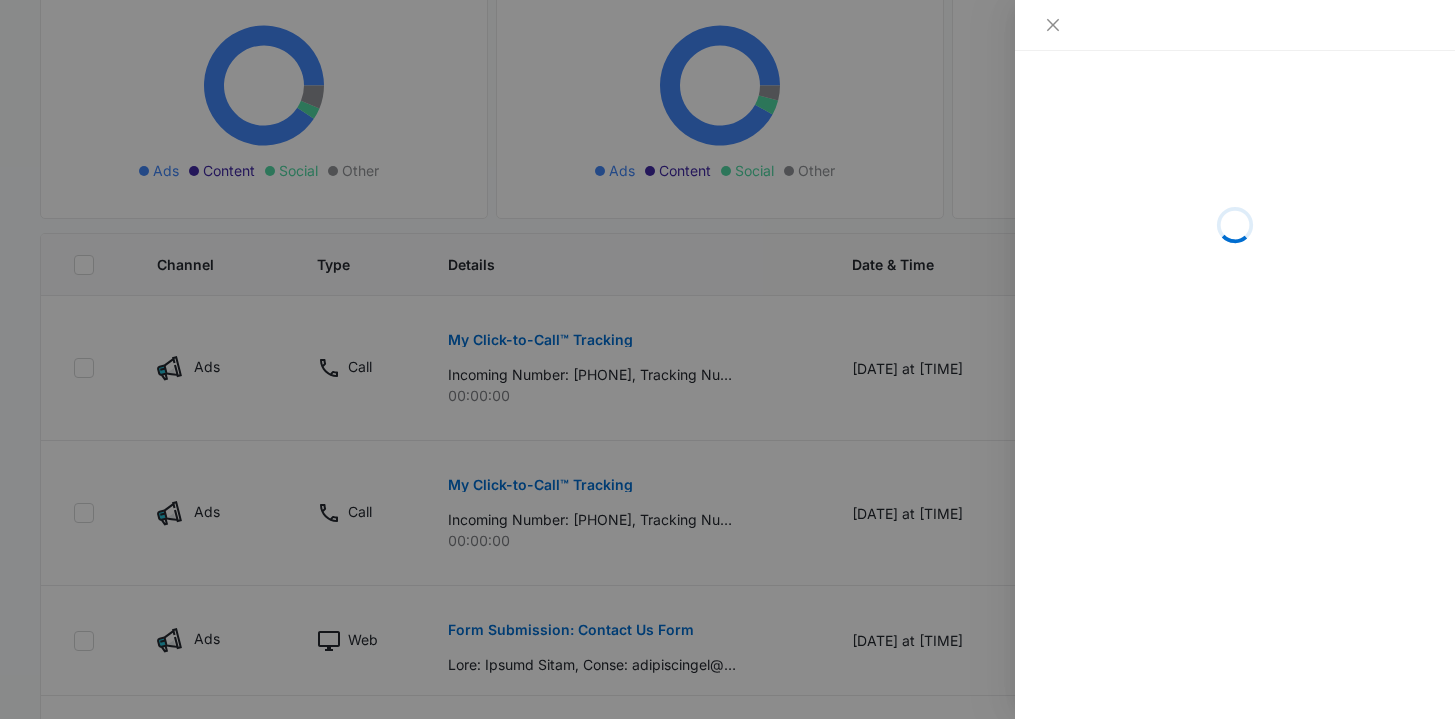 scroll, scrollTop: 370, scrollLeft: 0, axis: vertical 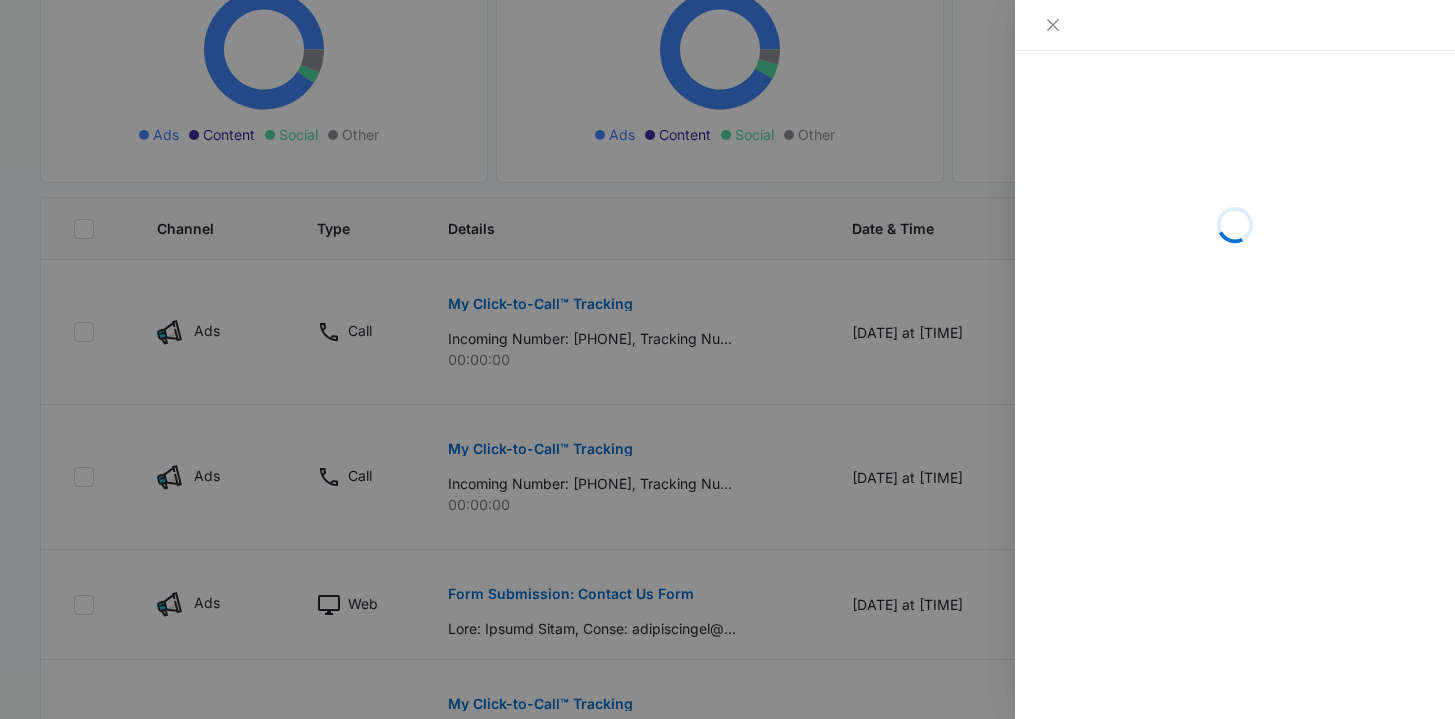 click at bounding box center (727, 359) 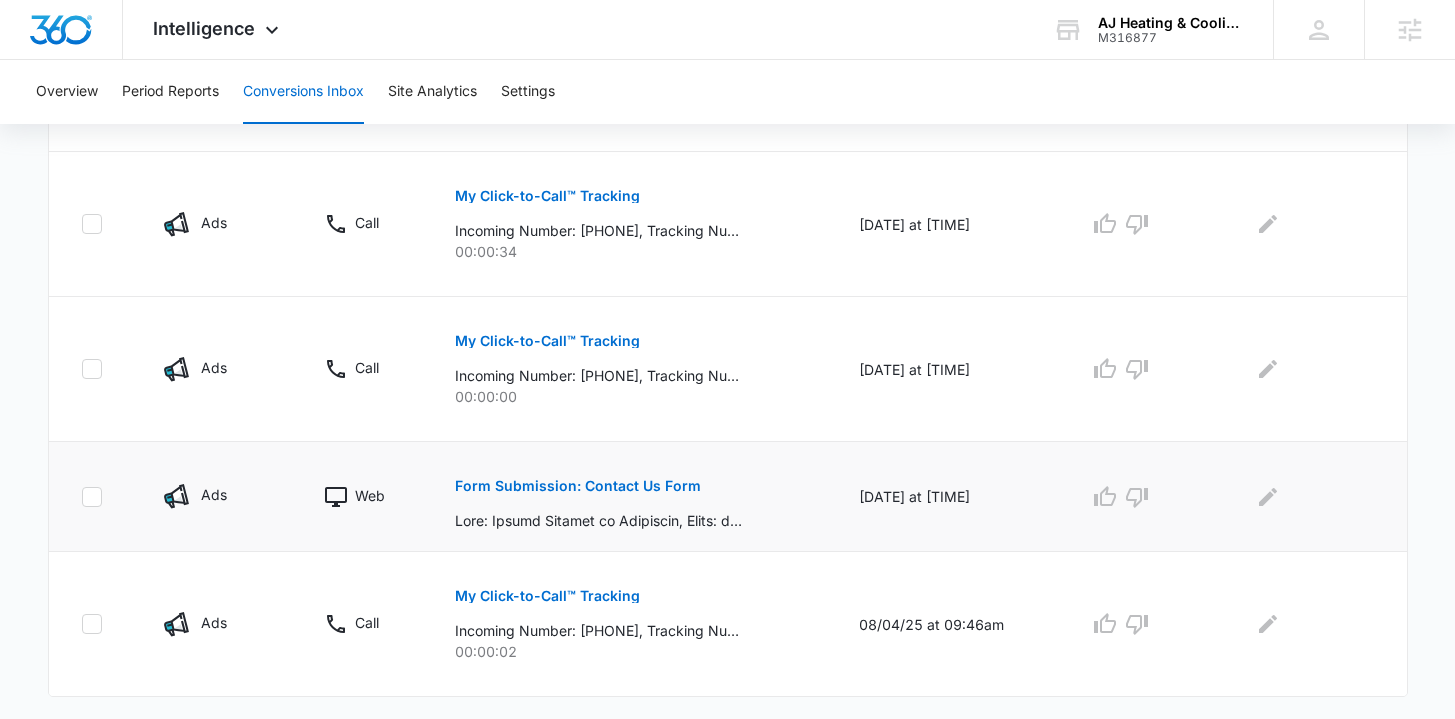 scroll, scrollTop: 1353, scrollLeft: 0, axis: vertical 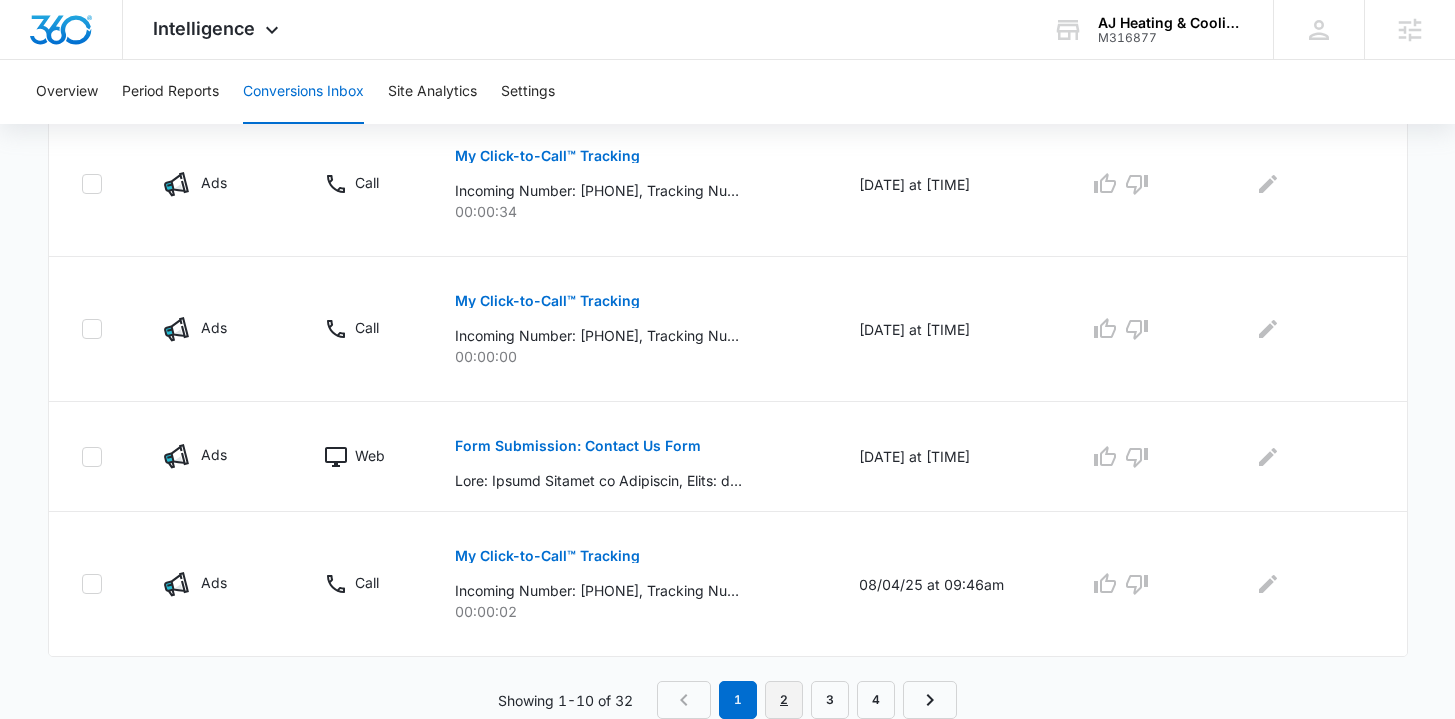 click on "2" at bounding box center [784, 700] 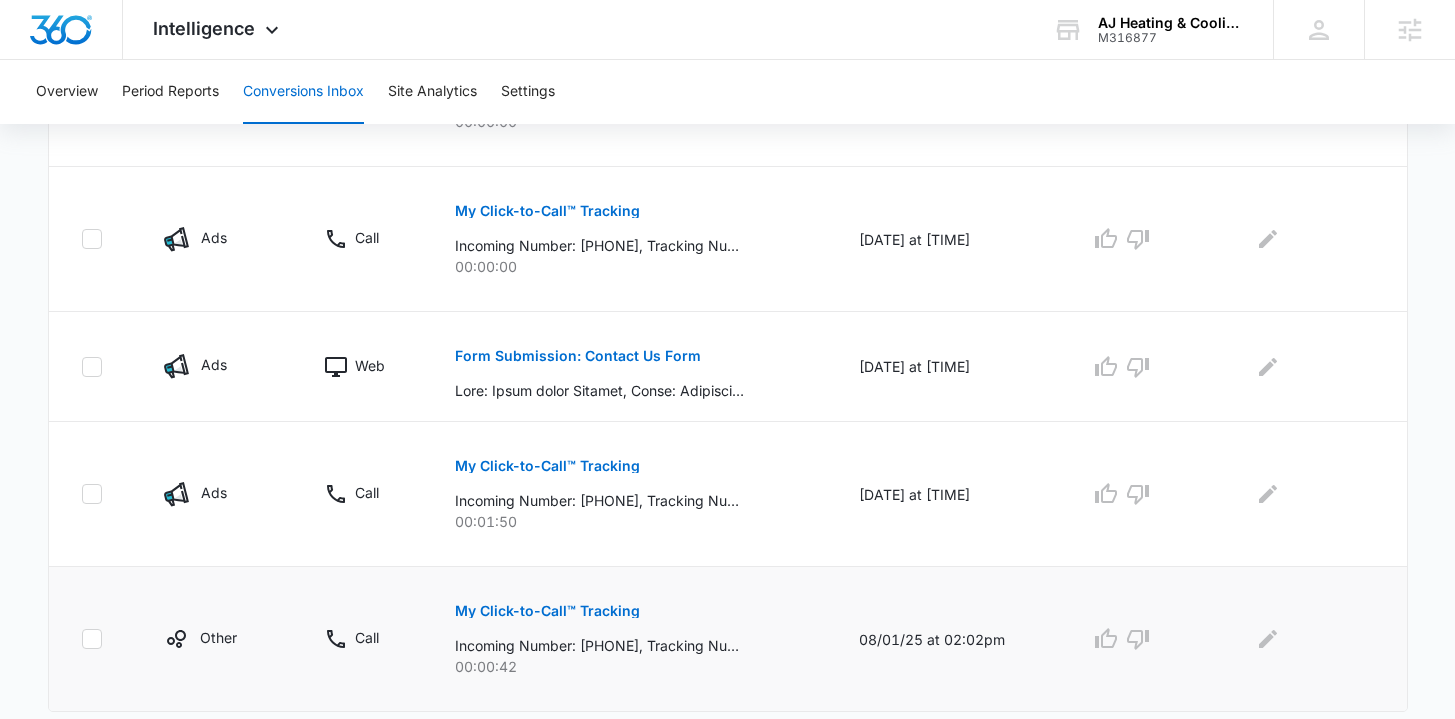scroll, scrollTop: 1353, scrollLeft: 0, axis: vertical 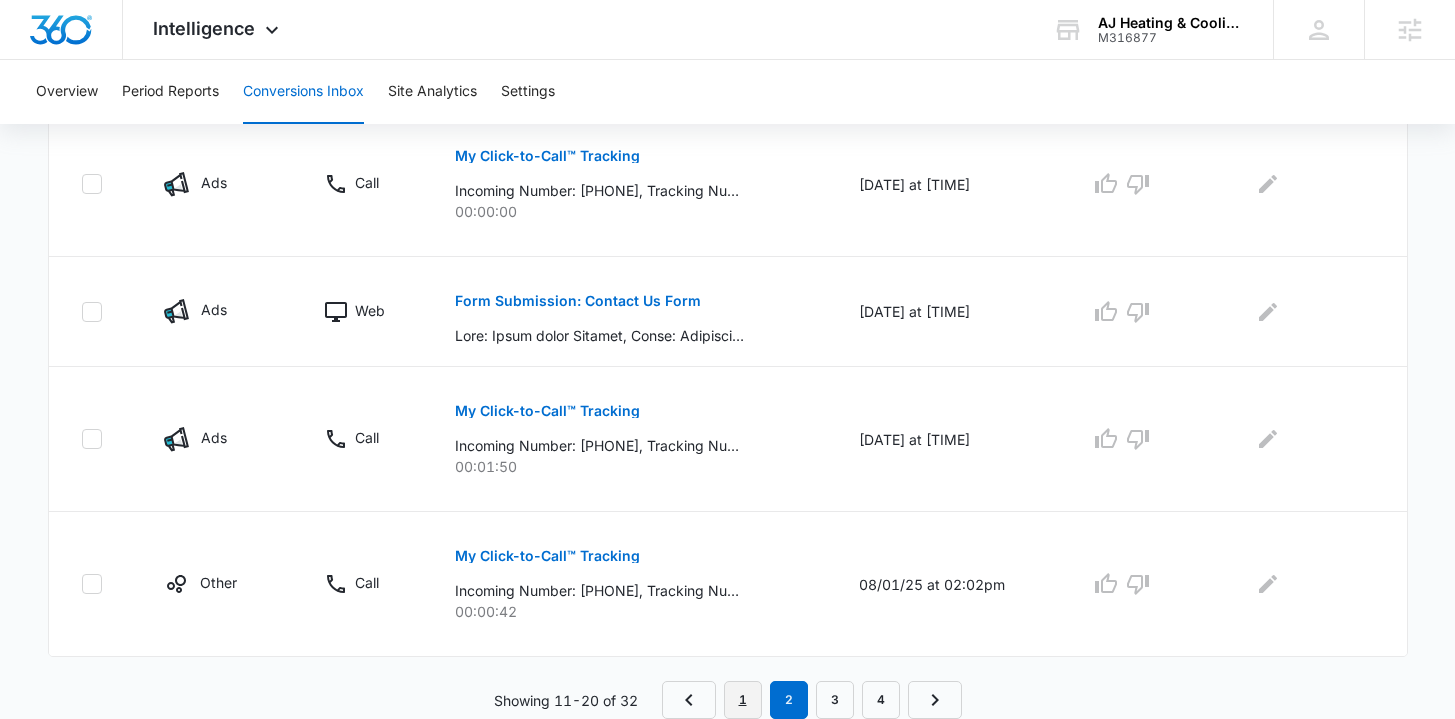click on "1" at bounding box center [743, 700] 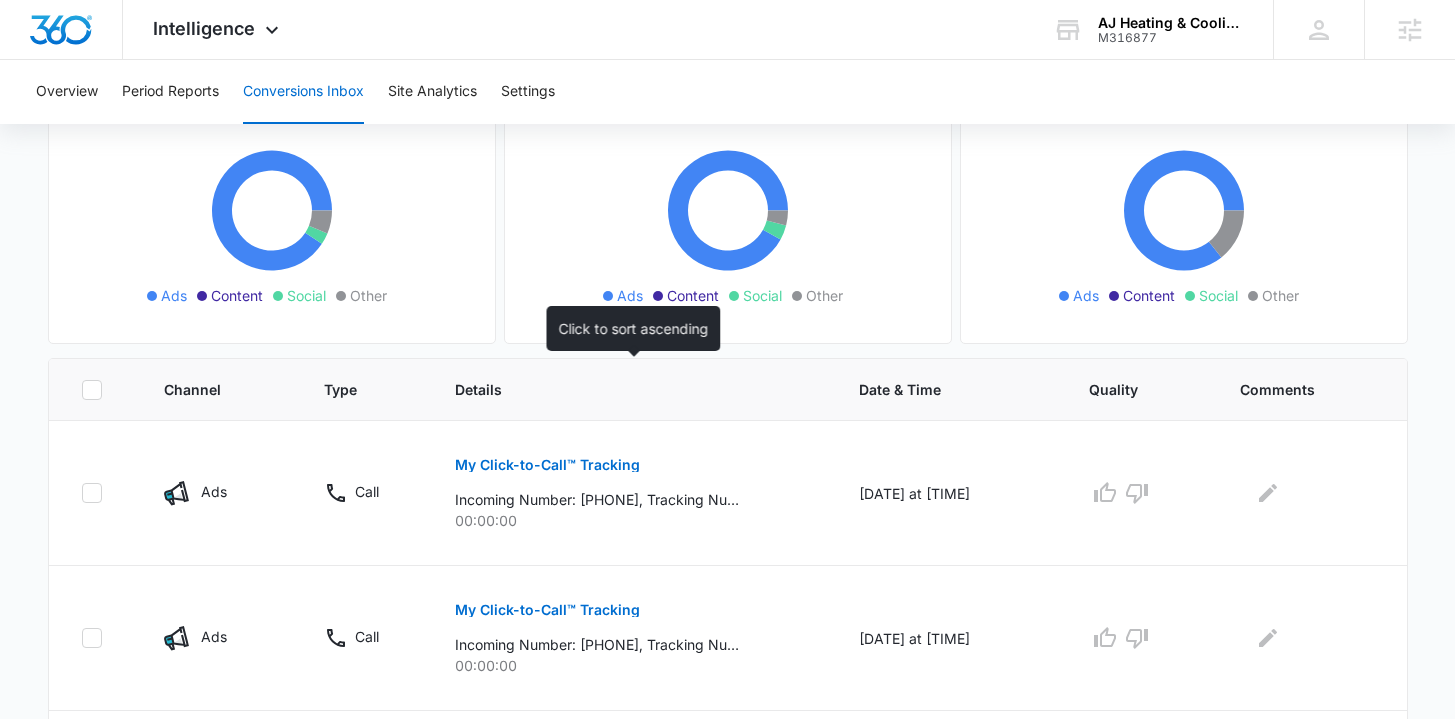scroll, scrollTop: 0, scrollLeft: 0, axis: both 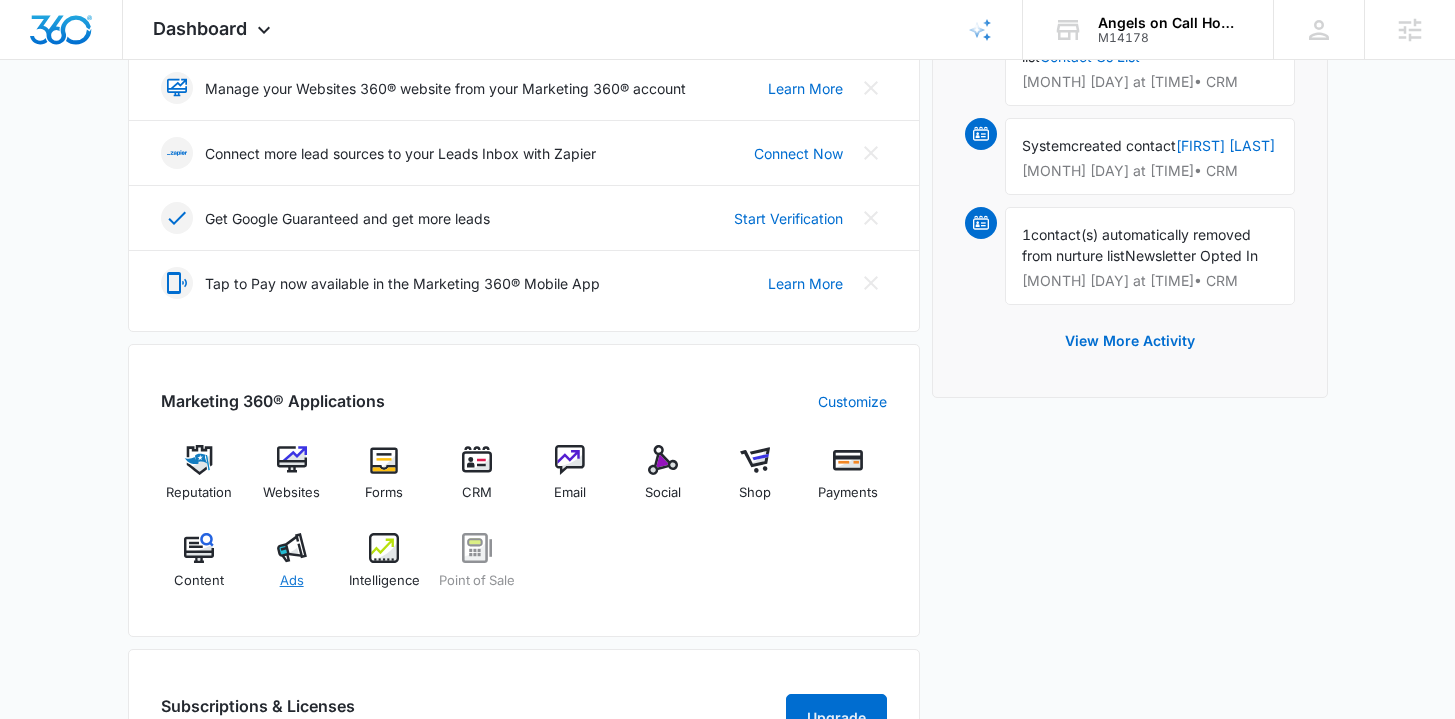click on "Ads" at bounding box center (292, 581) 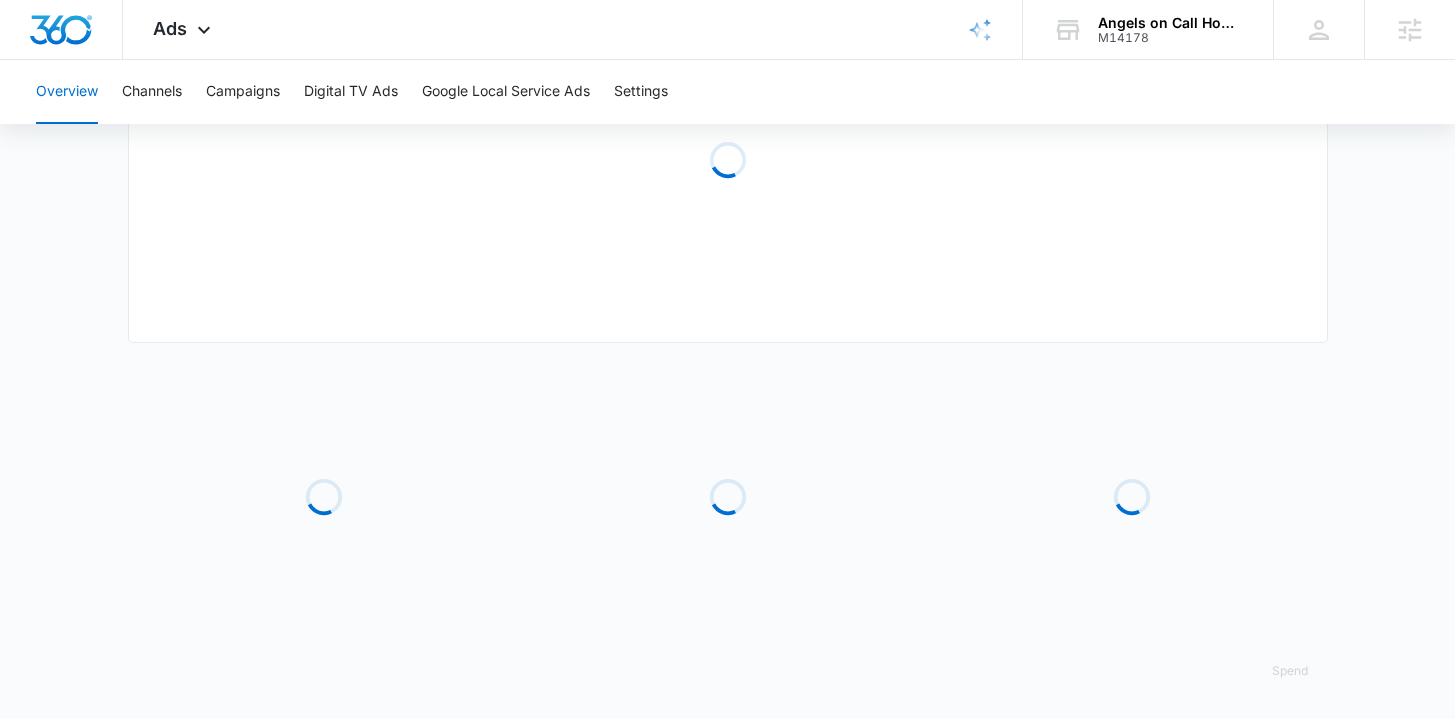 scroll, scrollTop: 0, scrollLeft: 0, axis: both 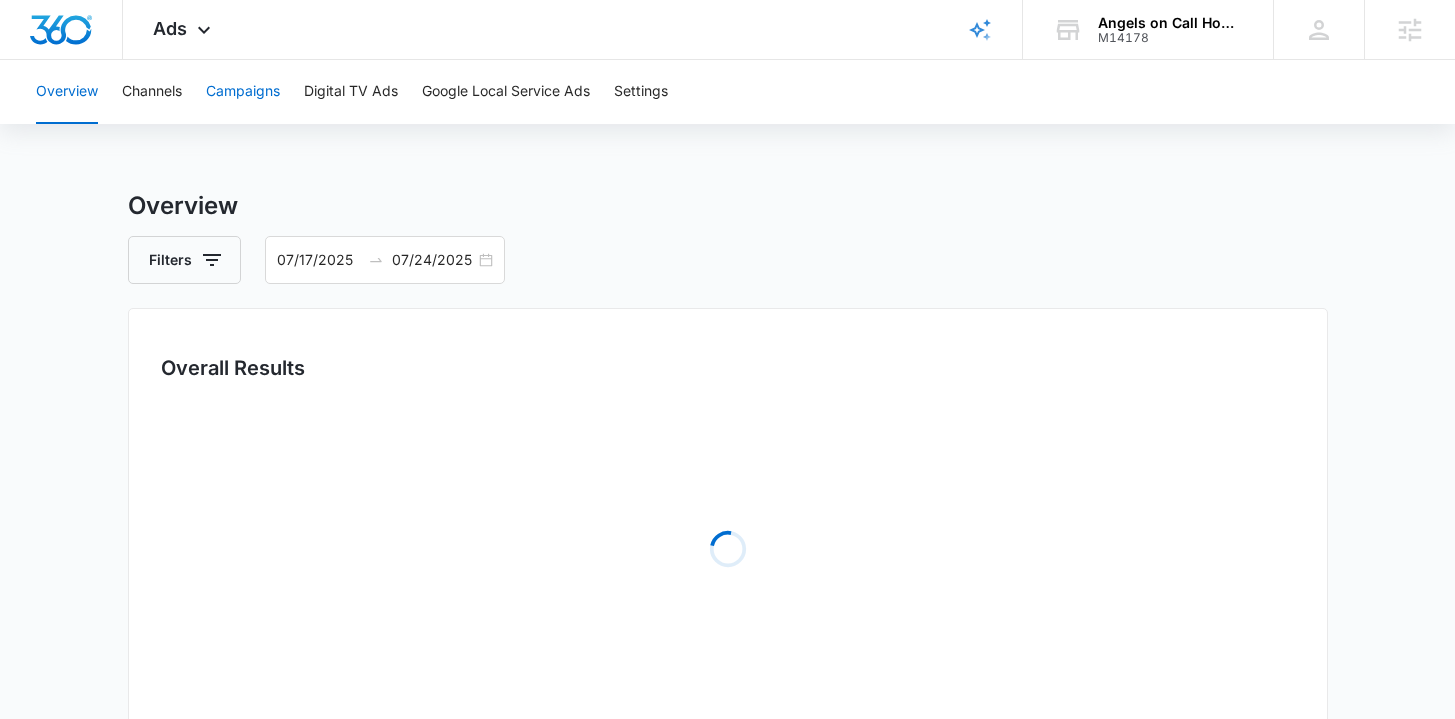 click on "Campaigns" at bounding box center (243, 92) 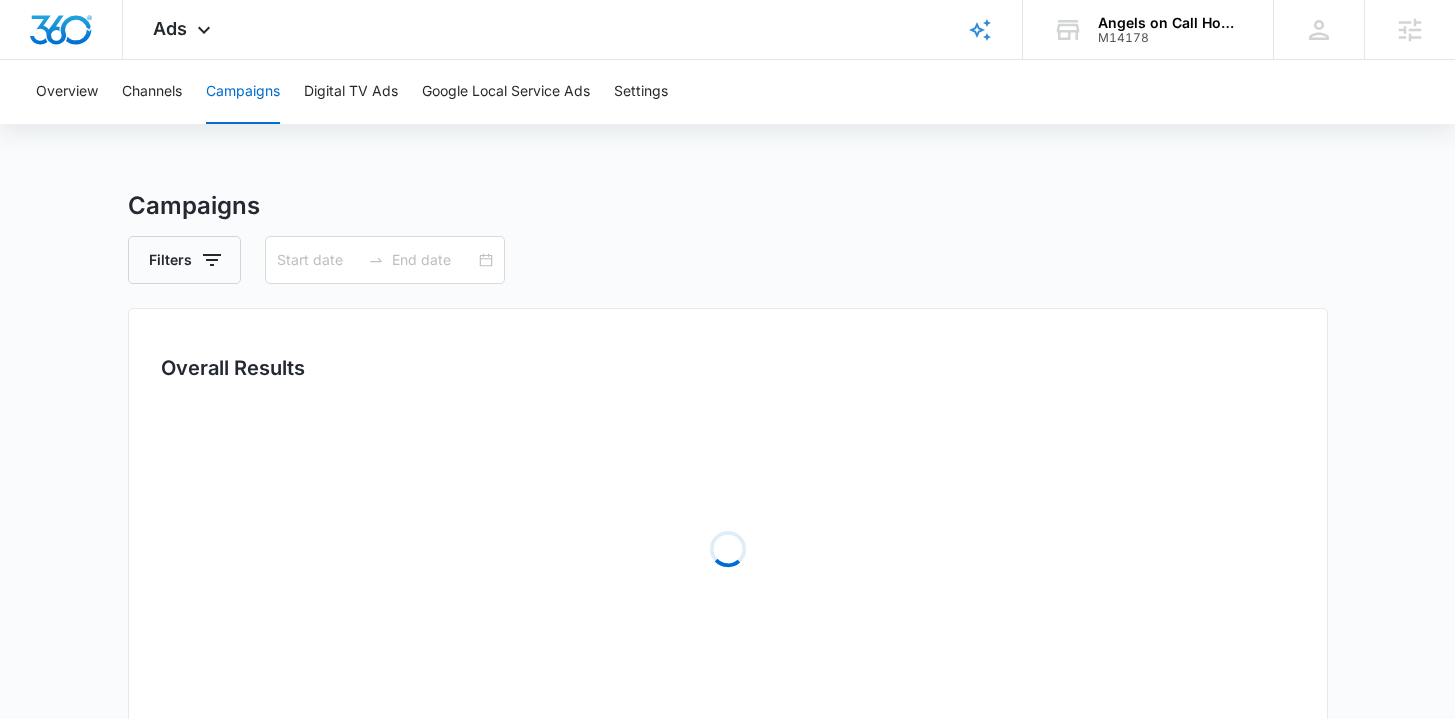 type on "07/17/2025" 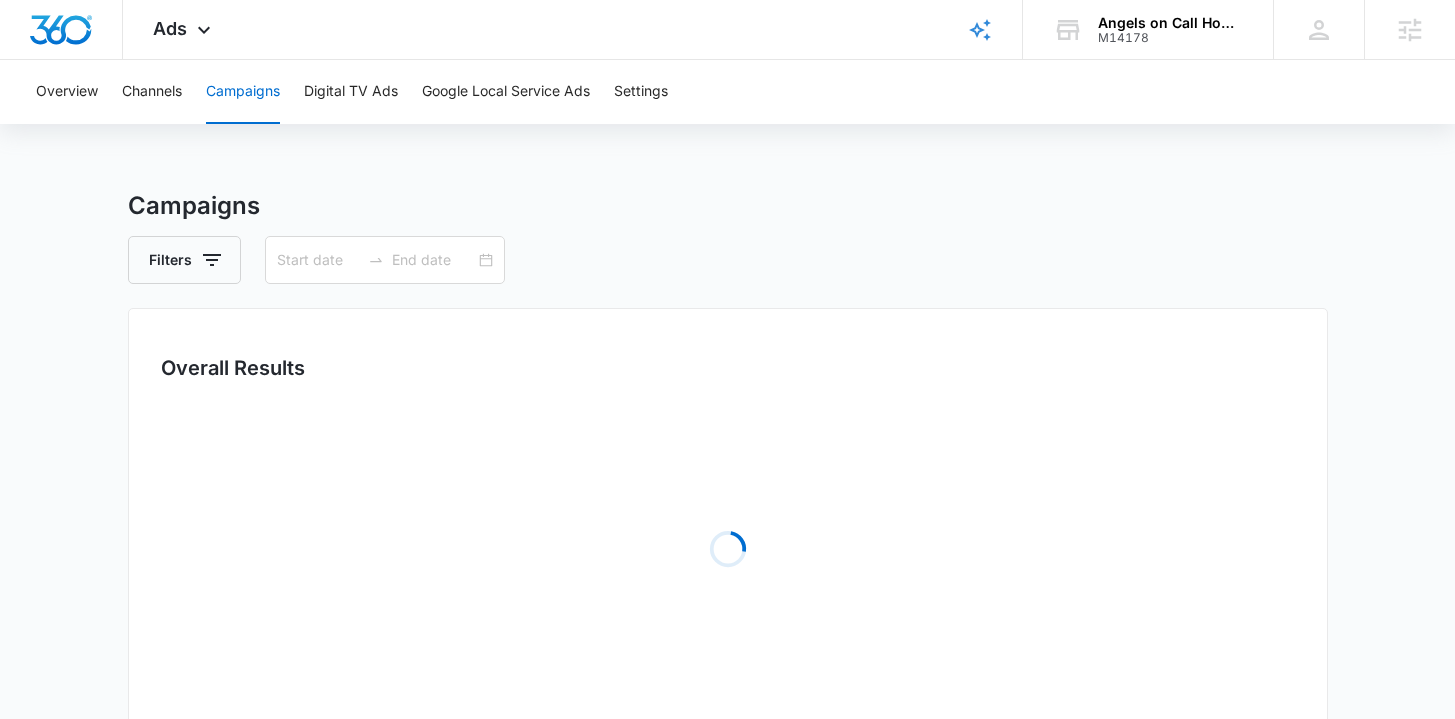 type on "07/24/2025" 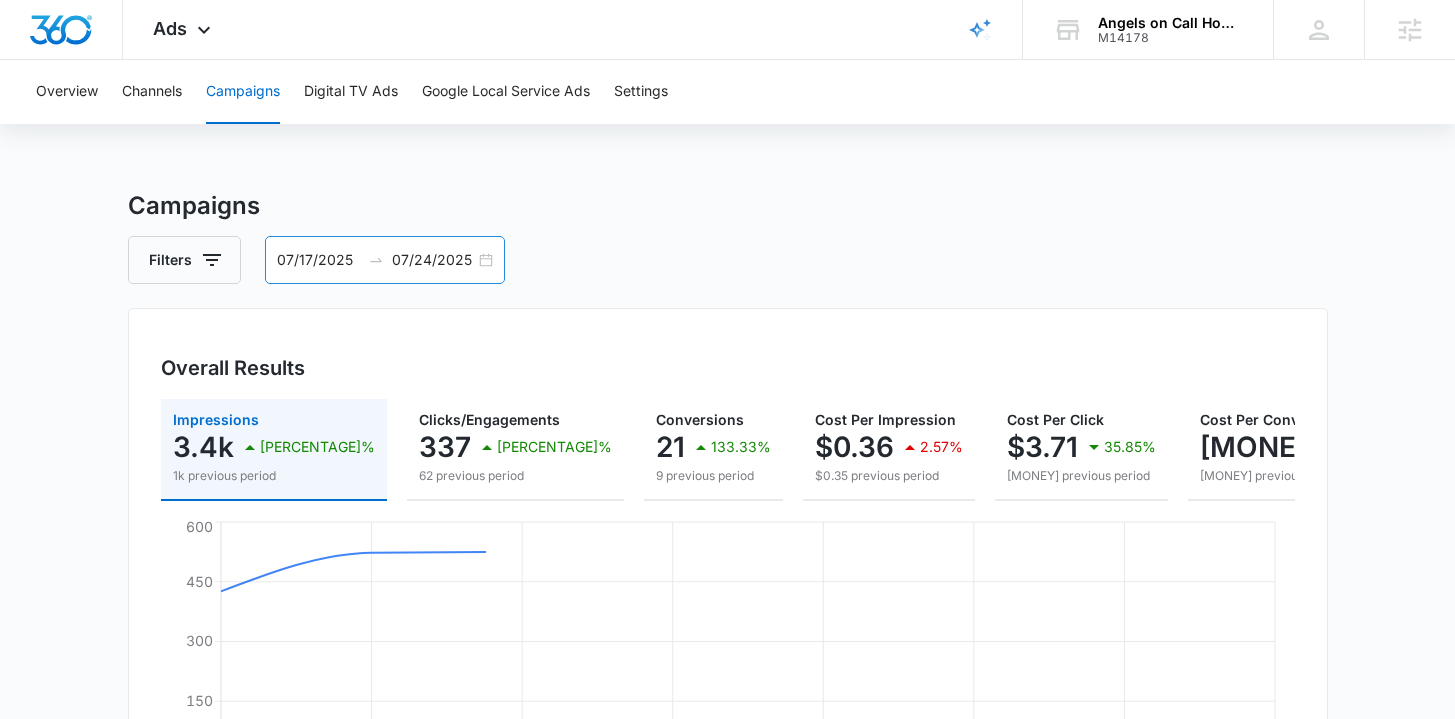 click on "07/17/2025 07/24/2025" at bounding box center [385, 260] 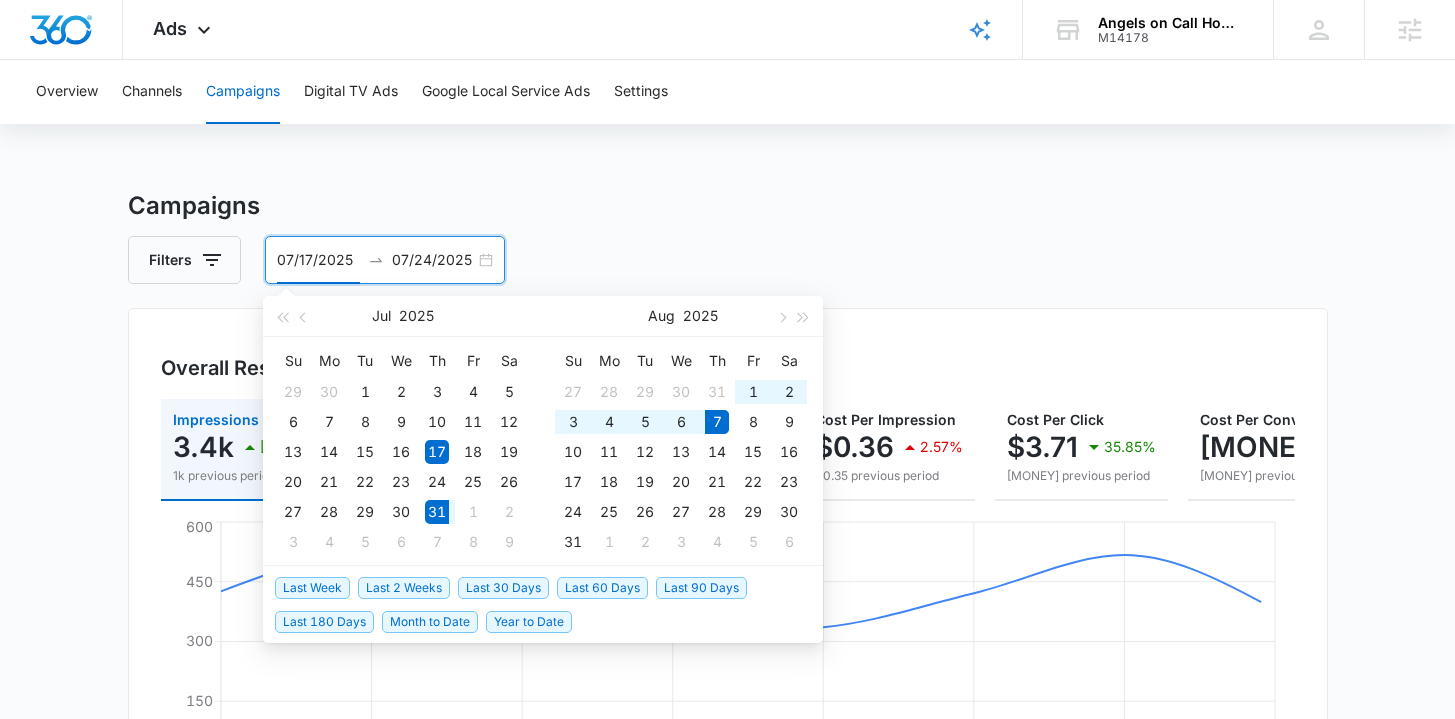 click on "Last  Week" at bounding box center [312, 588] 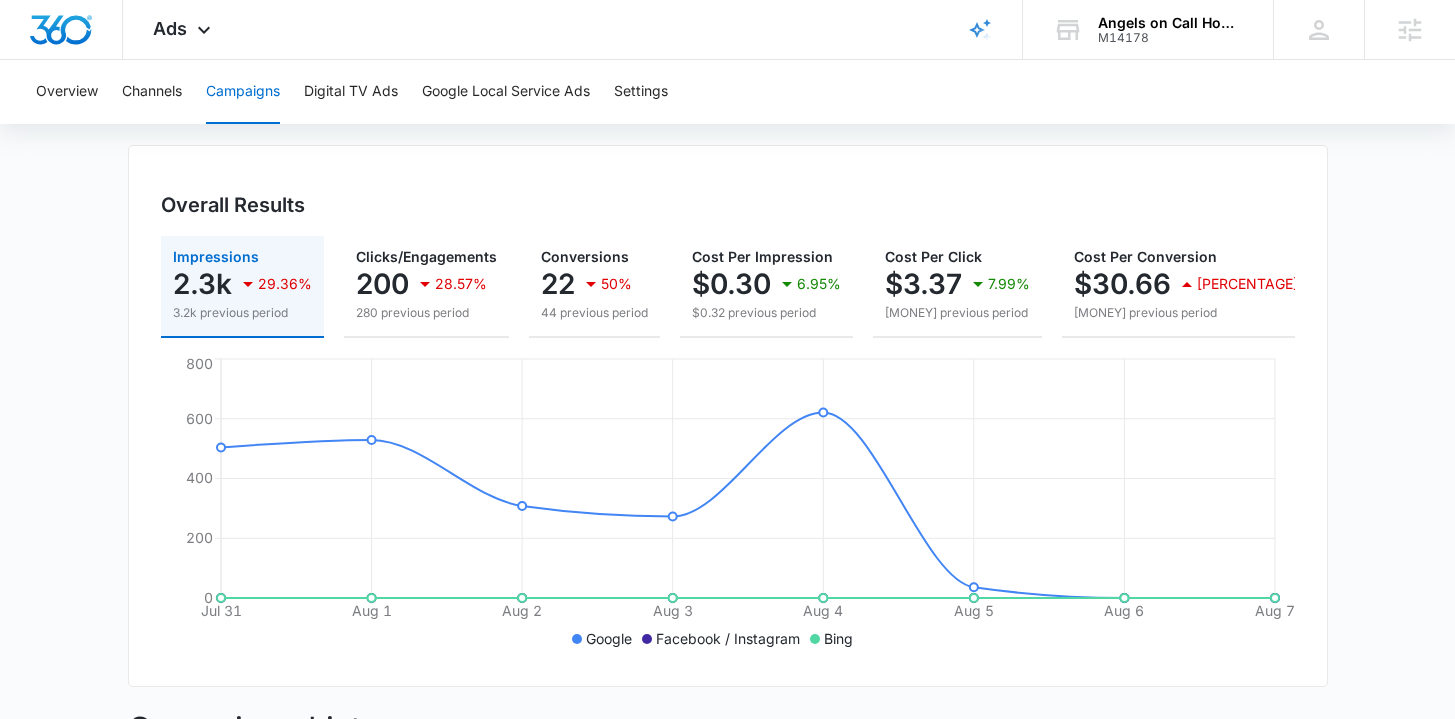 scroll, scrollTop: 266, scrollLeft: 0, axis: vertical 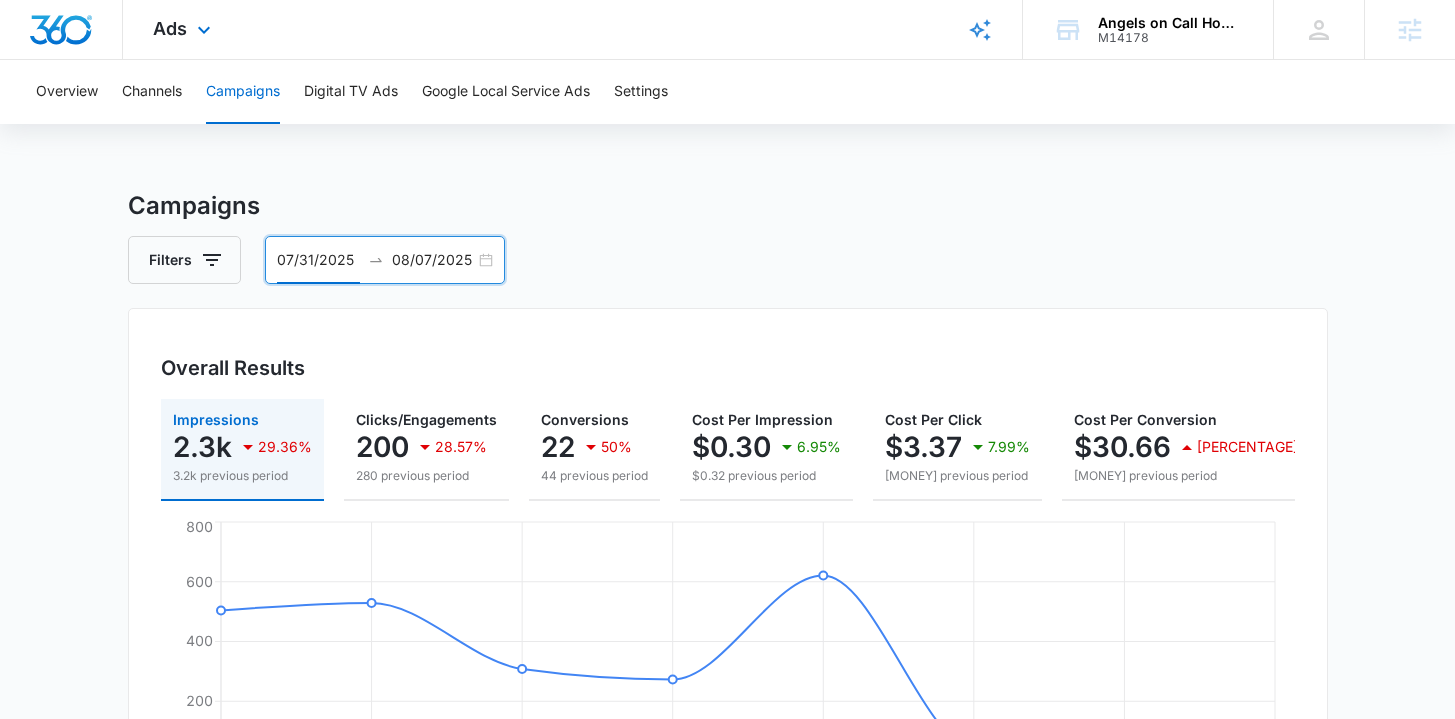 click at bounding box center [61, 30] 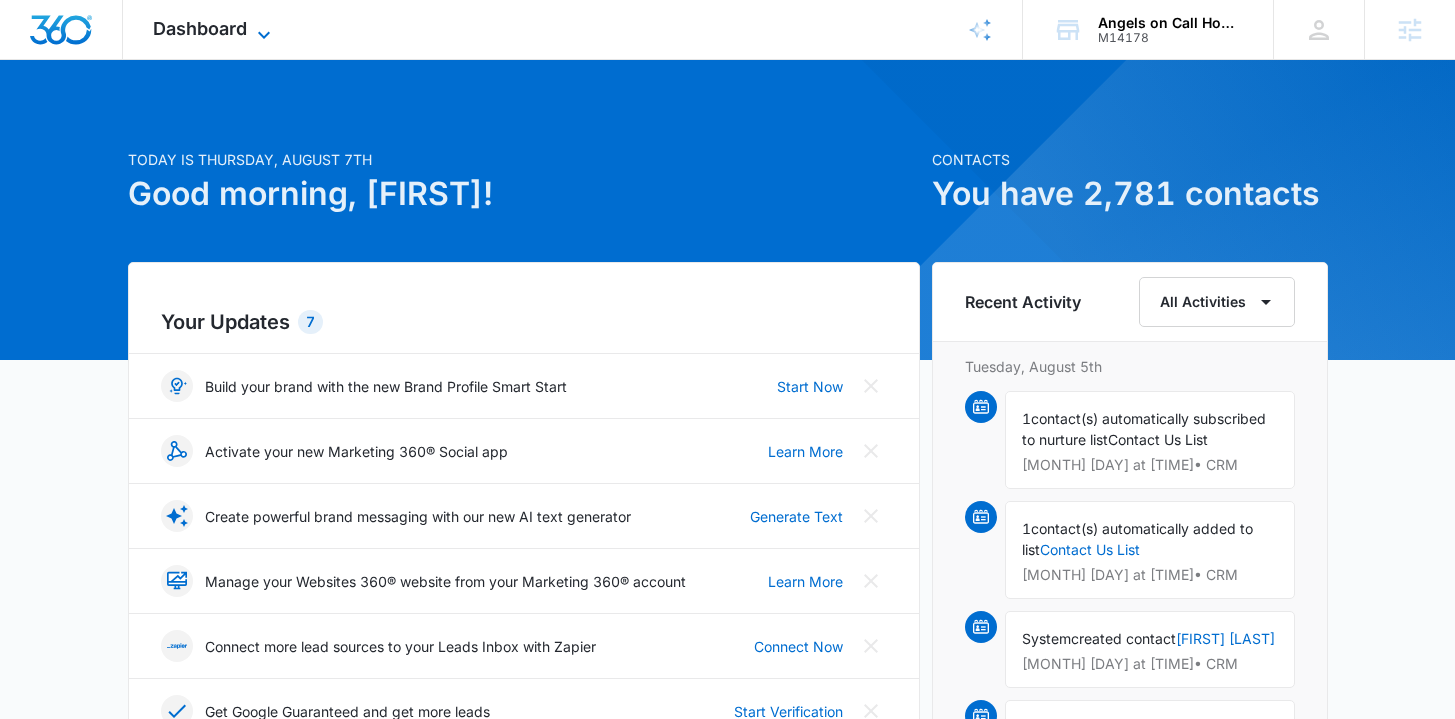 click on "Dashboard" at bounding box center (200, 28) 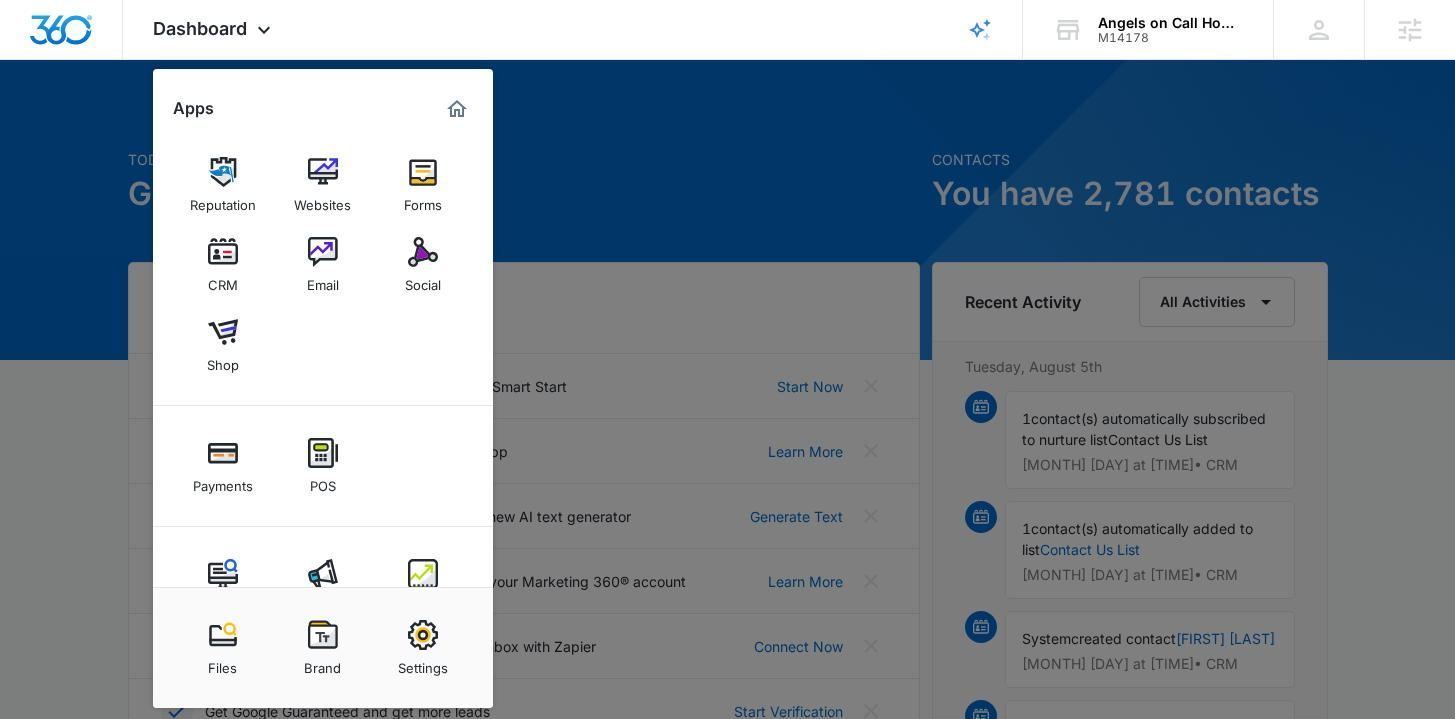 click at bounding box center (727, 359) 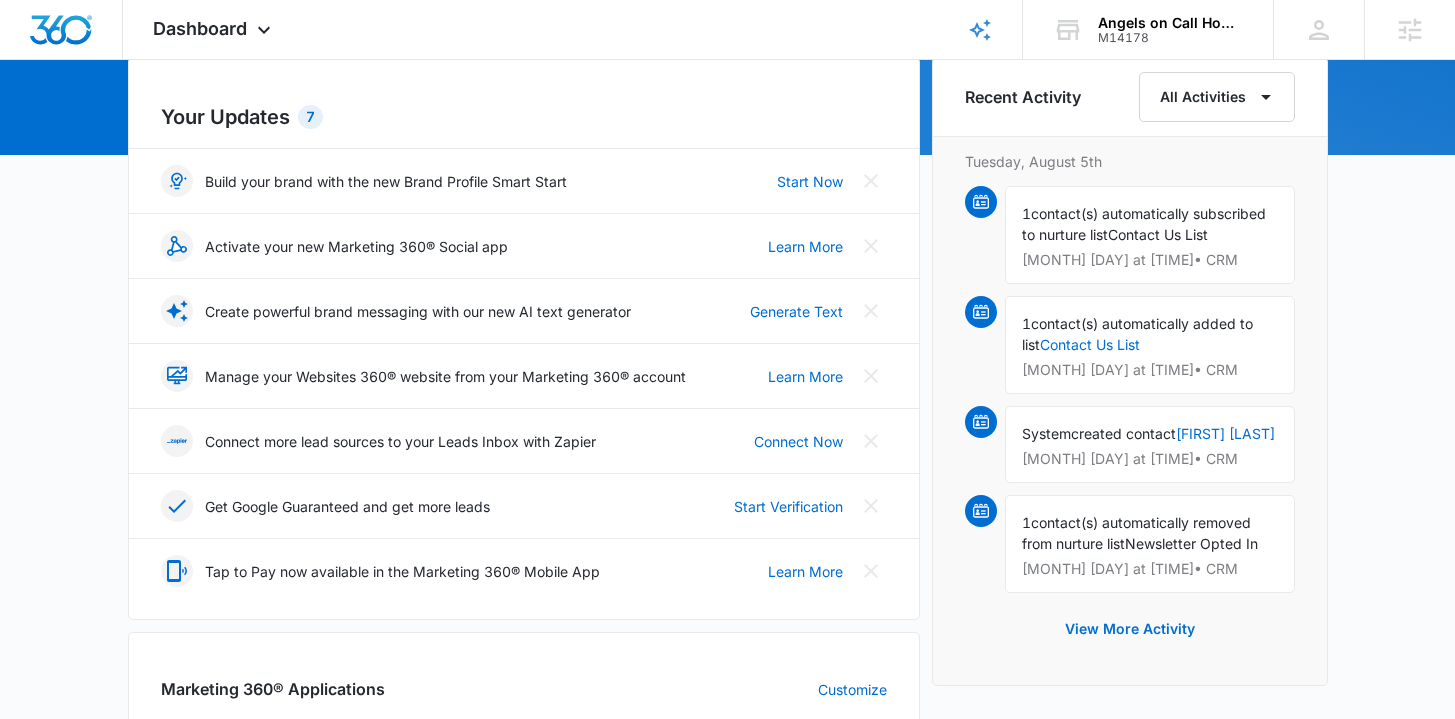 scroll, scrollTop: 658, scrollLeft: 0, axis: vertical 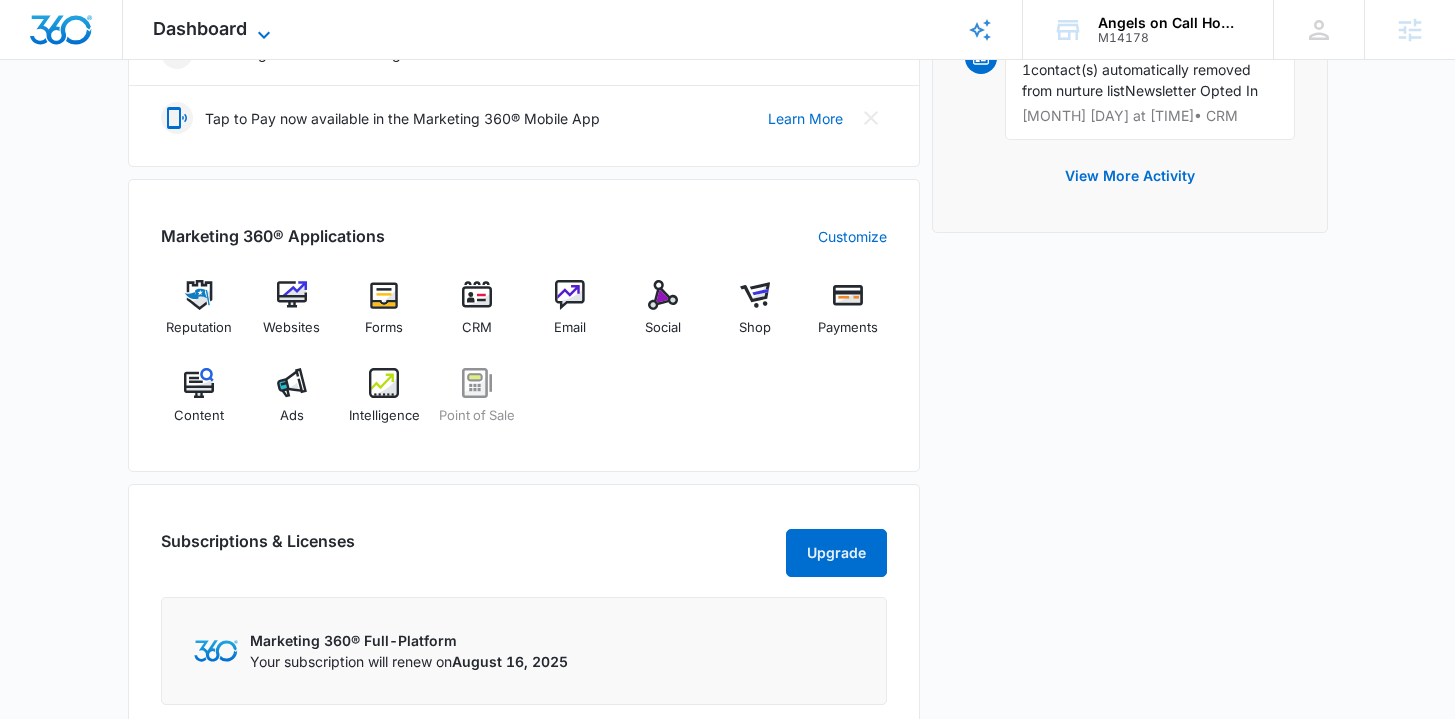click on "Dashboard" at bounding box center (200, 28) 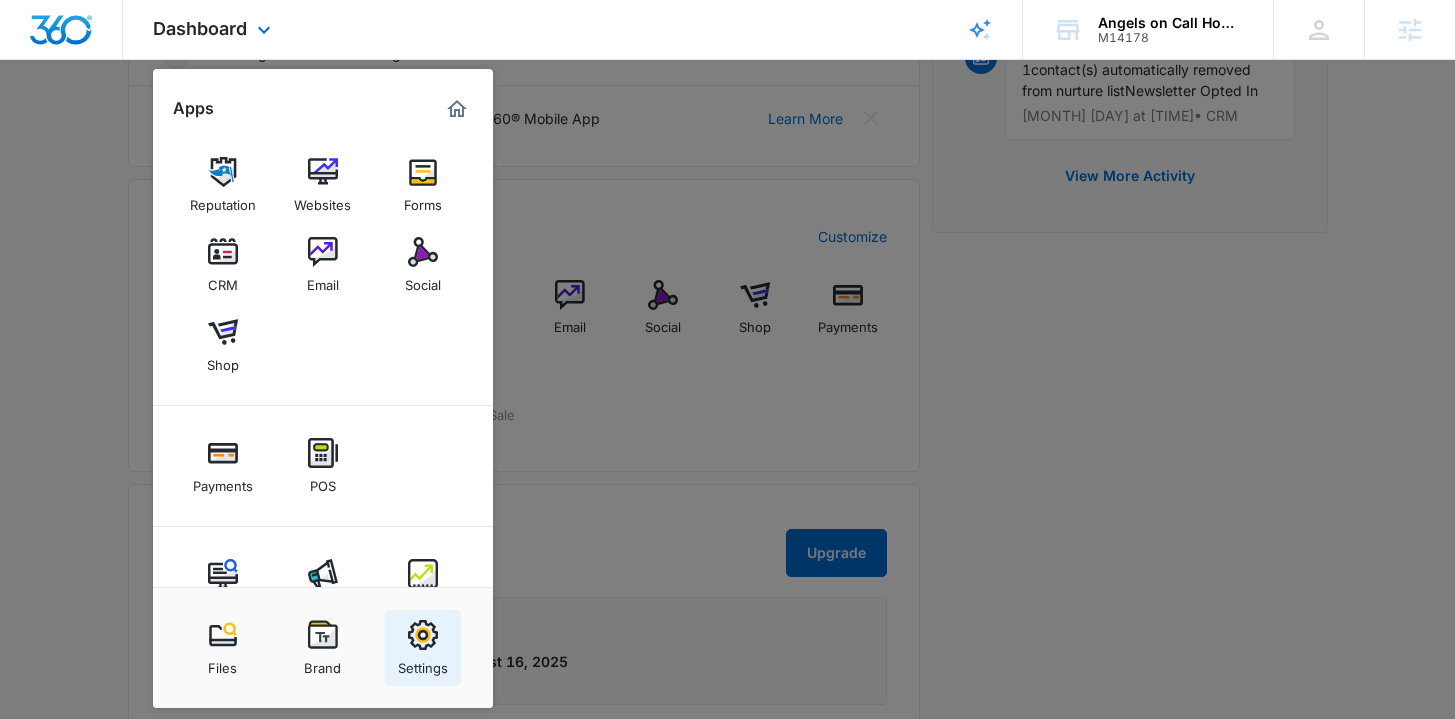 click on "Settings" at bounding box center (423, 648) 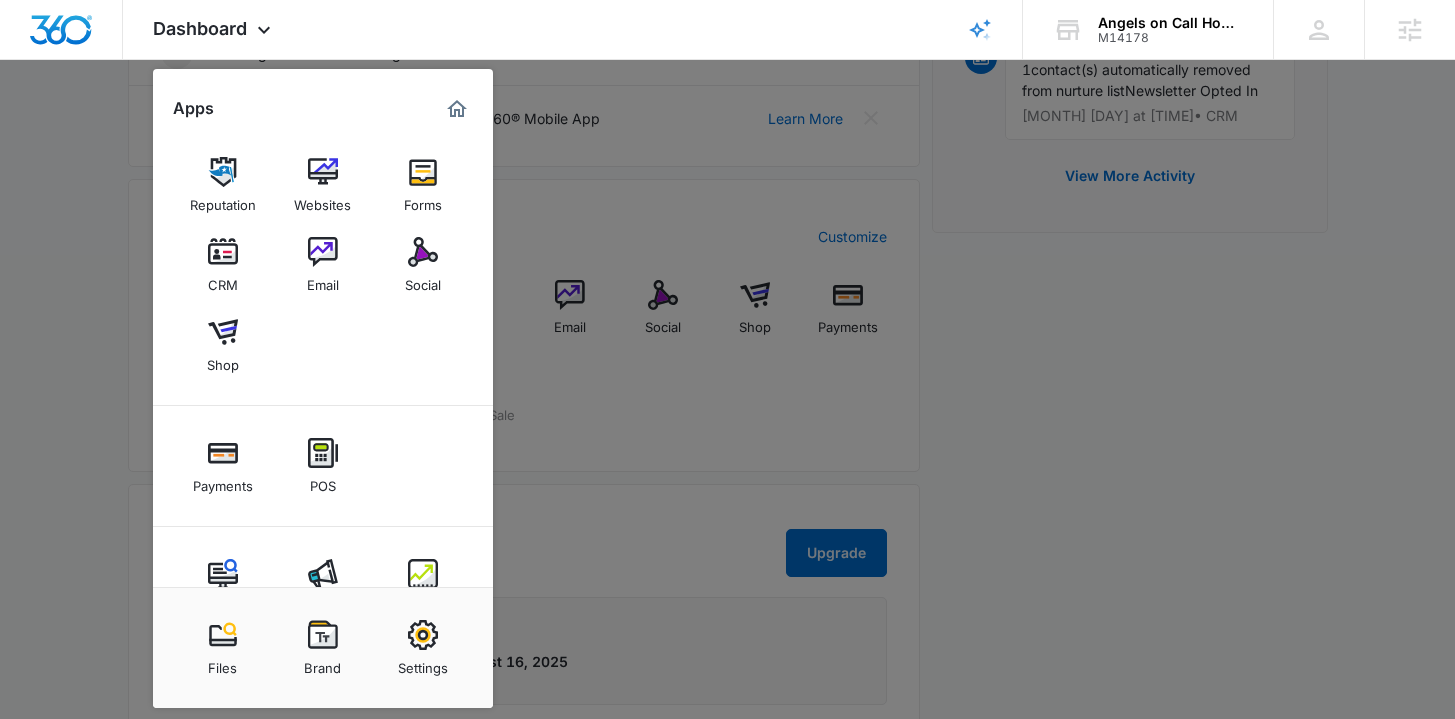 scroll, scrollTop: 0, scrollLeft: 0, axis: both 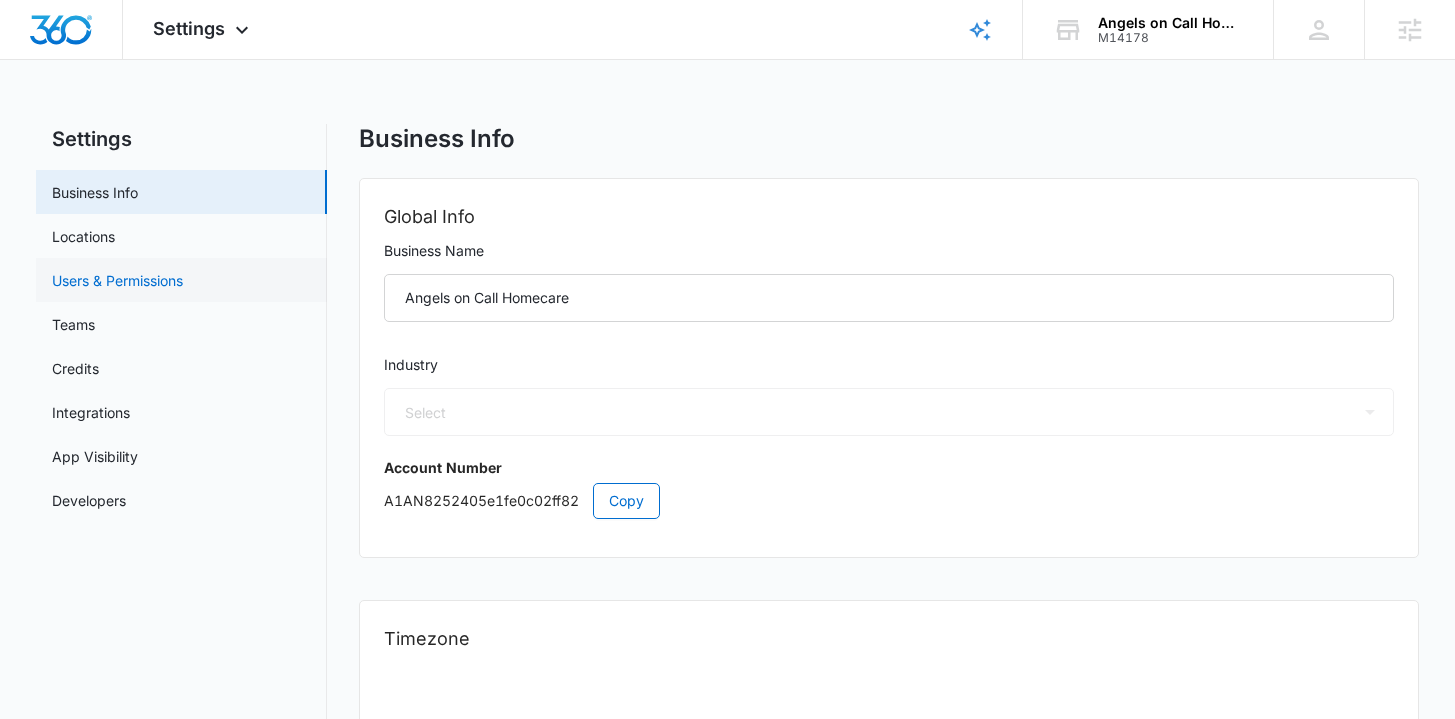 select on "33" 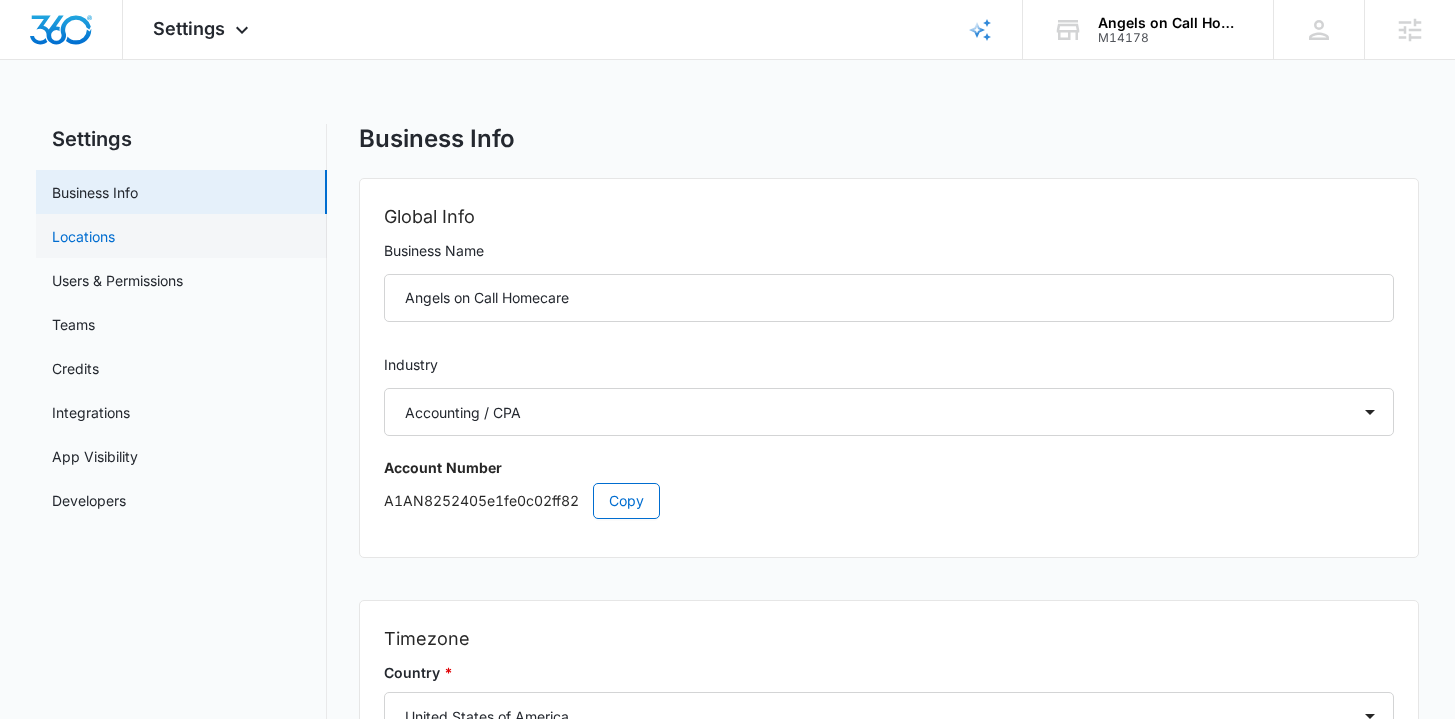 click on "Locations" at bounding box center [83, 236] 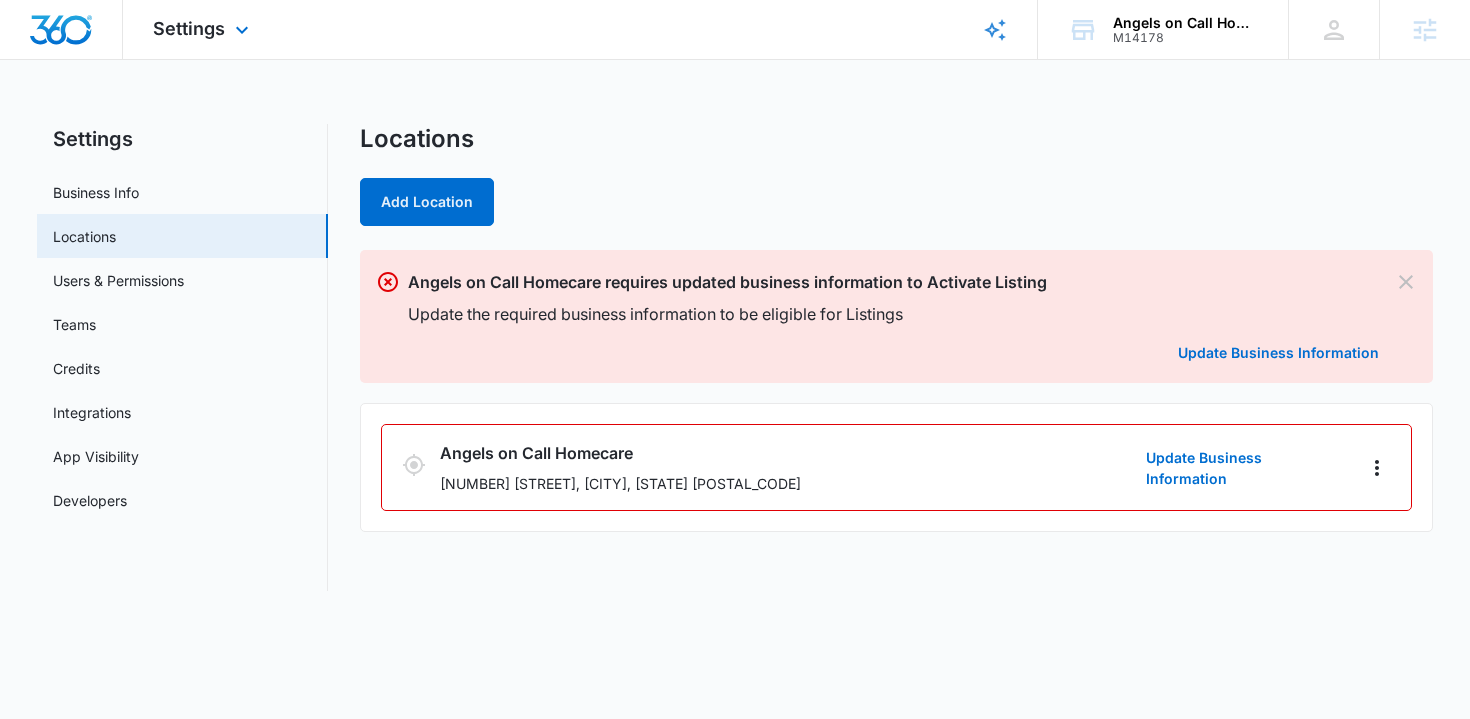 click at bounding box center [61, 30] 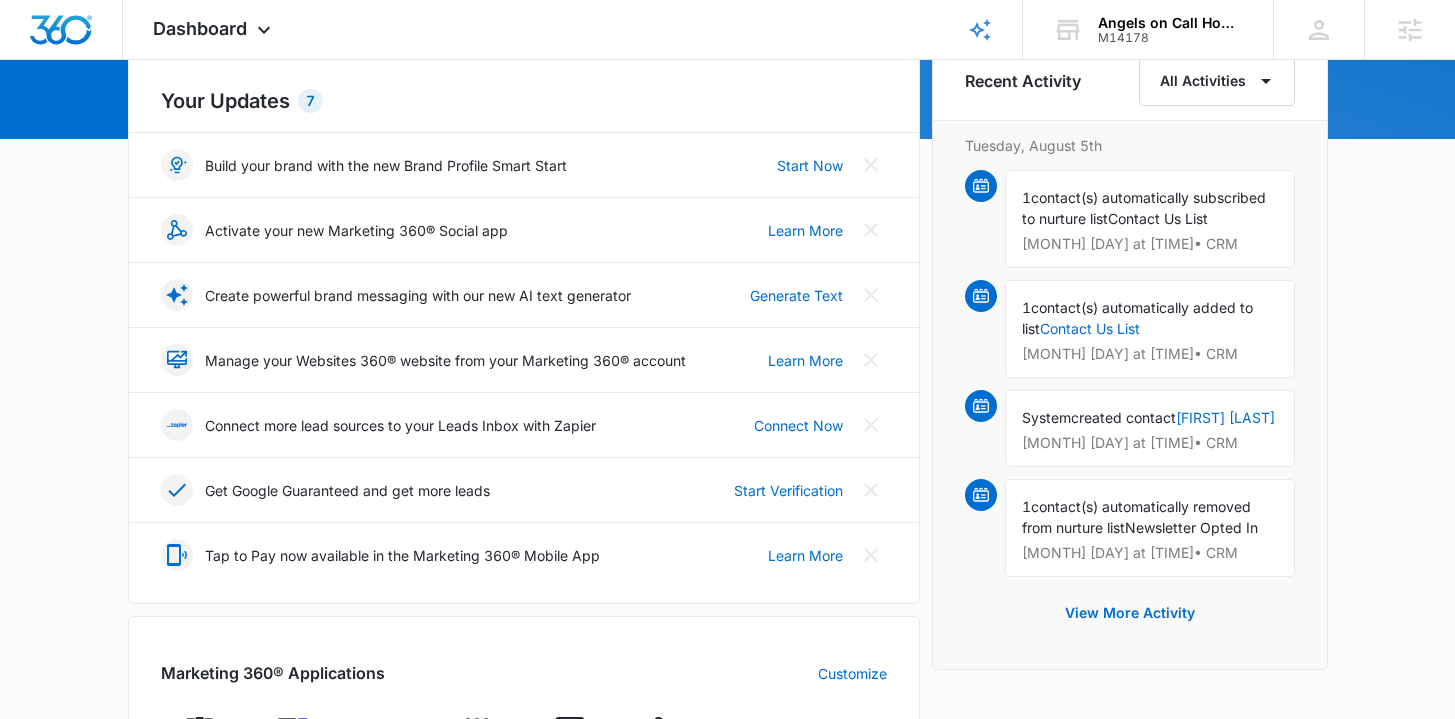 scroll, scrollTop: 481, scrollLeft: 0, axis: vertical 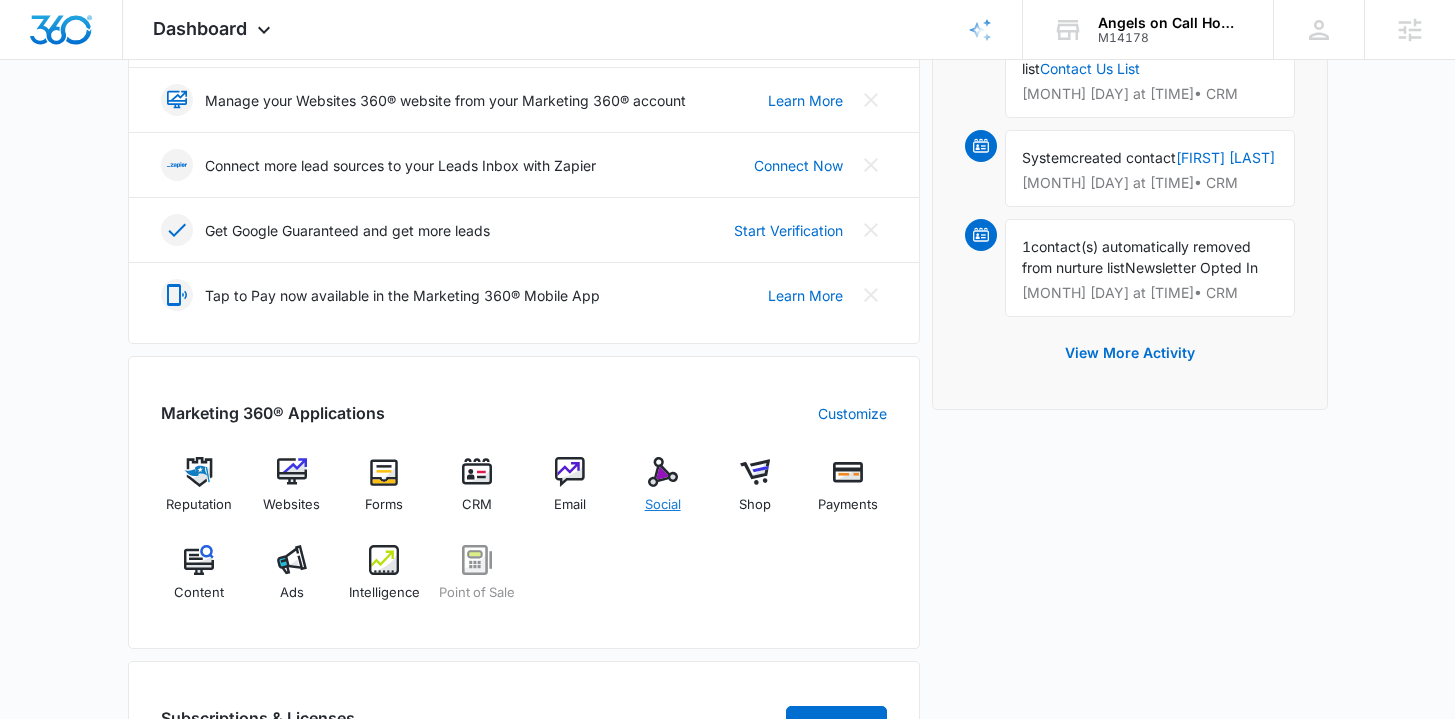 click on "Social" at bounding box center (663, 505) 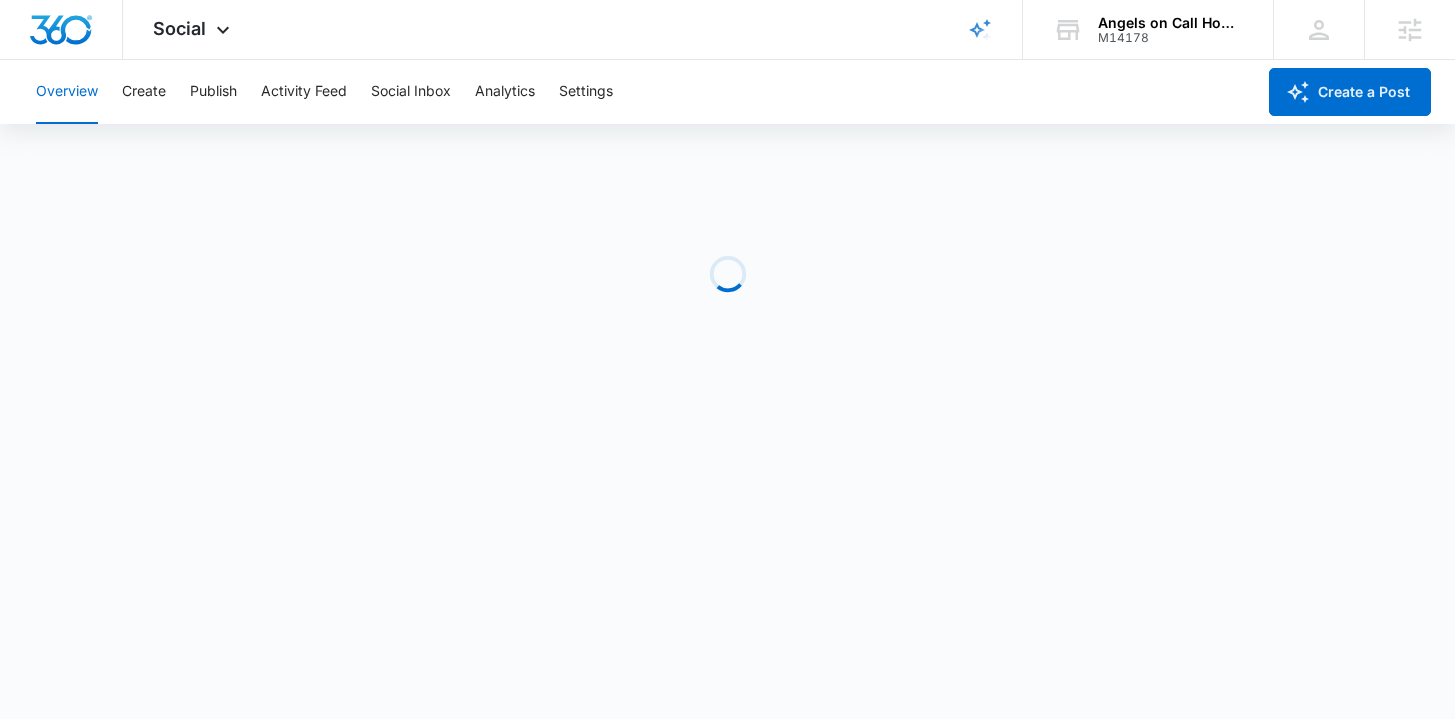 scroll, scrollTop: 0, scrollLeft: 0, axis: both 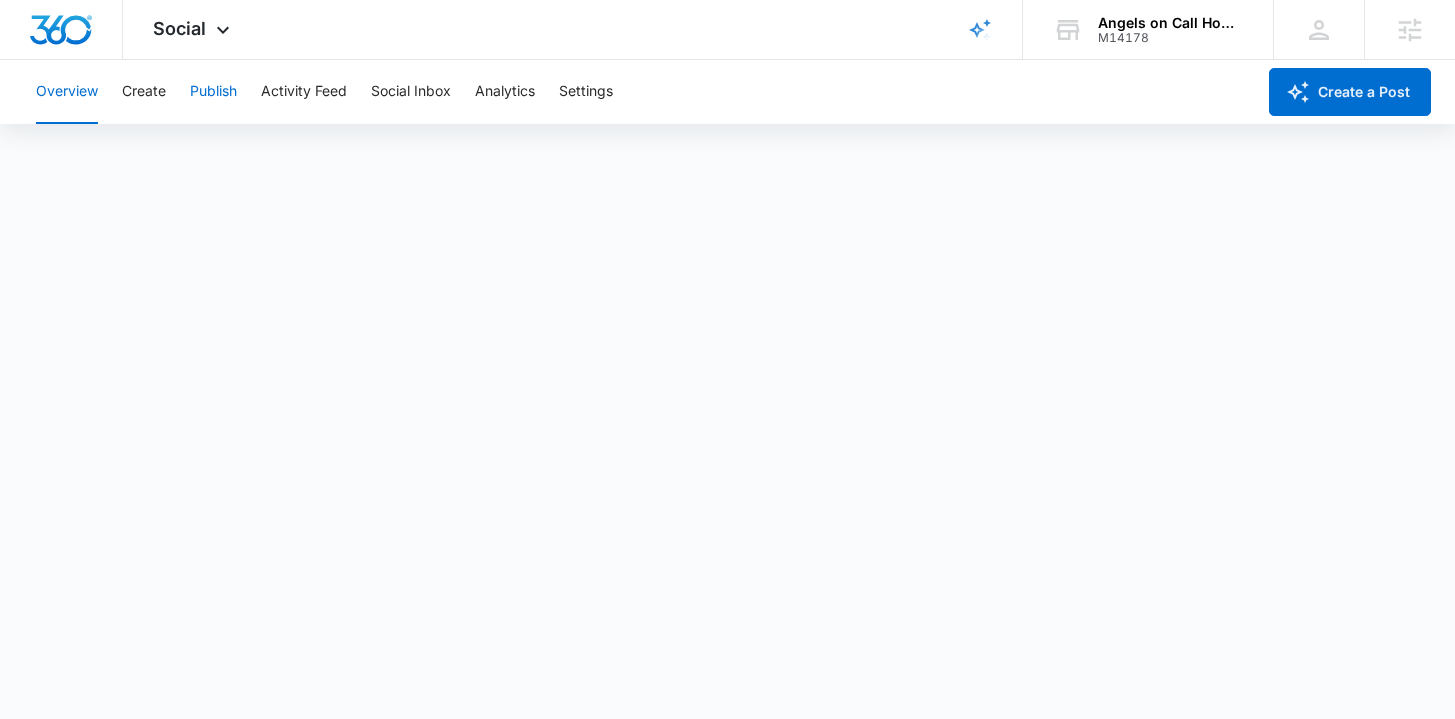 click on "Publish" at bounding box center (213, 92) 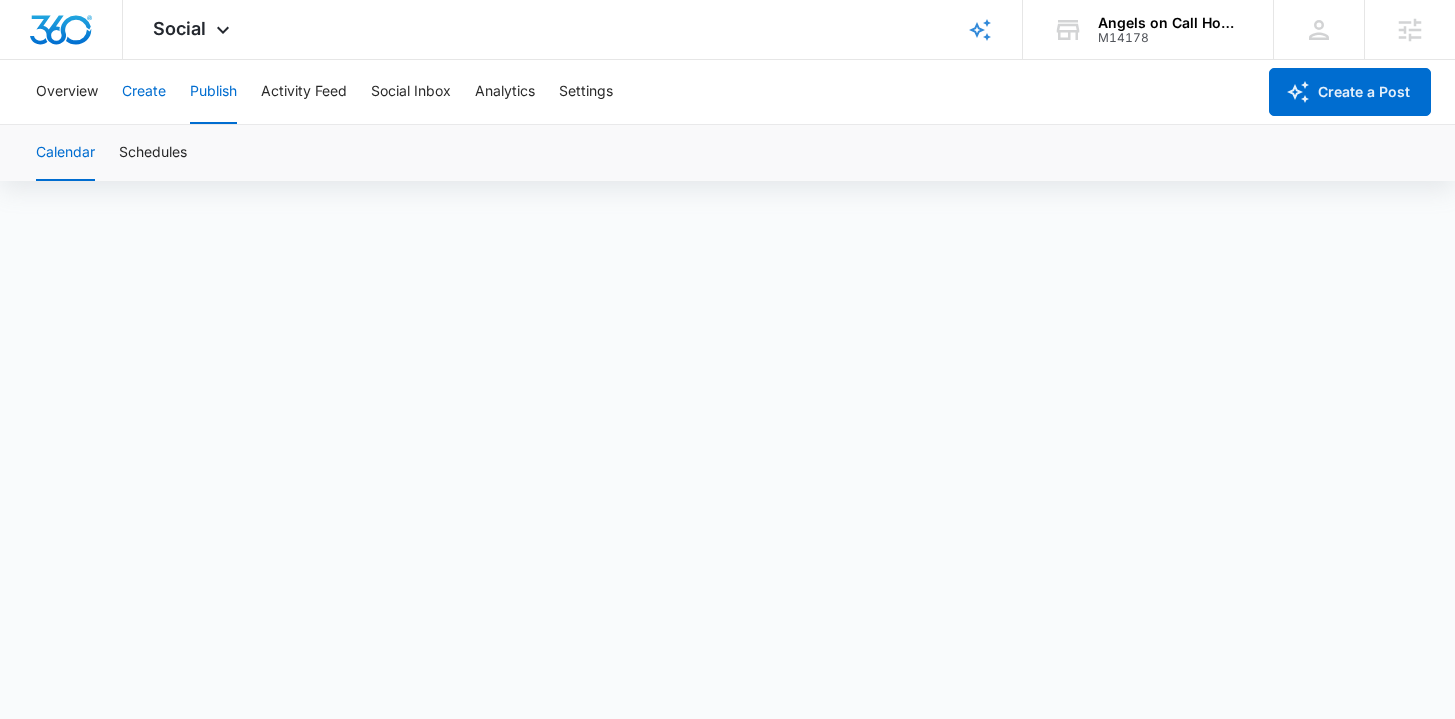 click on "Create" at bounding box center [144, 92] 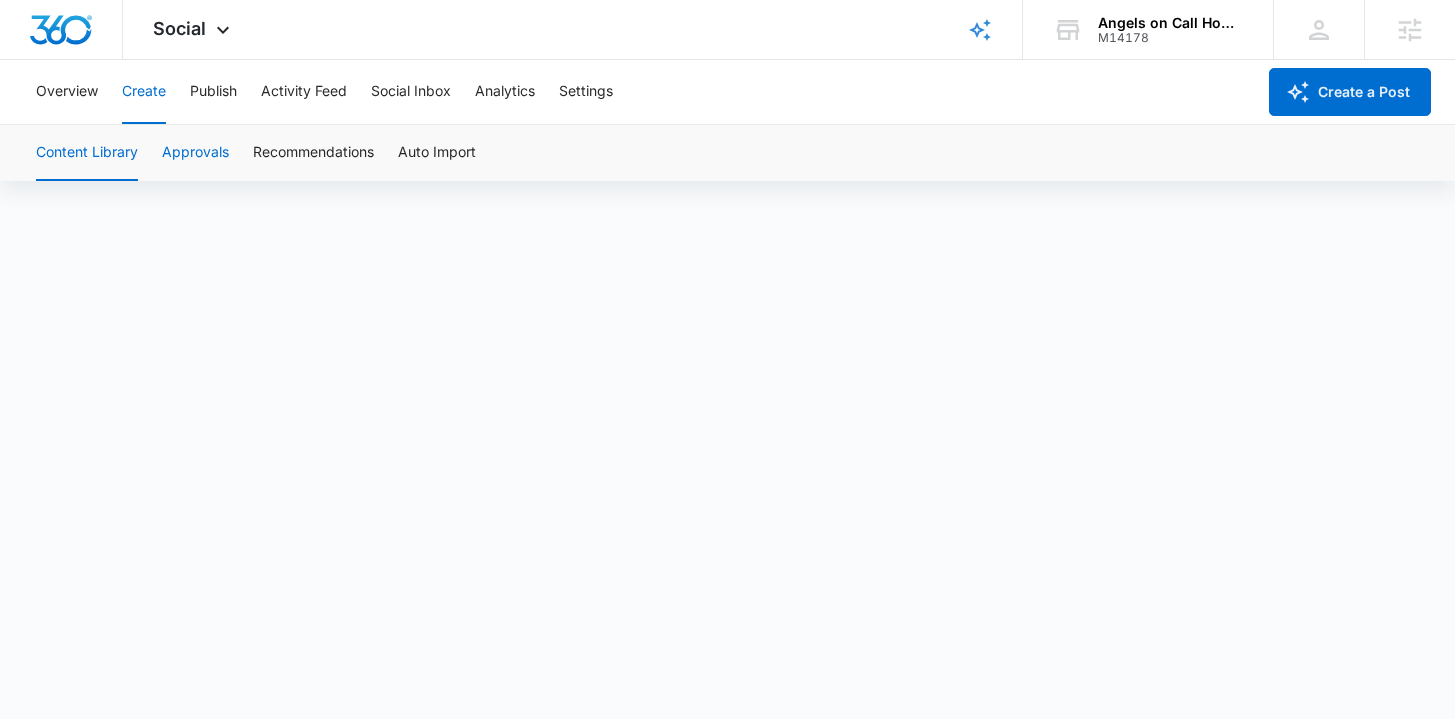 click on "Approvals" at bounding box center (195, 153) 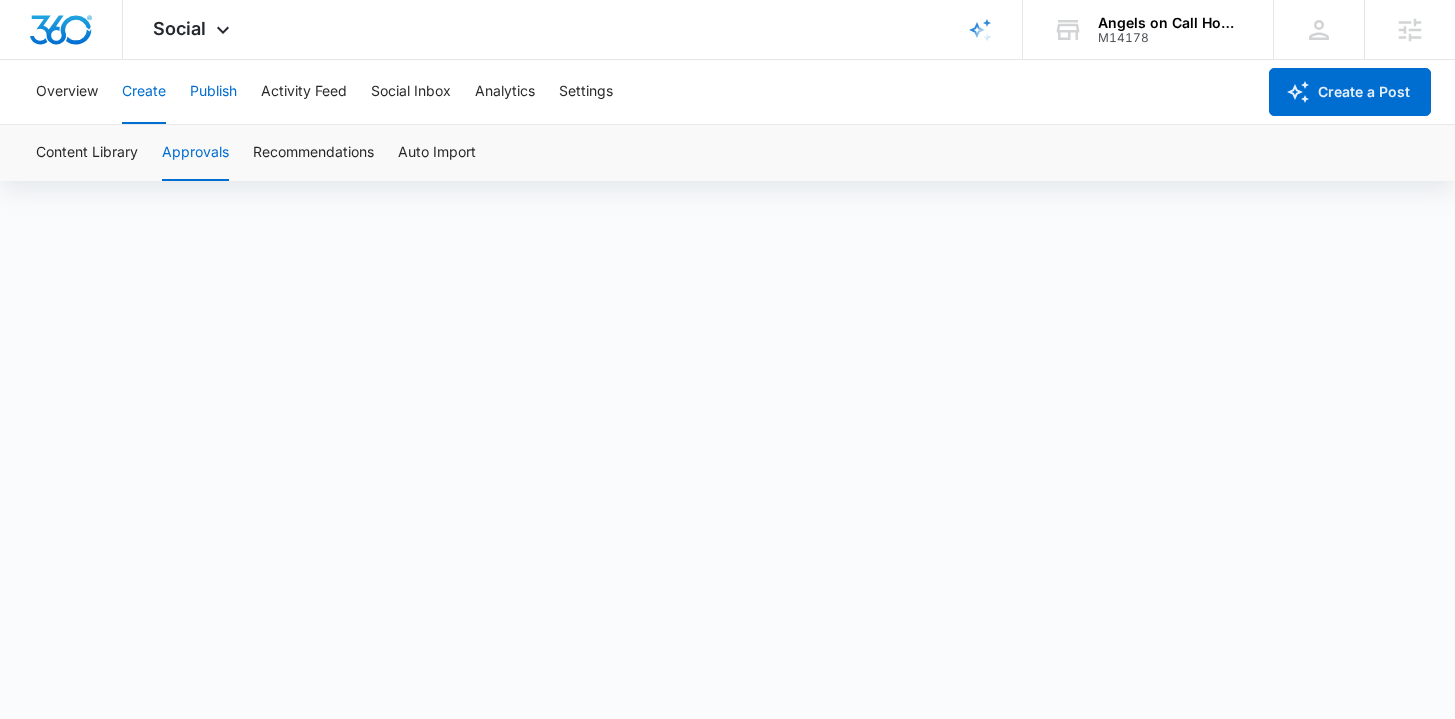 click on "Publish" at bounding box center (213, 92) 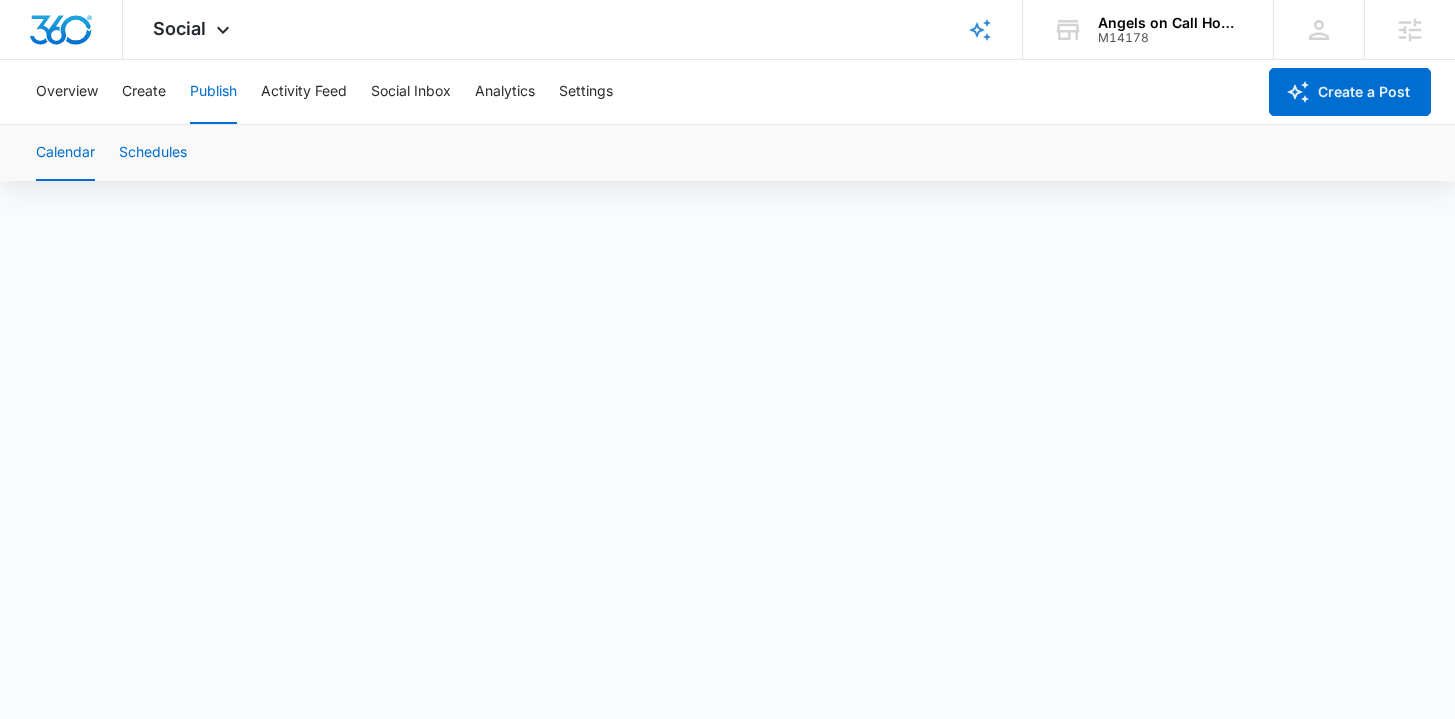 click on "Schedules" at bounding box center (153, 153) 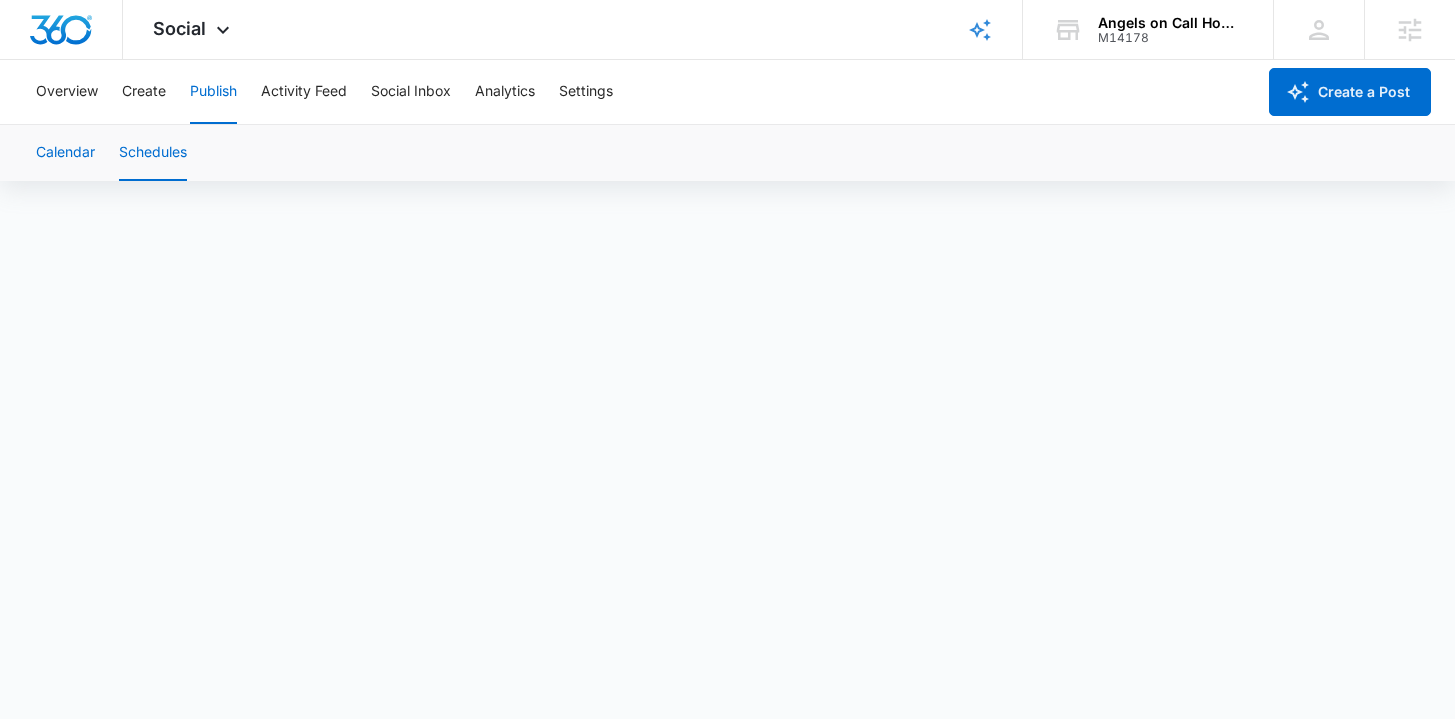 click on "Calendar" at bounding box center (65, 153) 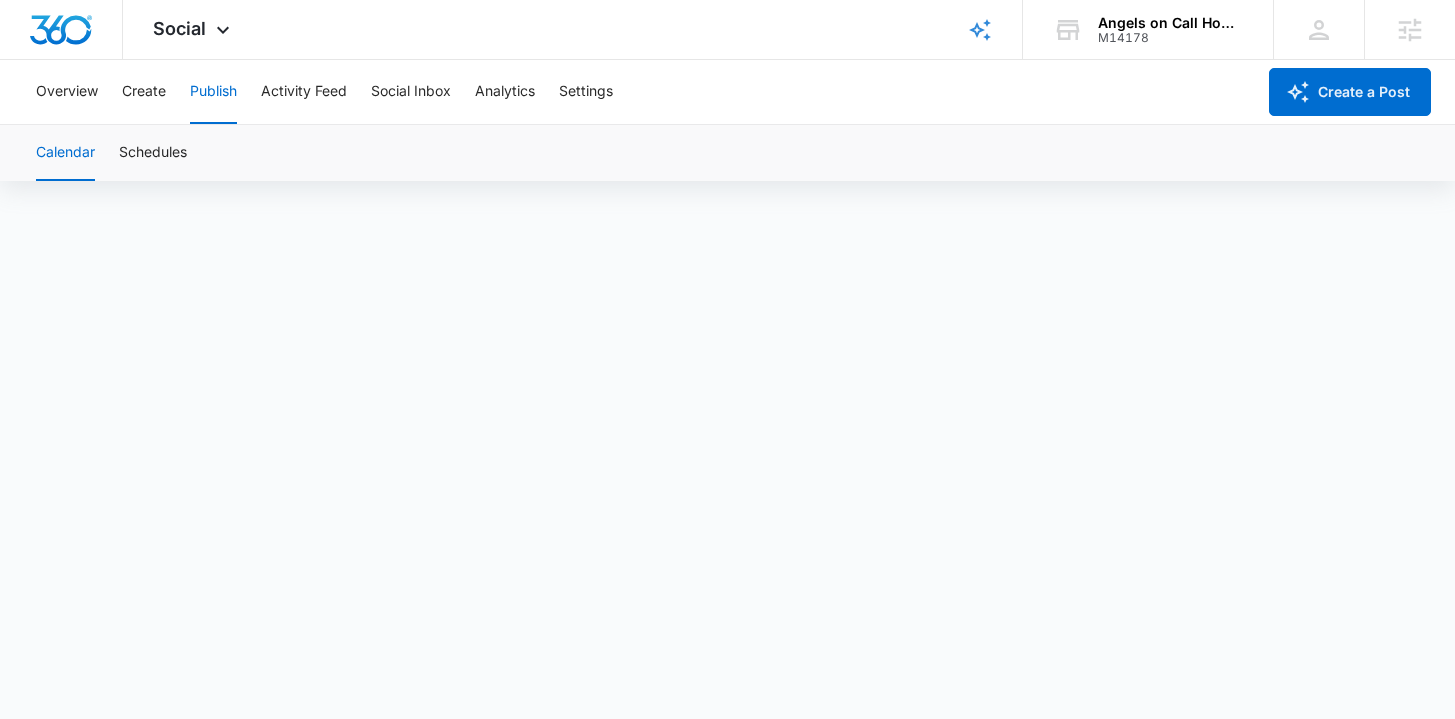 scroll, scrollTop: 0, scrollLeft: 0, axis: both 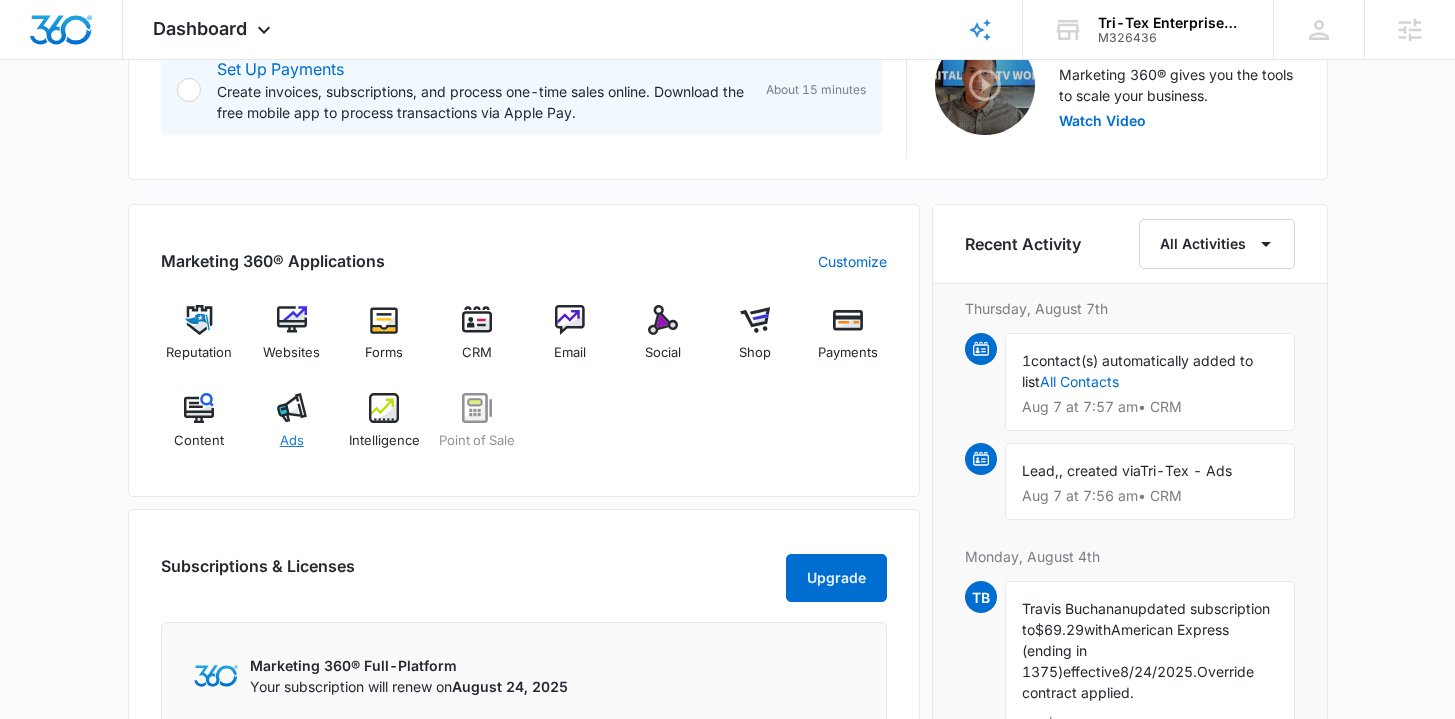 click on "Ads" at bounding box center [292, 441] 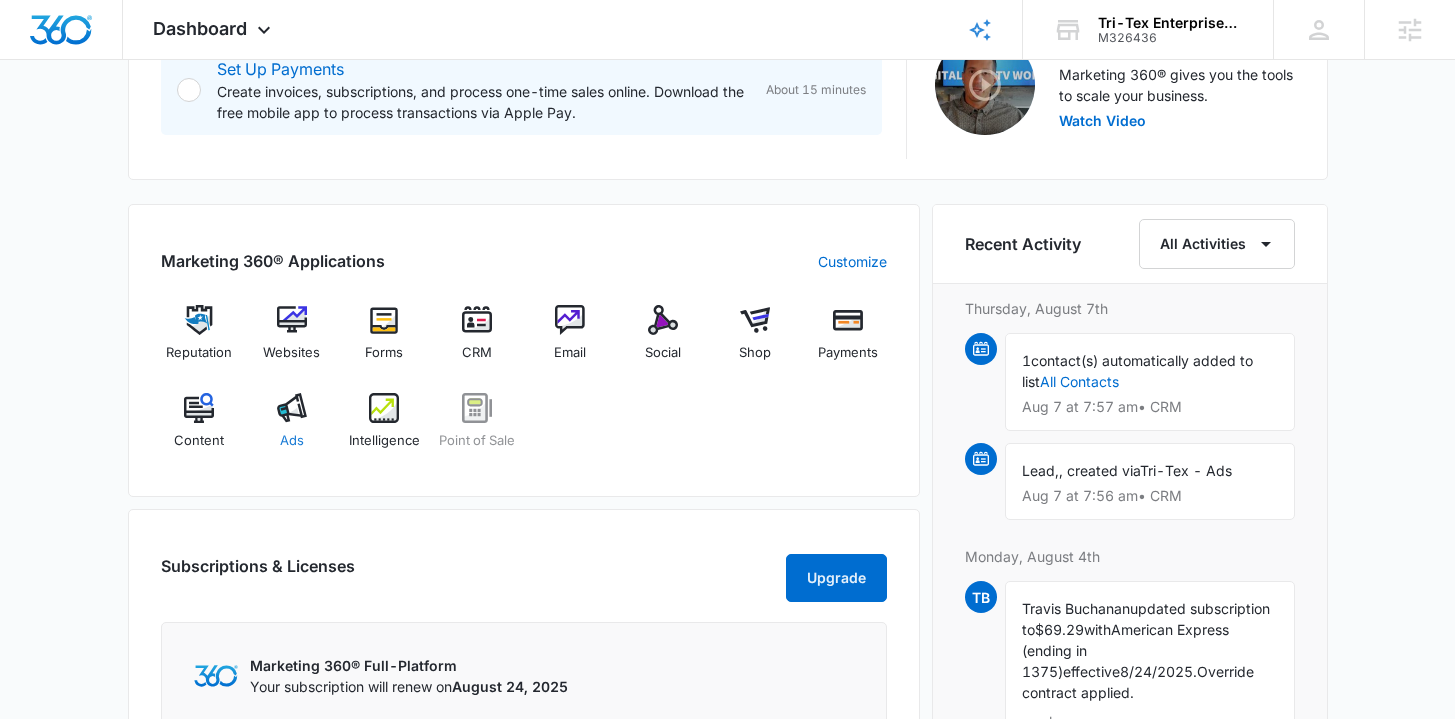 scroll, scrollTop: 0, scrollLeft: 0, axis: both 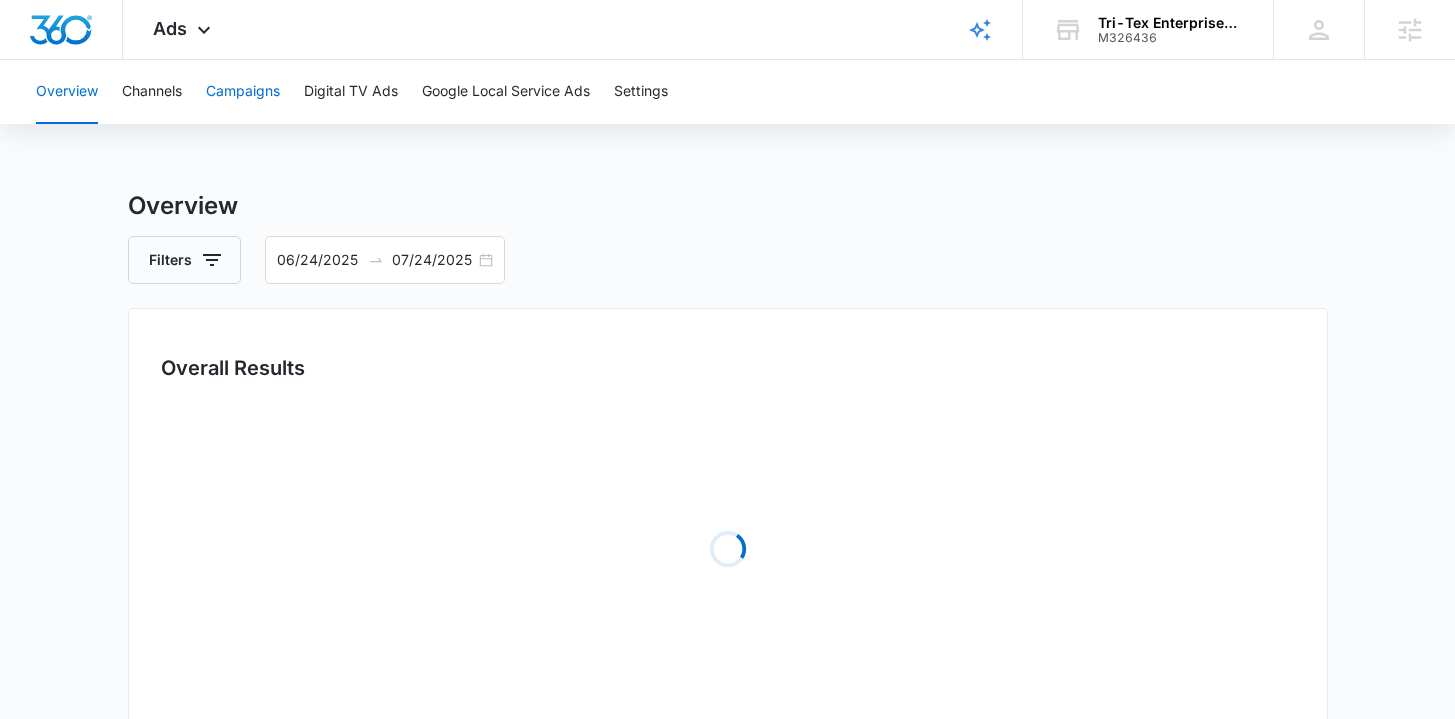 click on "Campaigns" at bounding box center [243, 92] 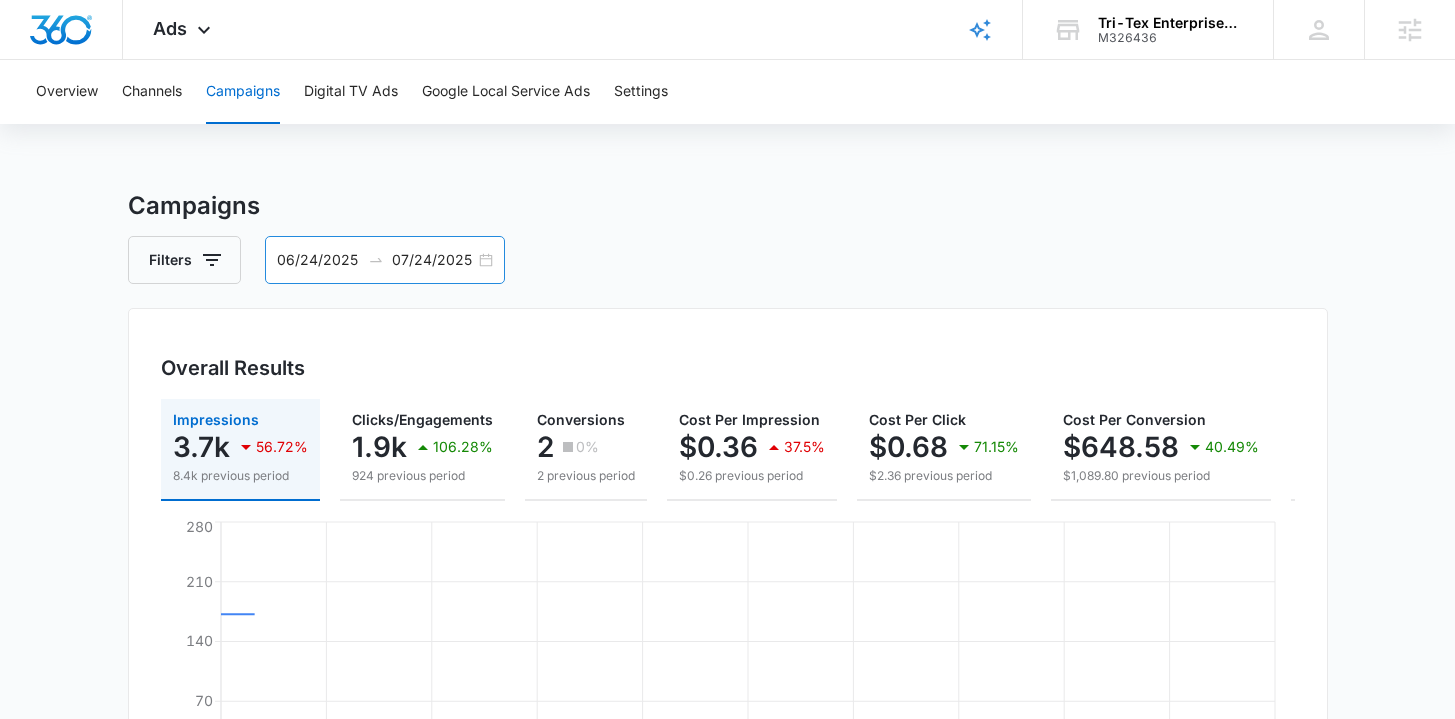 click on "06/24/2025 07/24/2025" at bounding box center [385, 260] 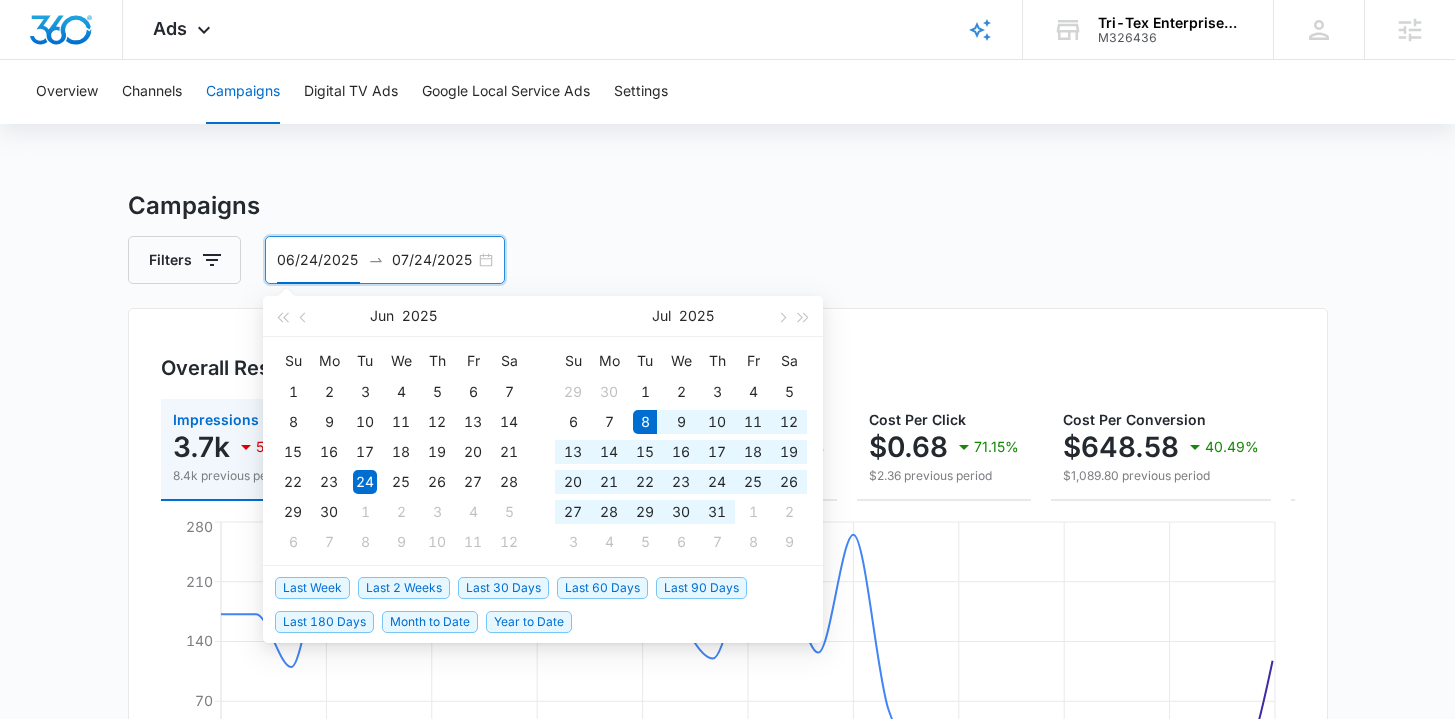 click on "Last 30 Days" at bounding box center [503, 588] 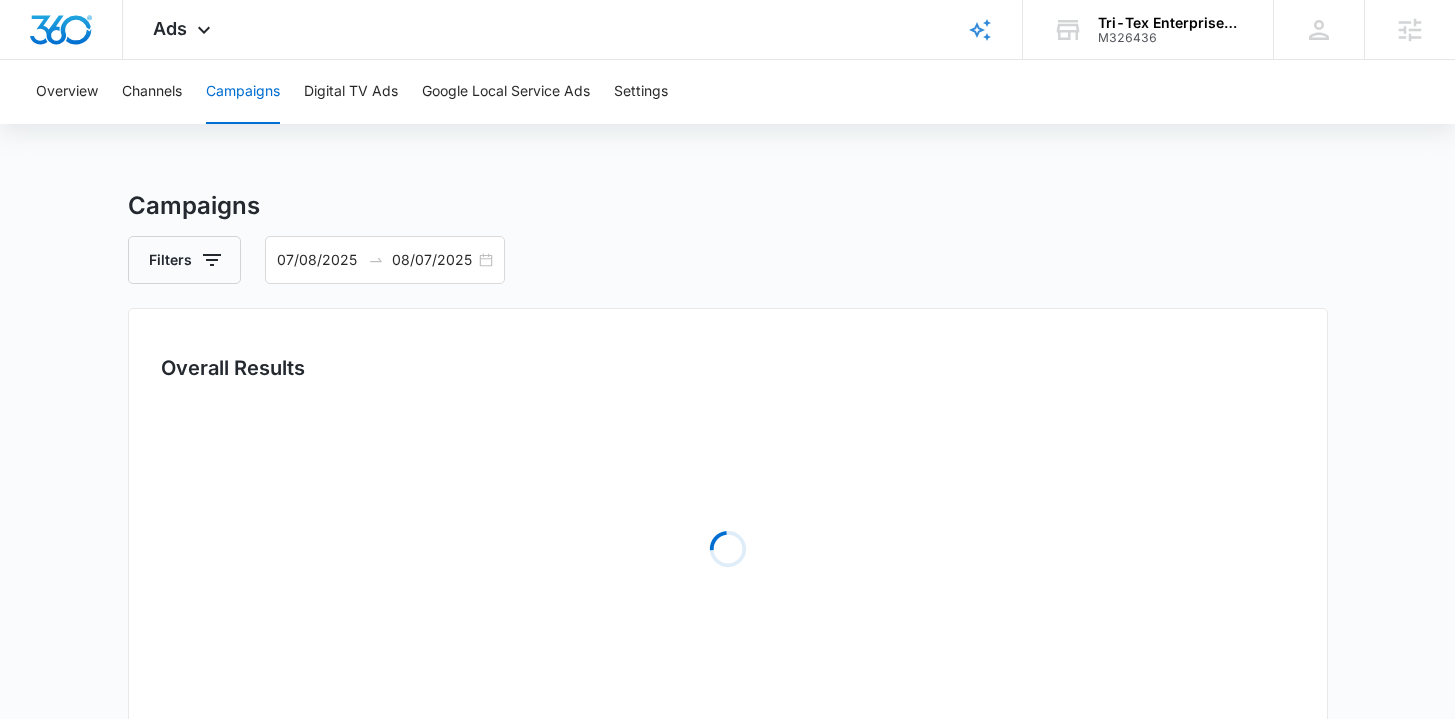 click on "Campaigns Filters 07/08/2025 08/07/2025 Overall Results Loading Campaigns List Filters Loading Spend Jul 2025 Su Mo Tu We Th Fr Sa 29 30 1 2 3 4 5 6 7 8 9 10 11 12 13 14 15 16 17 18 19 20 21 22 23 24 25 26 27 28 29 30 31 1 2 3 4 5 6 7 8 9 Aug 2025 Su Mo Tu We Th Fr Sa 27 28 29 30 31 1 2 3 4 5 6 7 8 9 10 11 12 13 14 15 16 17 18 19 20 21 22 23 24 25 26 27 28 29 30 31 1 2 3 4 5 6 Last  Week Last 2 Weeks Last 30 Days Last 60 Days Last 90 Days Last 180 Days Month to Date Year to Date" at bounding box center (727, 709) 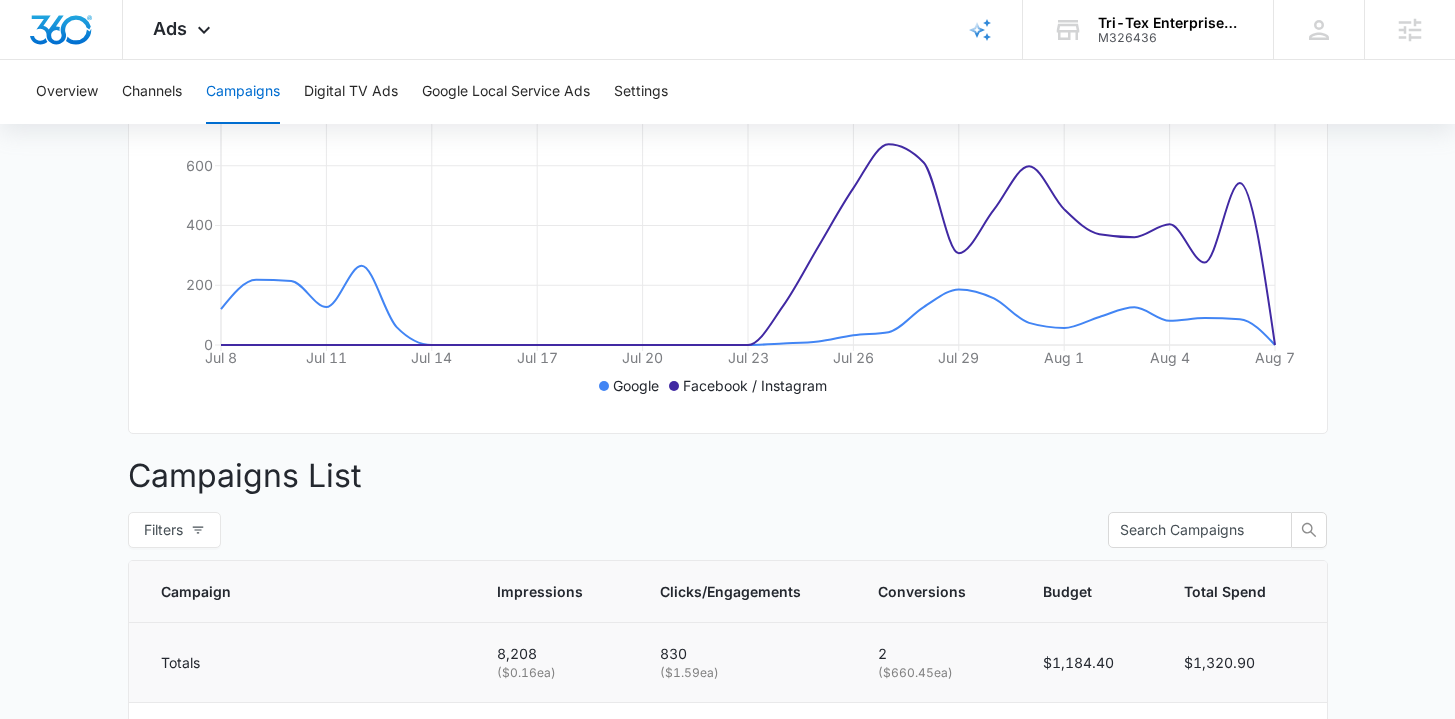 scroll, scrollTop: 0, scrollLeft: 0, axis: both 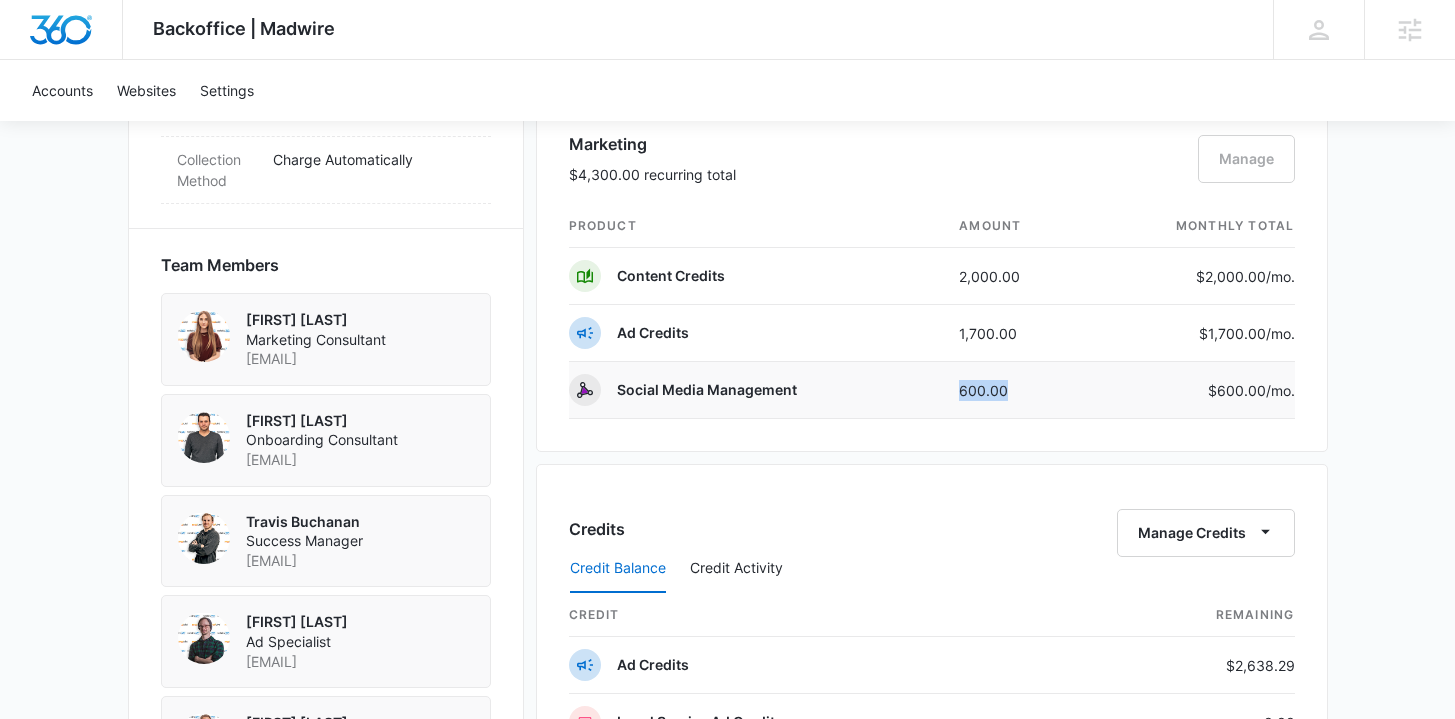drag, startPoint x: 994, startPoint y: 398, endPoint x: 1045, endPoint y: 396, distance: 51.0392 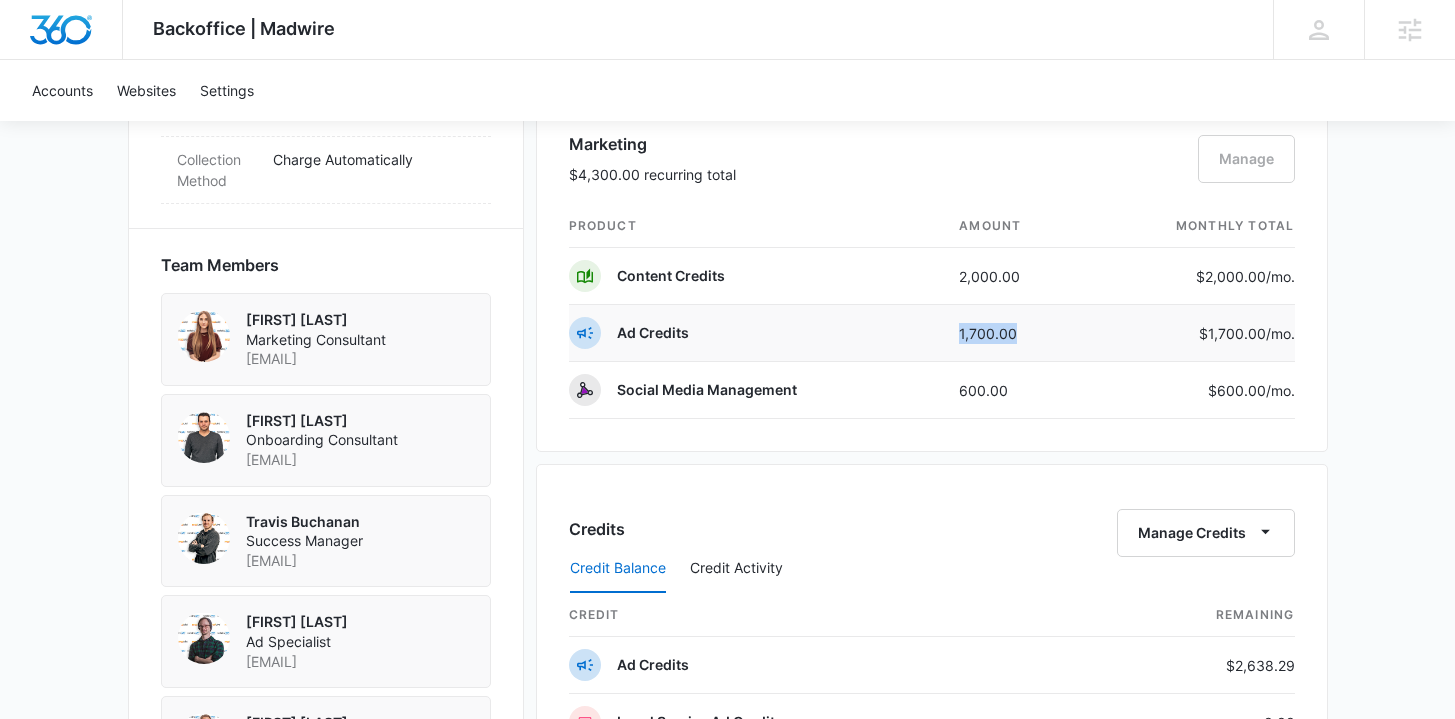 drag, startPoint x: 948, startPoint y: 334, endPoint x: 1076, endPoint y: 332, distance: 128.01562 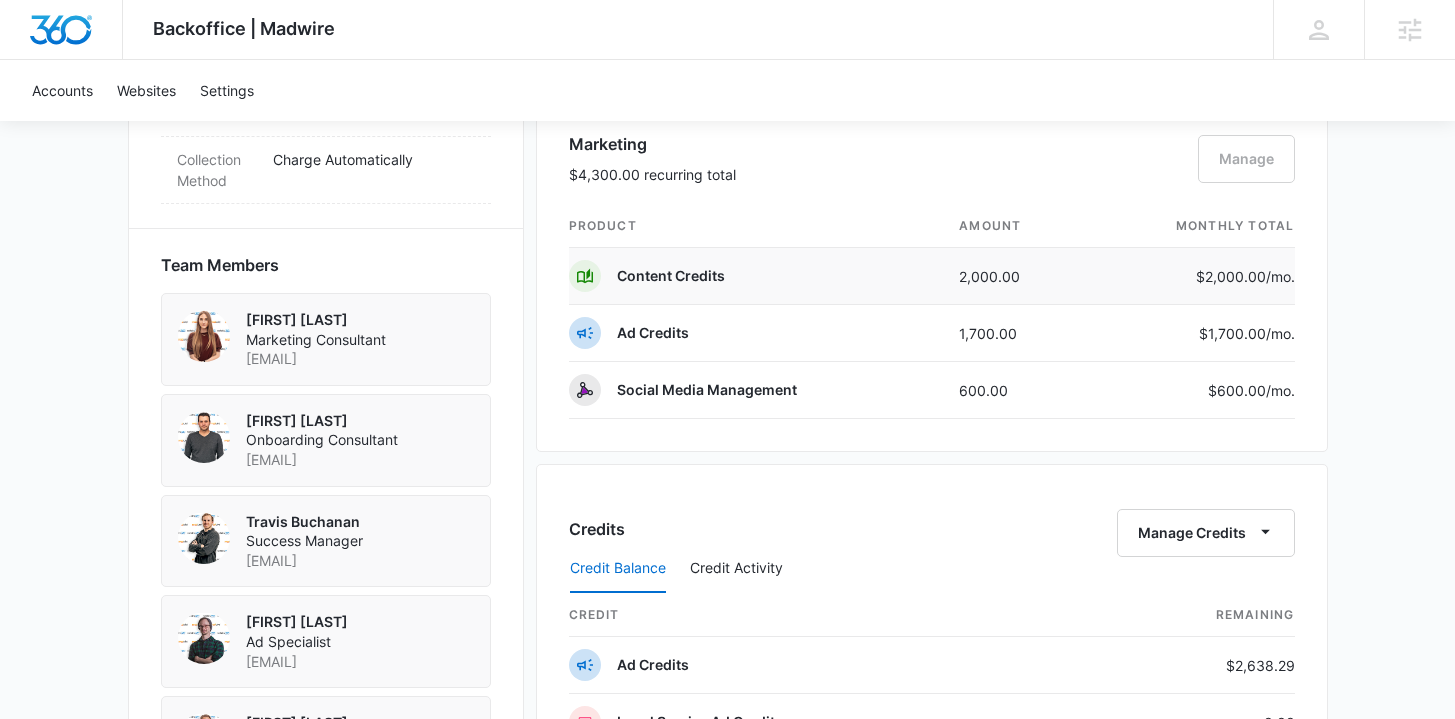 drag, startPoint x: 987, startPoint y: 261, endPoint x: 1093, endPoint y: 261, distance: 106 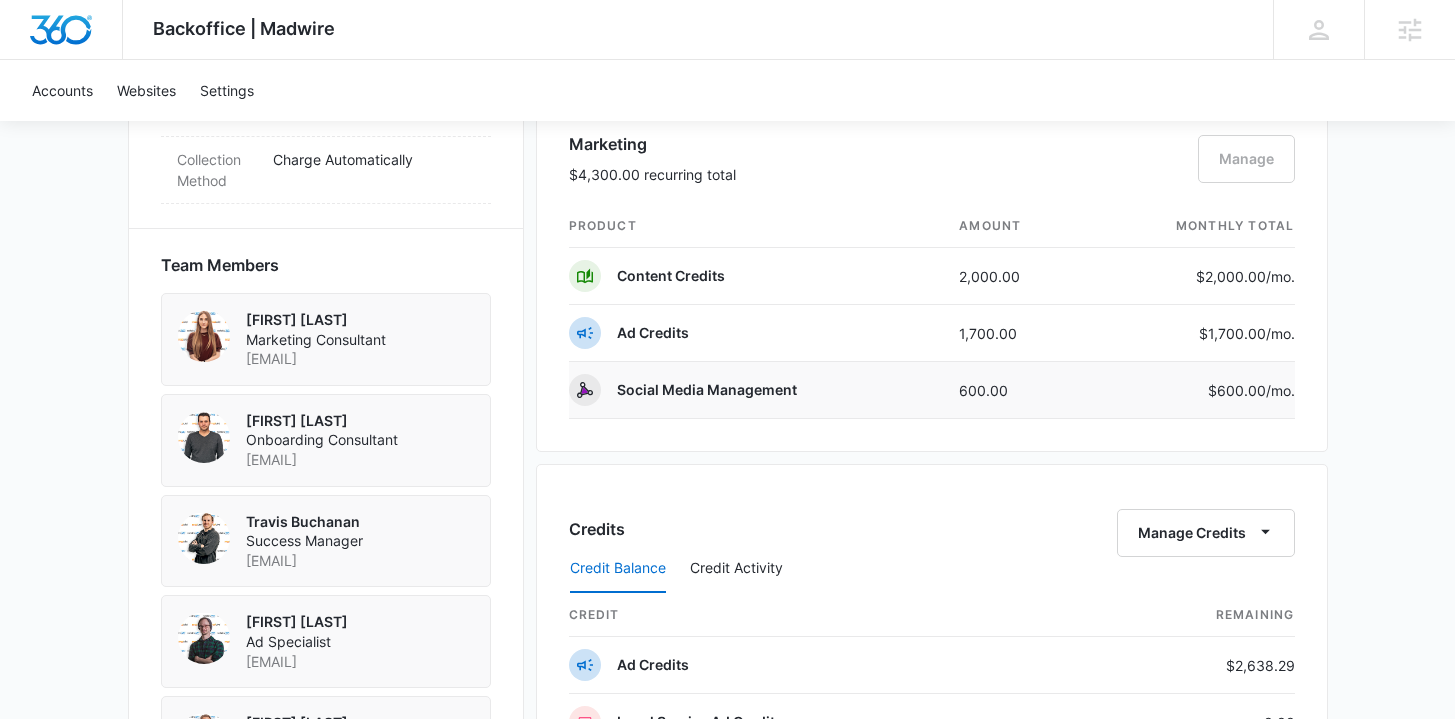click on "600.00" at bounding box center (1015, 390) 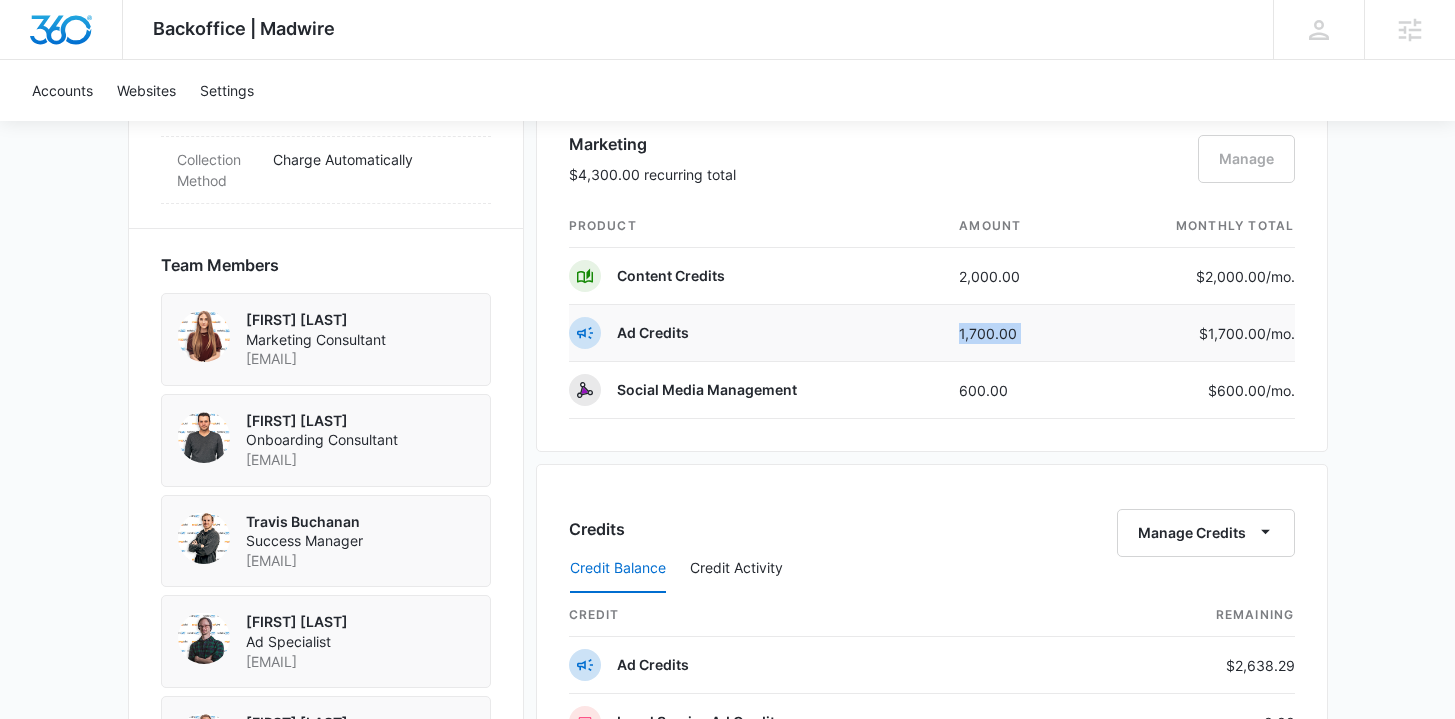 drag, startPoint x: 950, startPoint y: 329, endPoint x: 1094, endPoint y: 335, distance: 144.12494 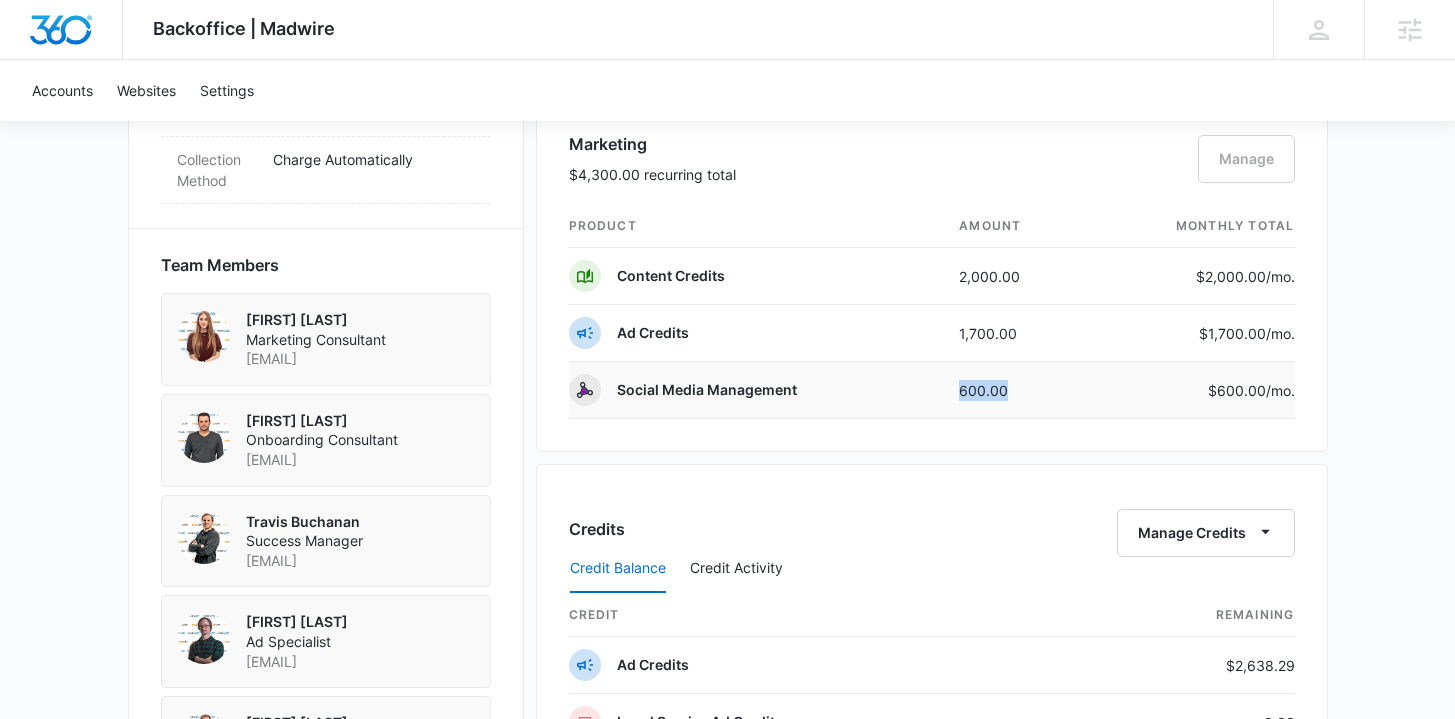 drag, startPoint x: 897, startPoint y: 394, endPoint x: 1056, endPoint y: 394, distance: 159 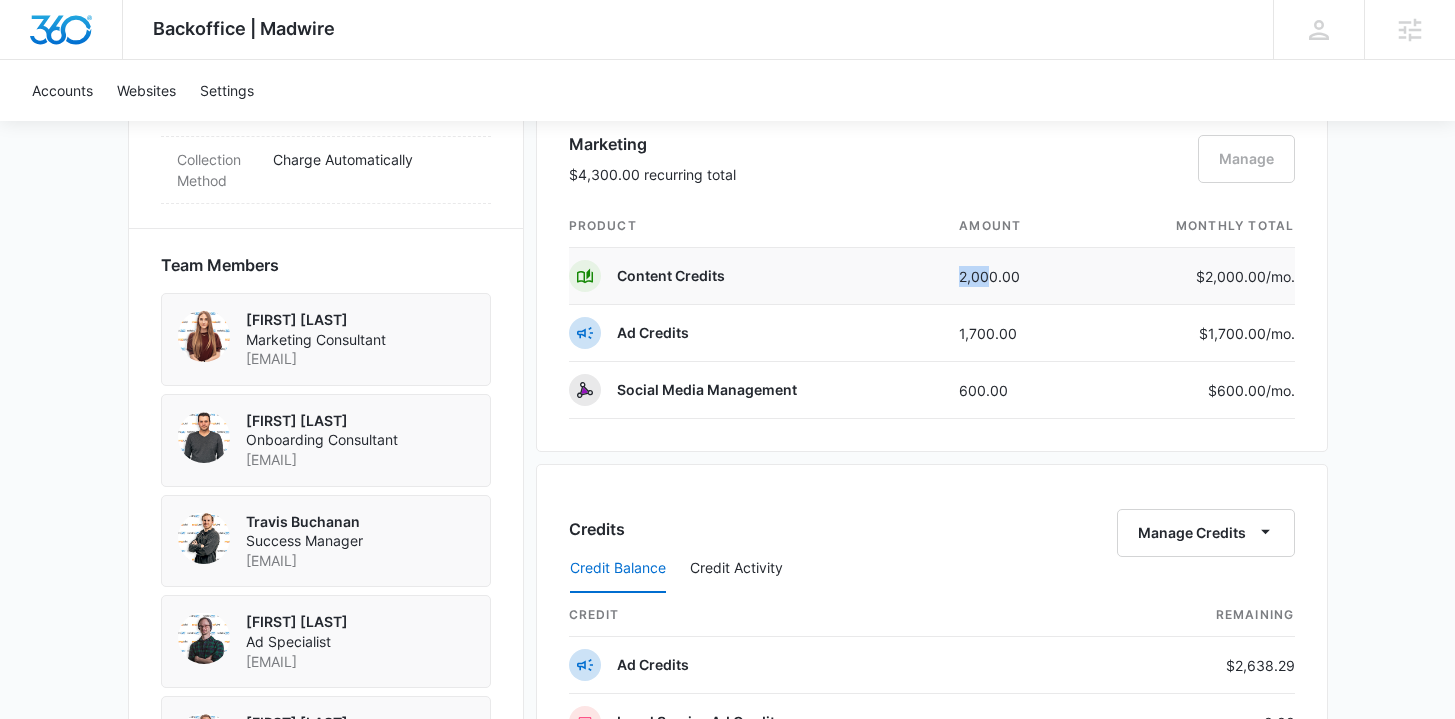 drag, startPoint x: 936, startPoint y: 274, endPoint x: 1038, endPoint y: 269, distance: 102.122475 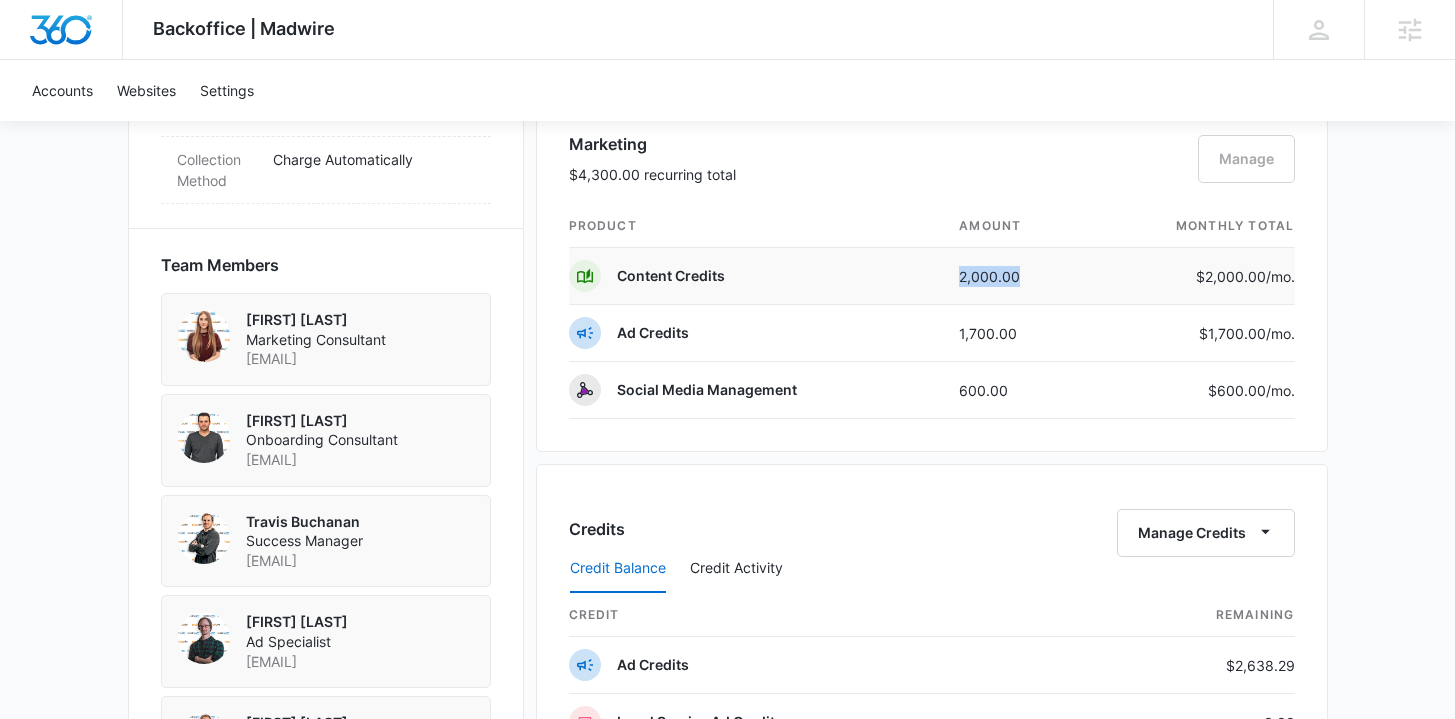 click on "2,000.00" at bounding box center [1015, 276] 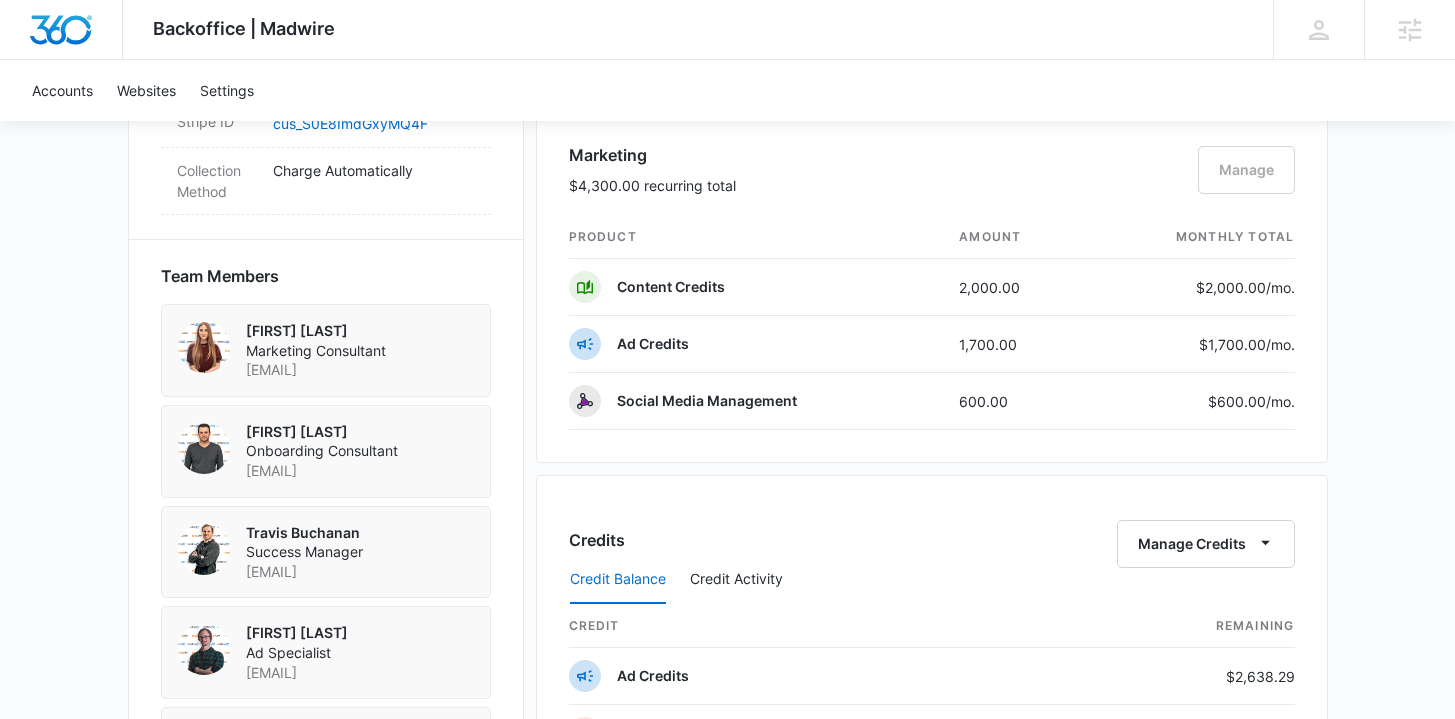 scroll, scrollTop: 1279, scrollLeft: 0, axis: vertical 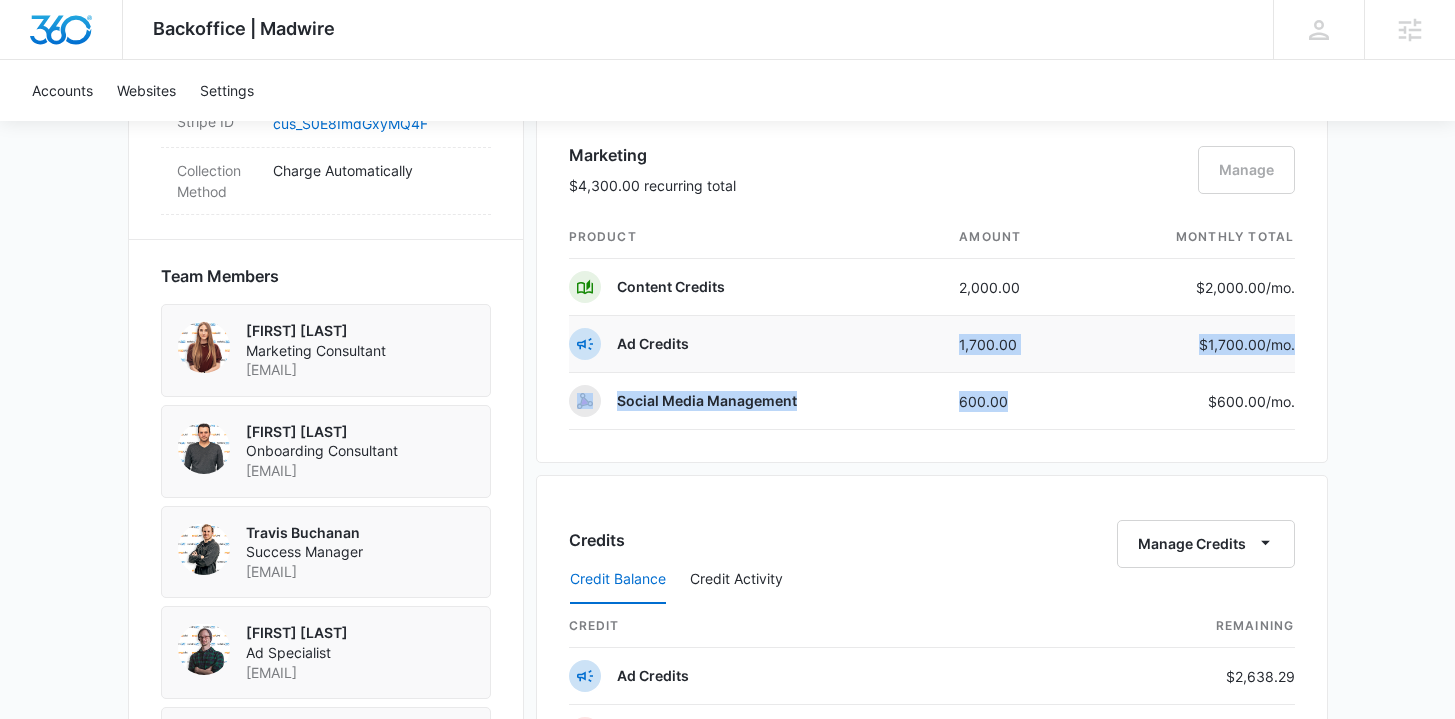 drag, startPoint x: 1008, startPoint y: 409, endPoint x: 954, endPoint y: 343, distance: 85.276024 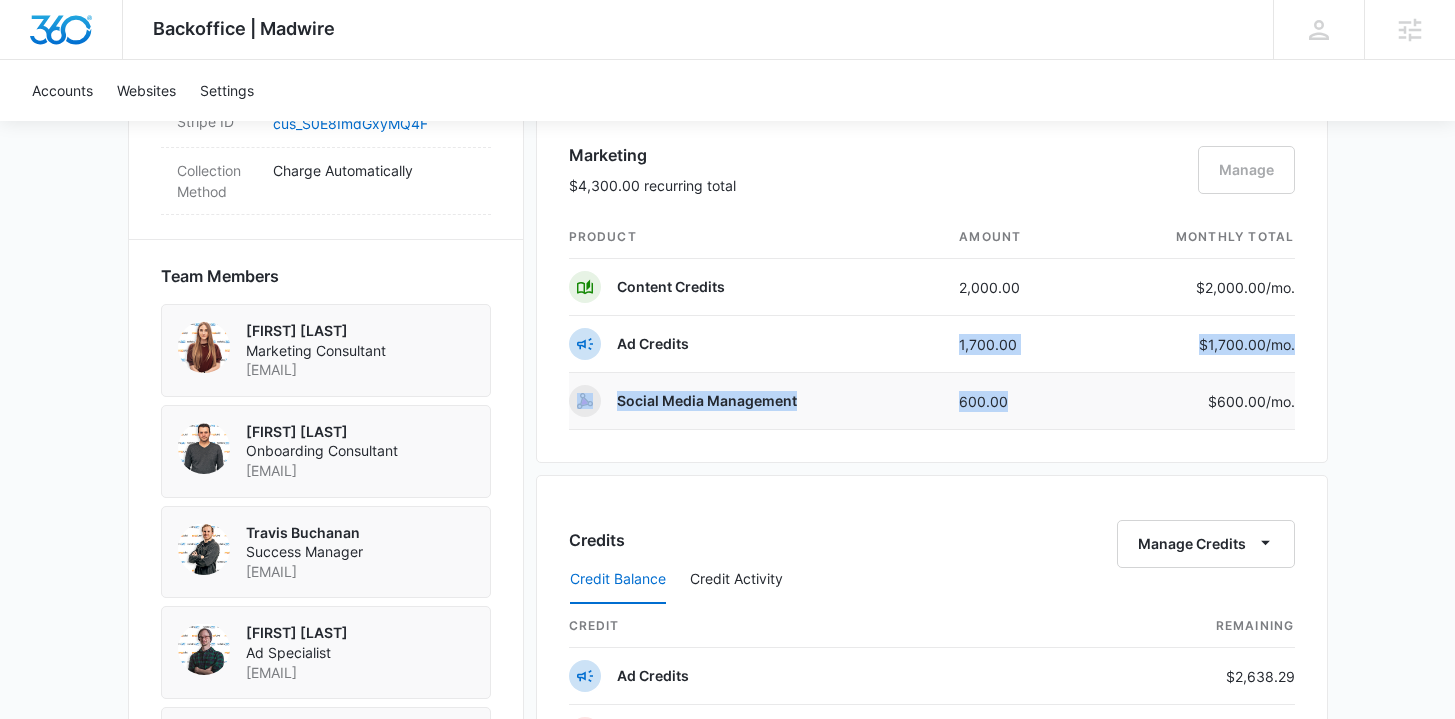 click on "600.00" at bounding box center (1015, 401) 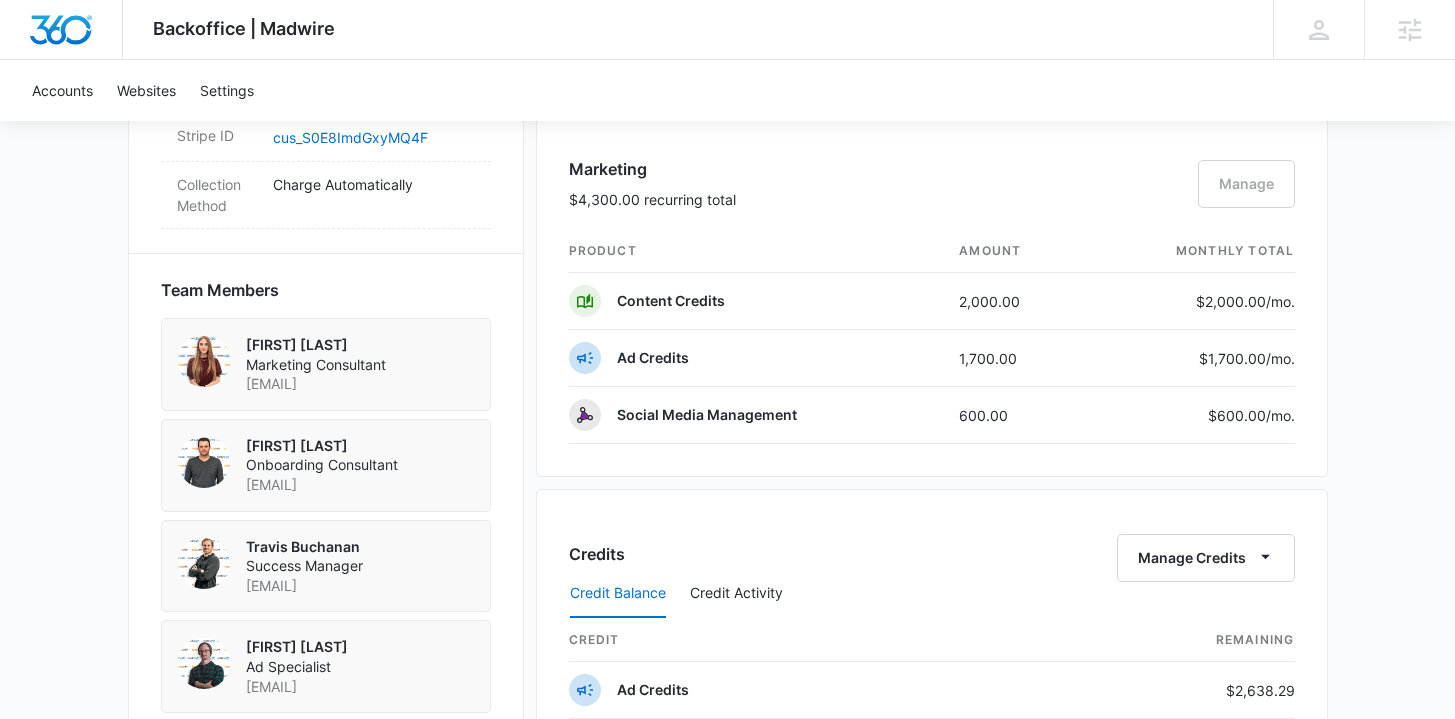 scroll, scrollTop: 1263, scrollLeft: 0, axis: vertical 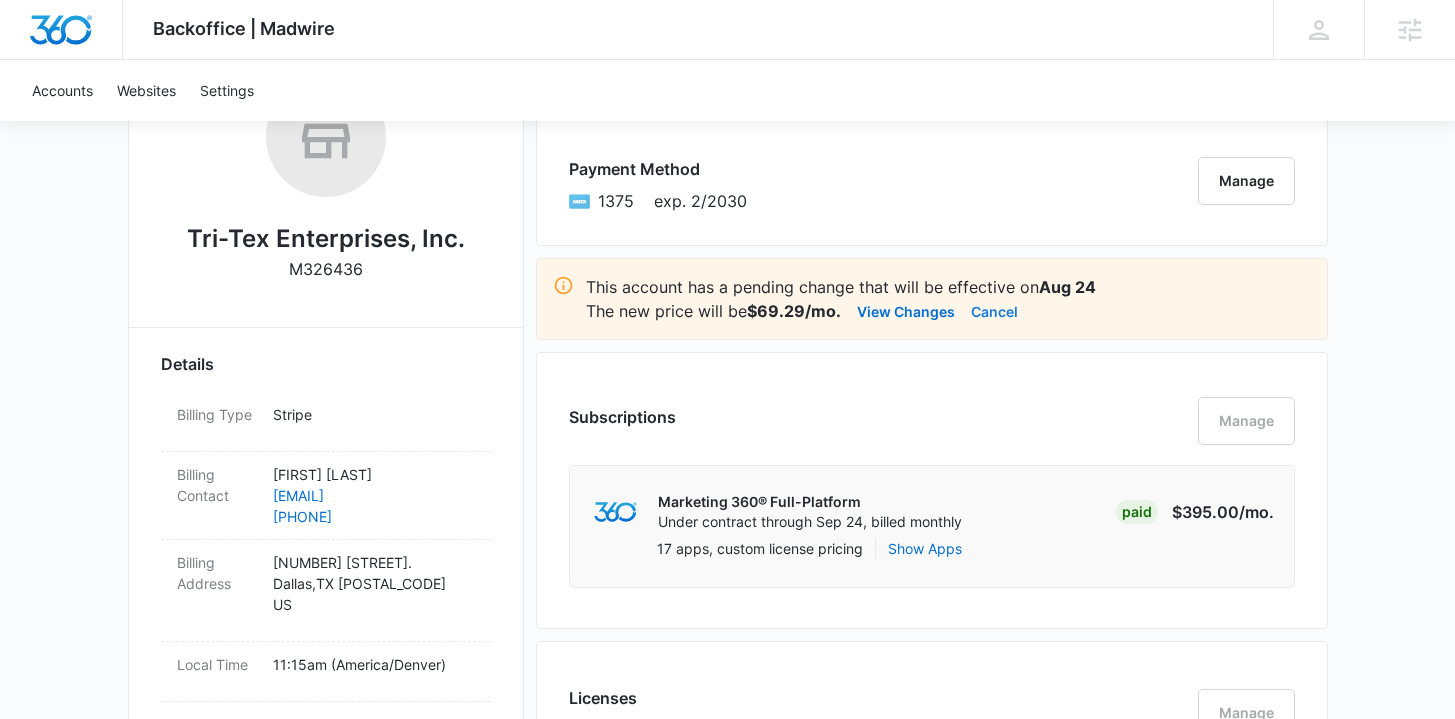 click on "Cancel" at bounding box center [994, 311] 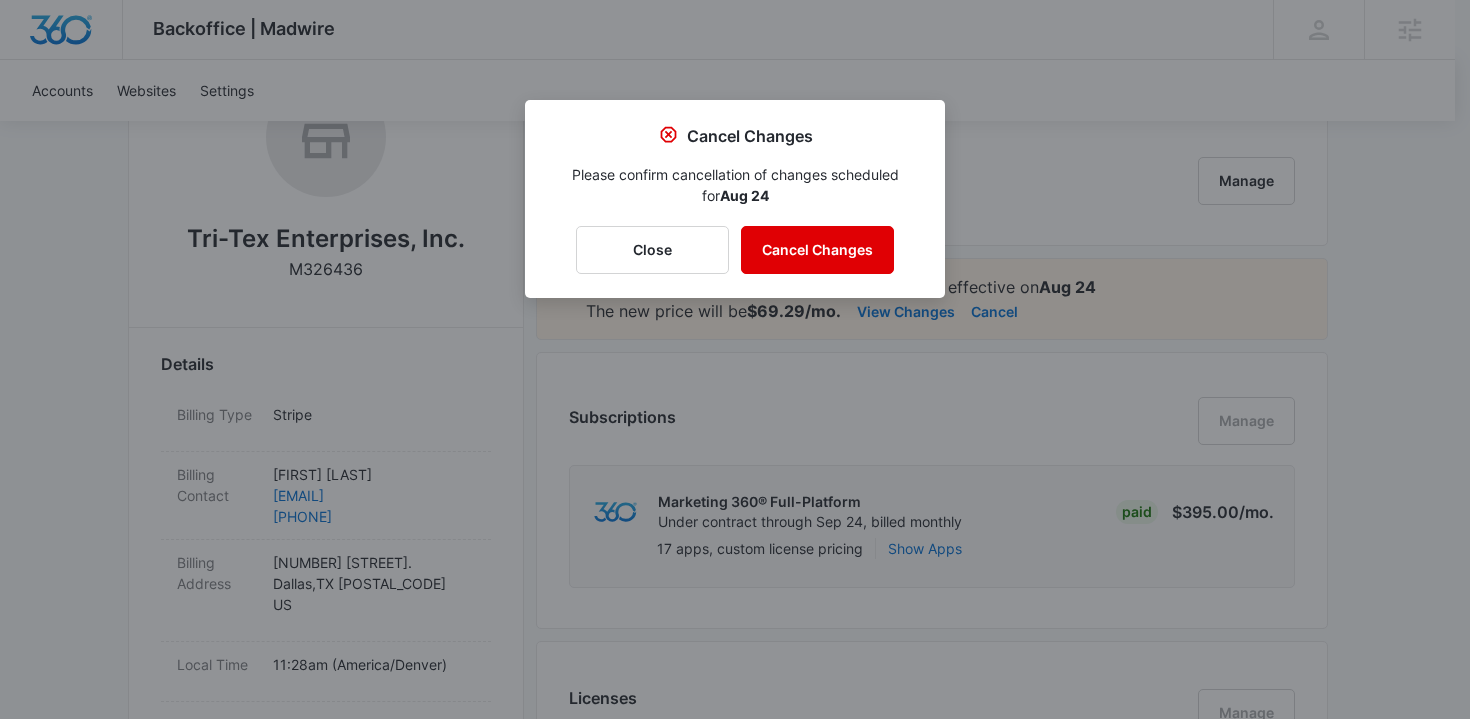 click on "Cancel Changes" at bounding box center (817, 250) 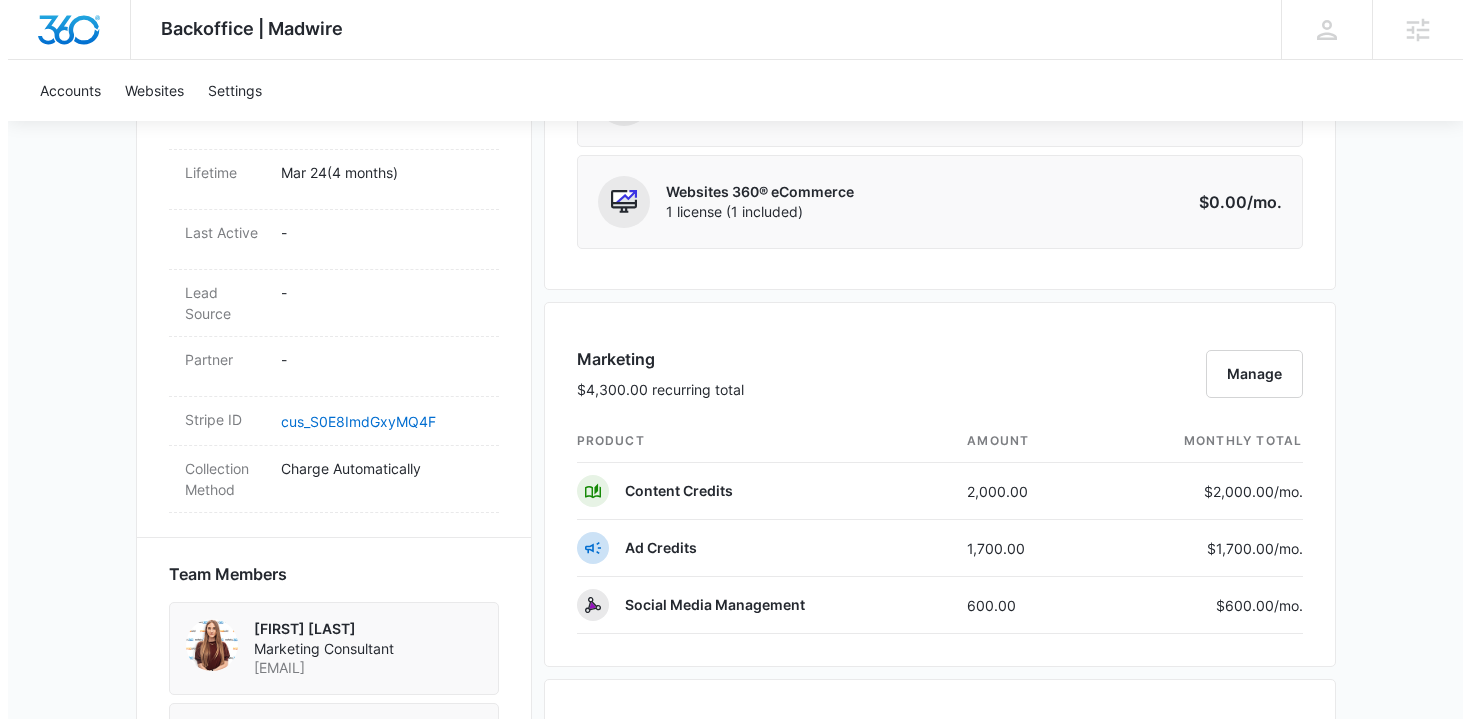 scroll, scrollTop: 1011, scrollLeft: 0, axis: vertical 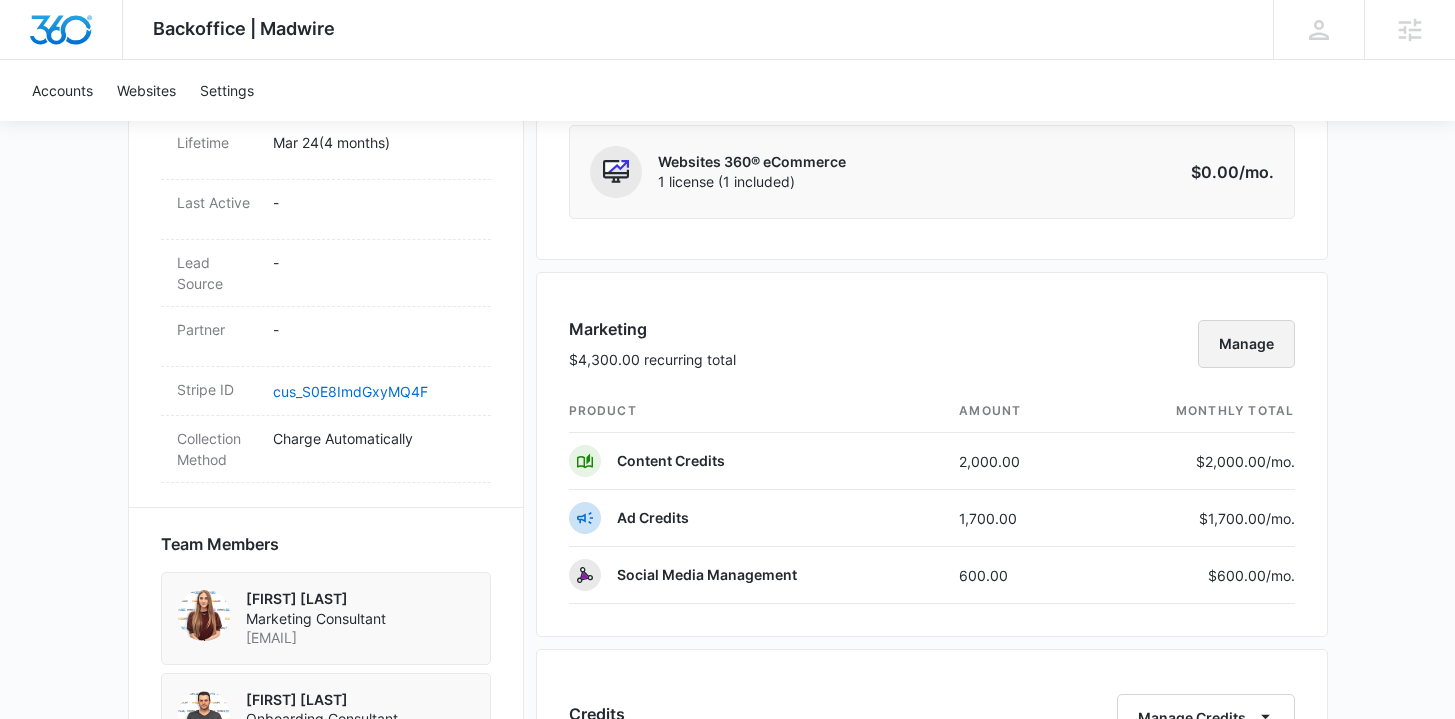 click on "Manage" at bounding box center (1246, 344) 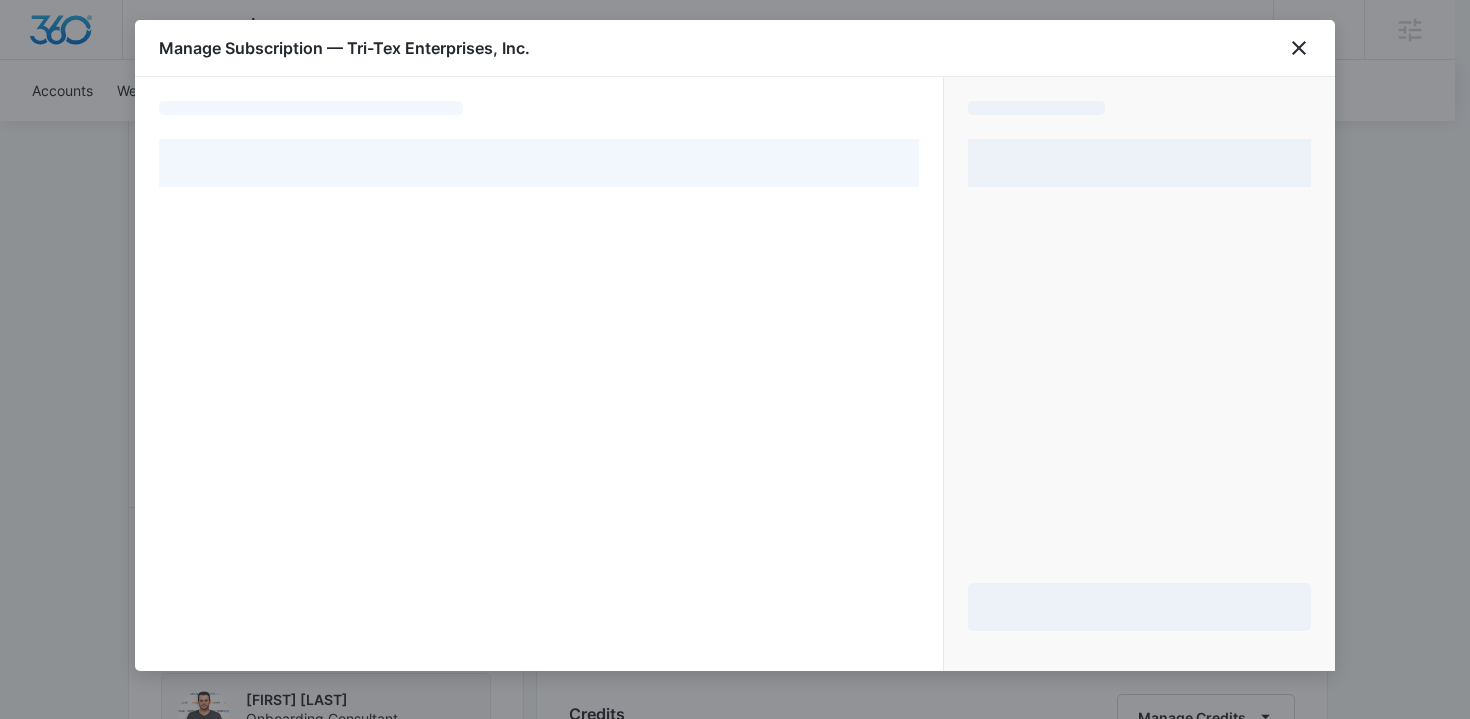 select on "pm_1R6DhfA4n8RTgNjUmuK4FdmR" 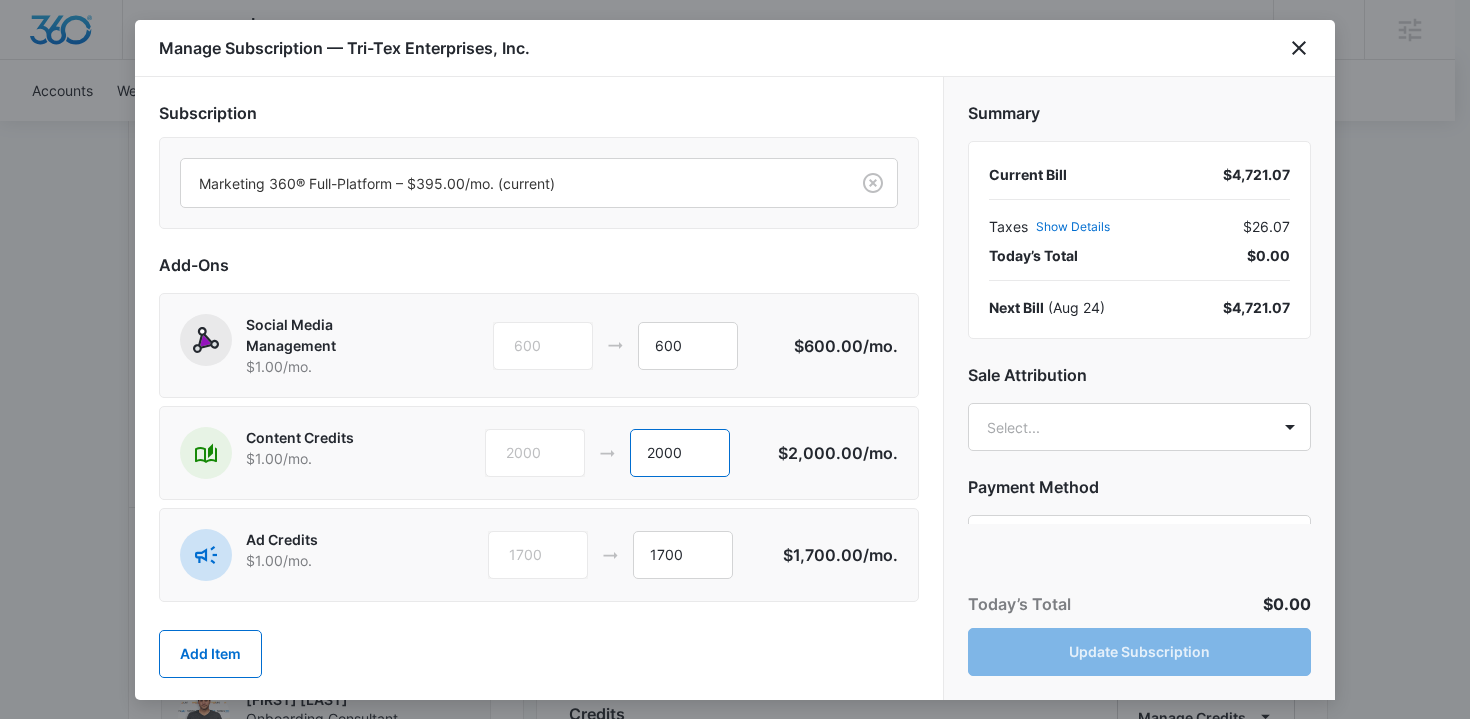 drag, startPoint x: 689, startPoint y: 460, endPoint x: 578, endPoint y: 456, distance: 111.07205 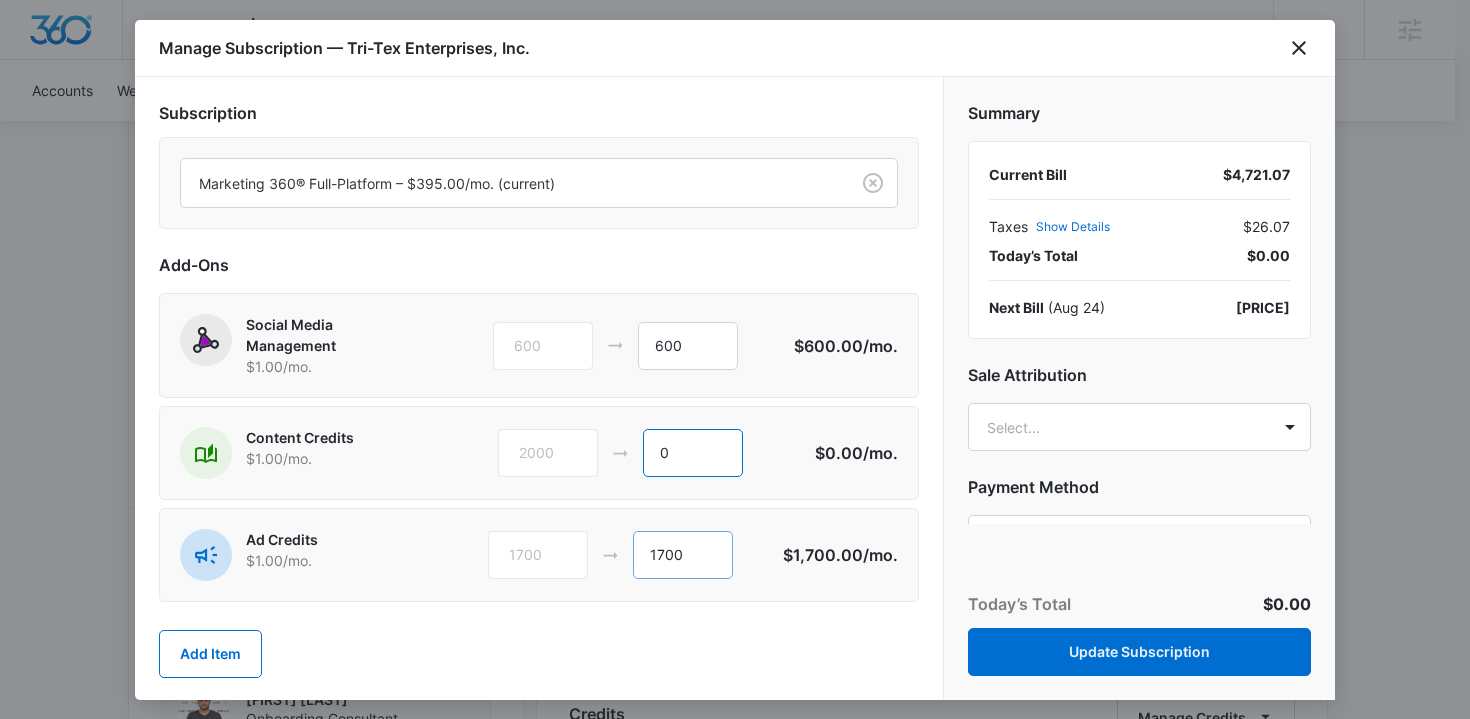 type on "0" 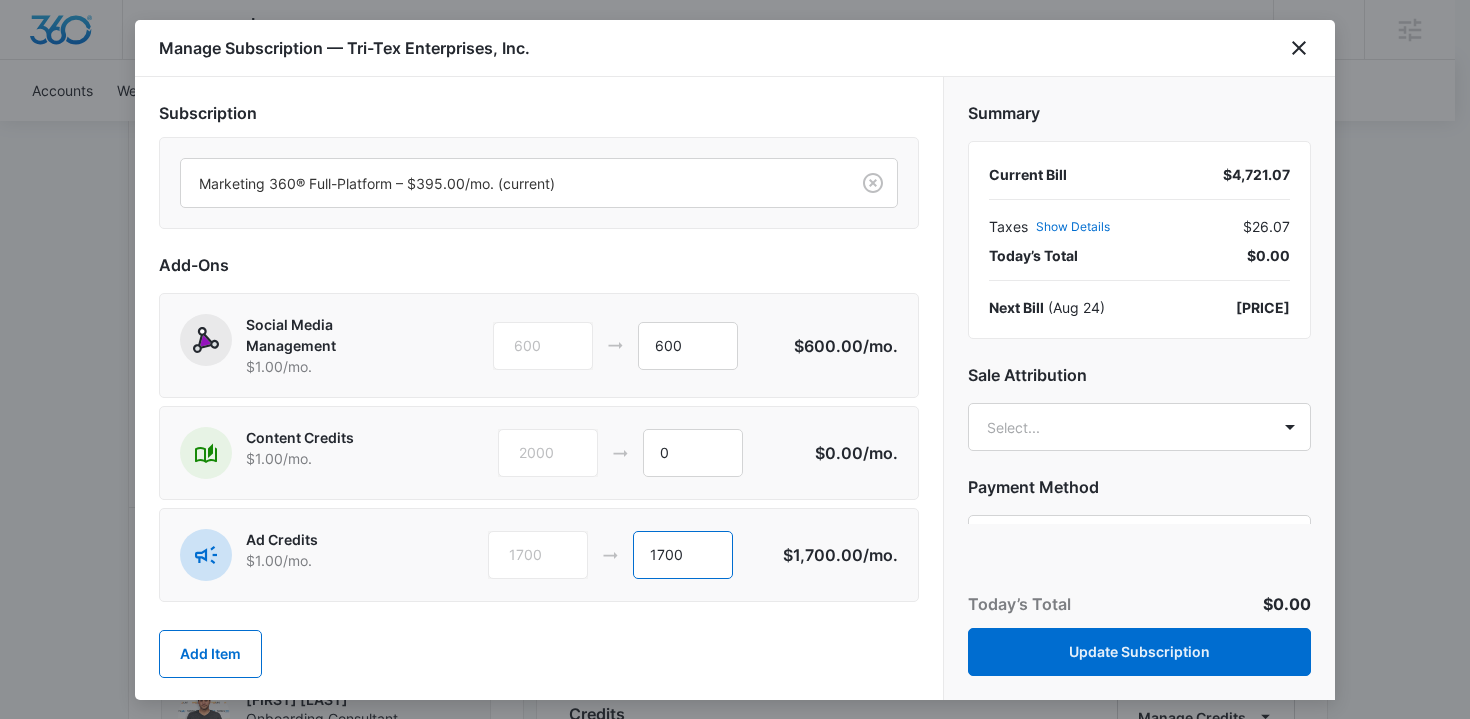 drag, startPoint x: 684, startPoint y: 551, endPoint x: 548, endPoint y: 548, distance: 136.03308 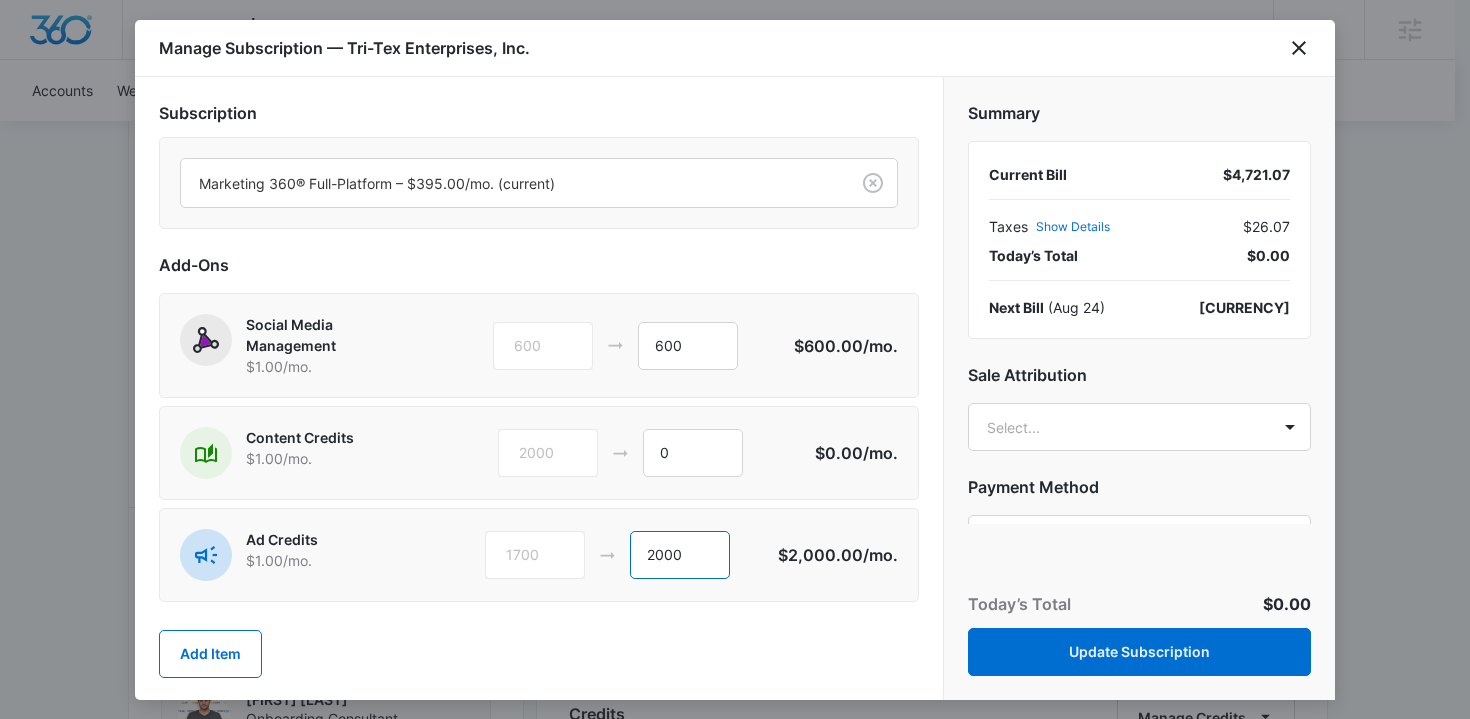 type on "2000" 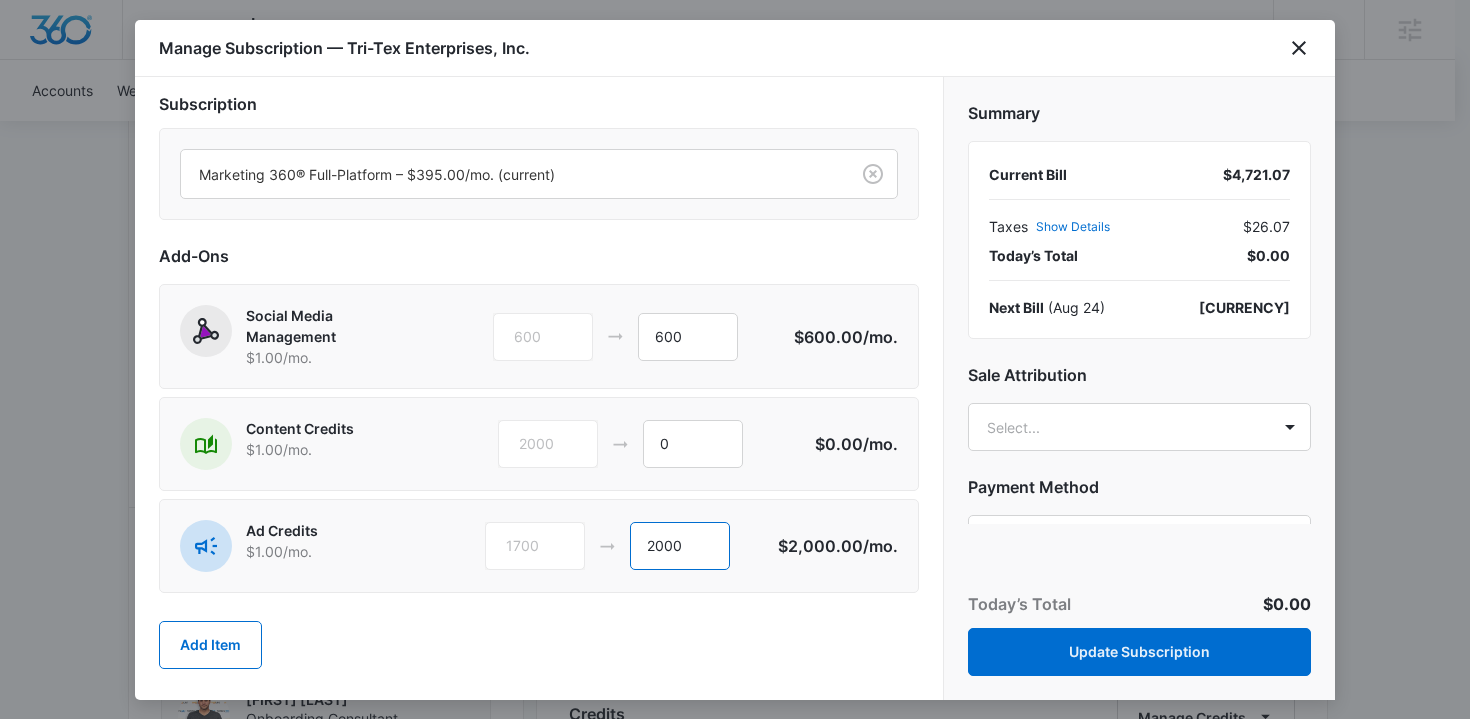 scroll, scrollTop: 10, scrollLeft: 0, axis: vertical 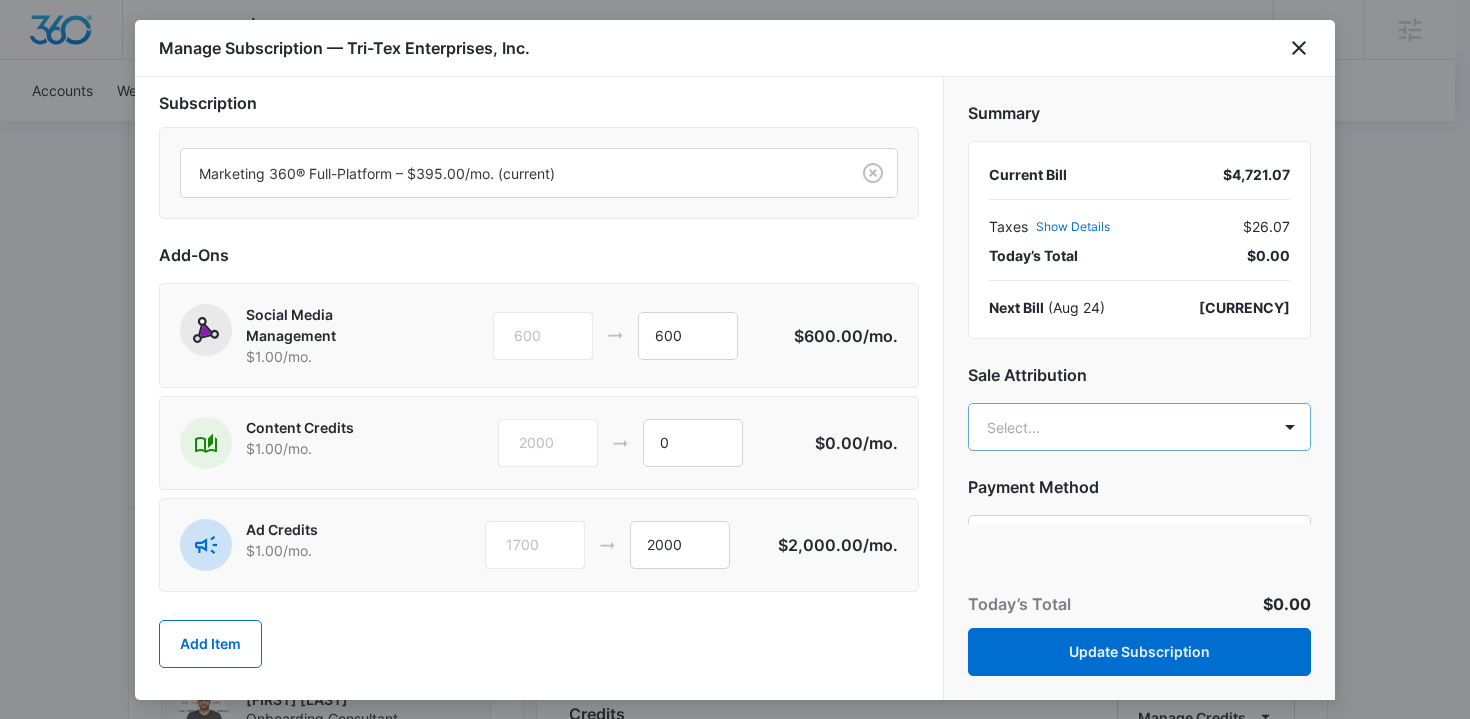 click on "Backoffice | Madwire Apps Settings TB Travis Buchanan travis.buchanan@madwire.com My Profile Notifications Support Logout Terms & Conditions   •   Privacy Policy Agencies Accounts Websites Settings Tri-Tex Enterprises, Inc. M326436 Paid Next payment of  $4,721.07  due  Aug 24 One Time Sale Go to Dashboard Tri-Tex Enterprises, Inc. M326436 Details Billing Type Stripe Billing Contact Matthew Brock mbrock@tri-tex.net 12147441246 Billing Address 4909 Lakawana St. Dallas ,  TX   75247 US Local Time 11:28am   ( America/Denver ) Industry Contractor Lifetime Mar 24  ( 4 months ) Last Active - Lead Source - Partner - Stripe ID cus_S0E8ImdGxyMQ4F Collection Method Charge Automatically Team Members emilee egan Marketing Consultant emilee.egan@marketing360.com Tyler Pajak Onboarding Consultant tyler.pajak@madwire.com Travis Buchanan Success Manager travis.buchanan@madwire.com Andrew Gilbert Ad Specialist andrew.gilbert@madwire.com Scottlyn Wiggins Social Media Manager scottlyn.wiggins@madwire.com Jason Hellem 1375" at bounding box center [735, 457] 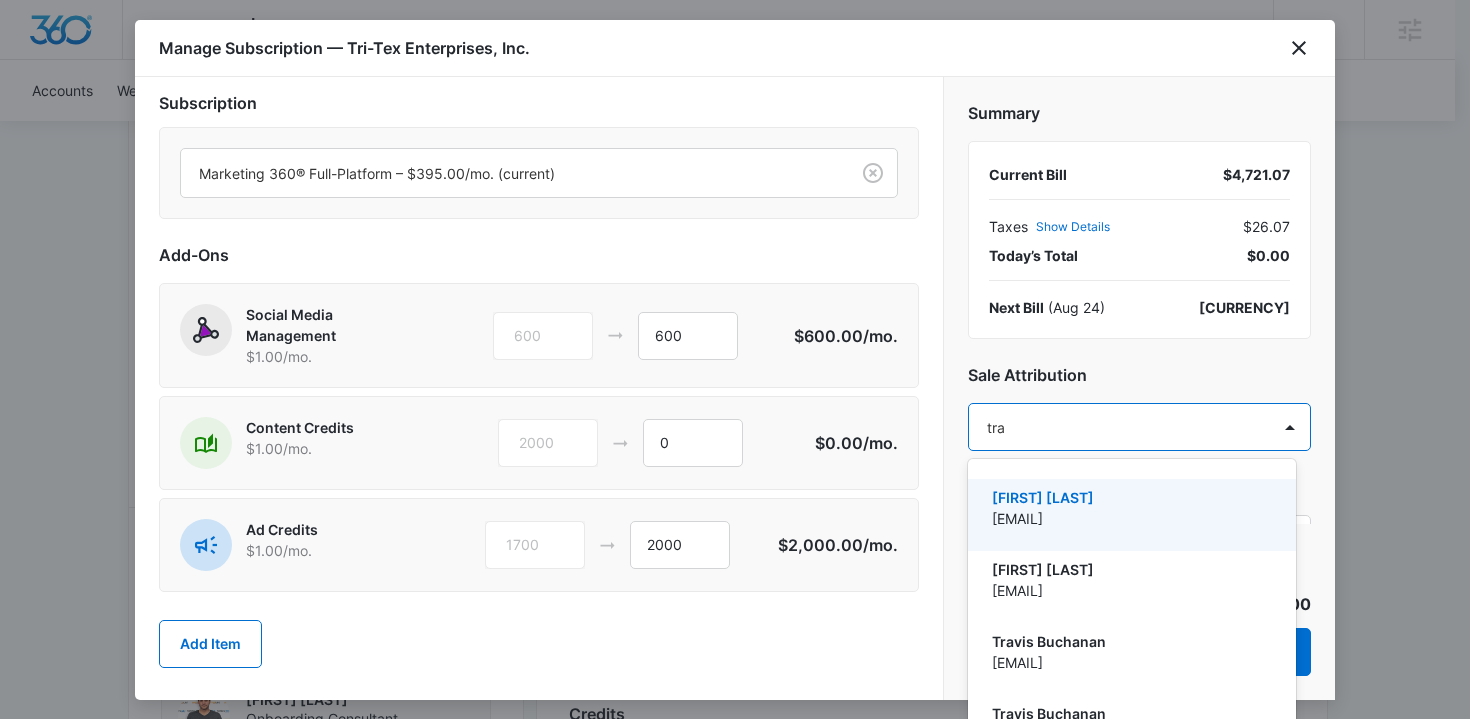 type on "trav" 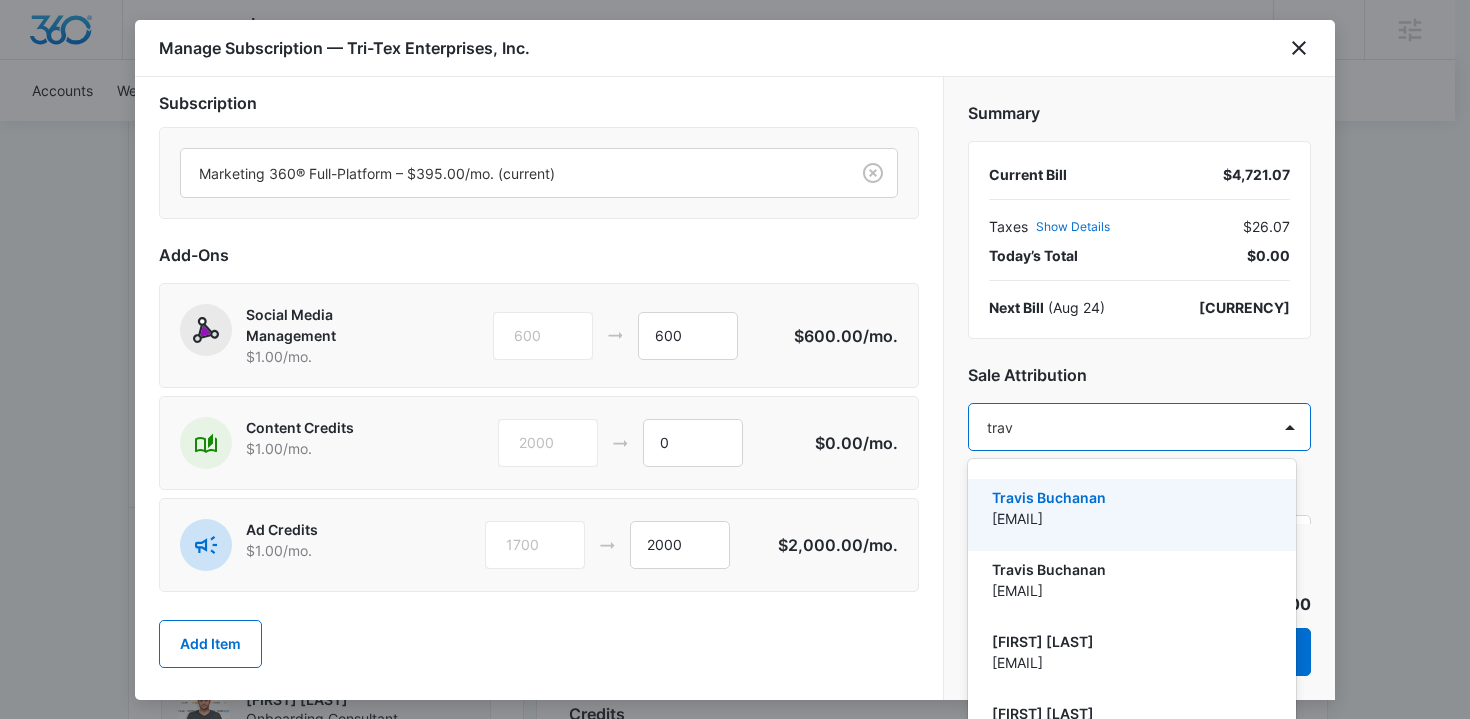 click on "Travis Buchanan" at bounding box center [1130, 497] 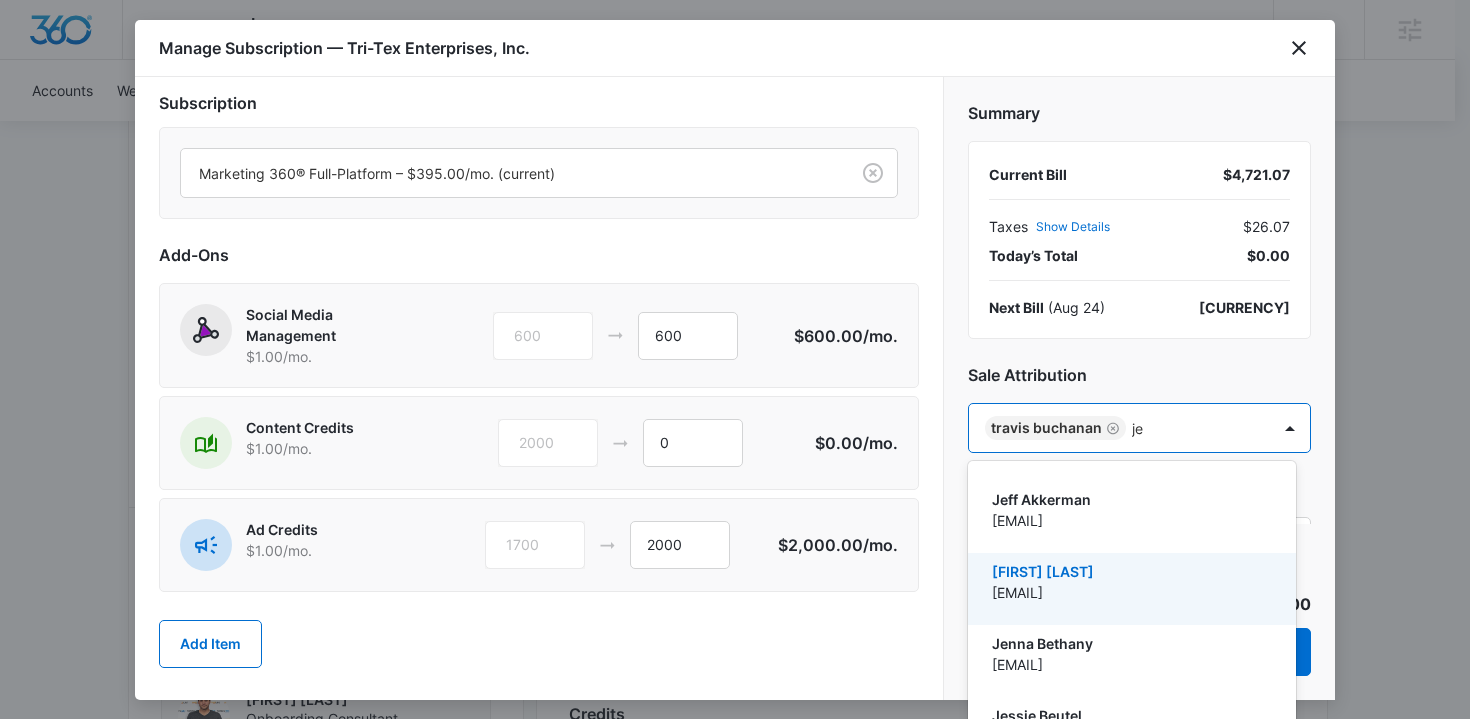 type on "j" 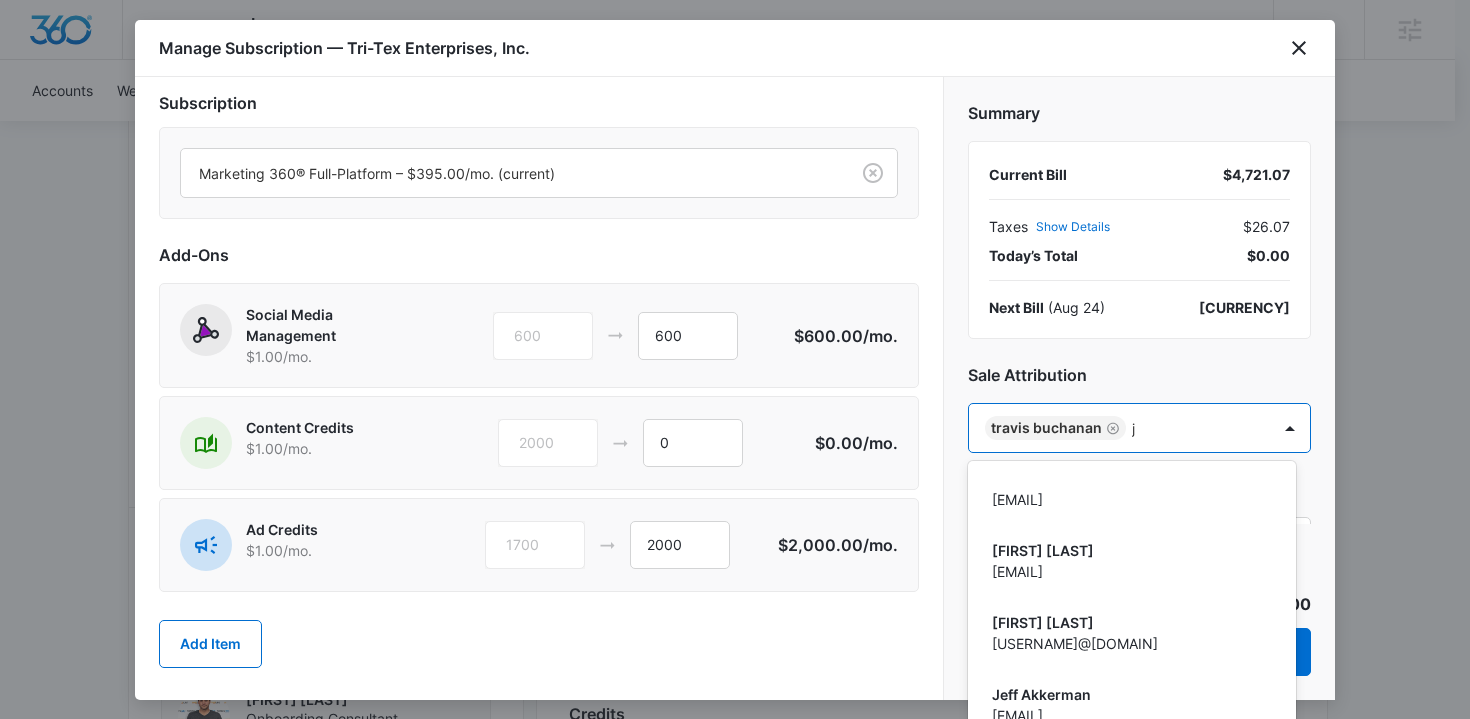 type 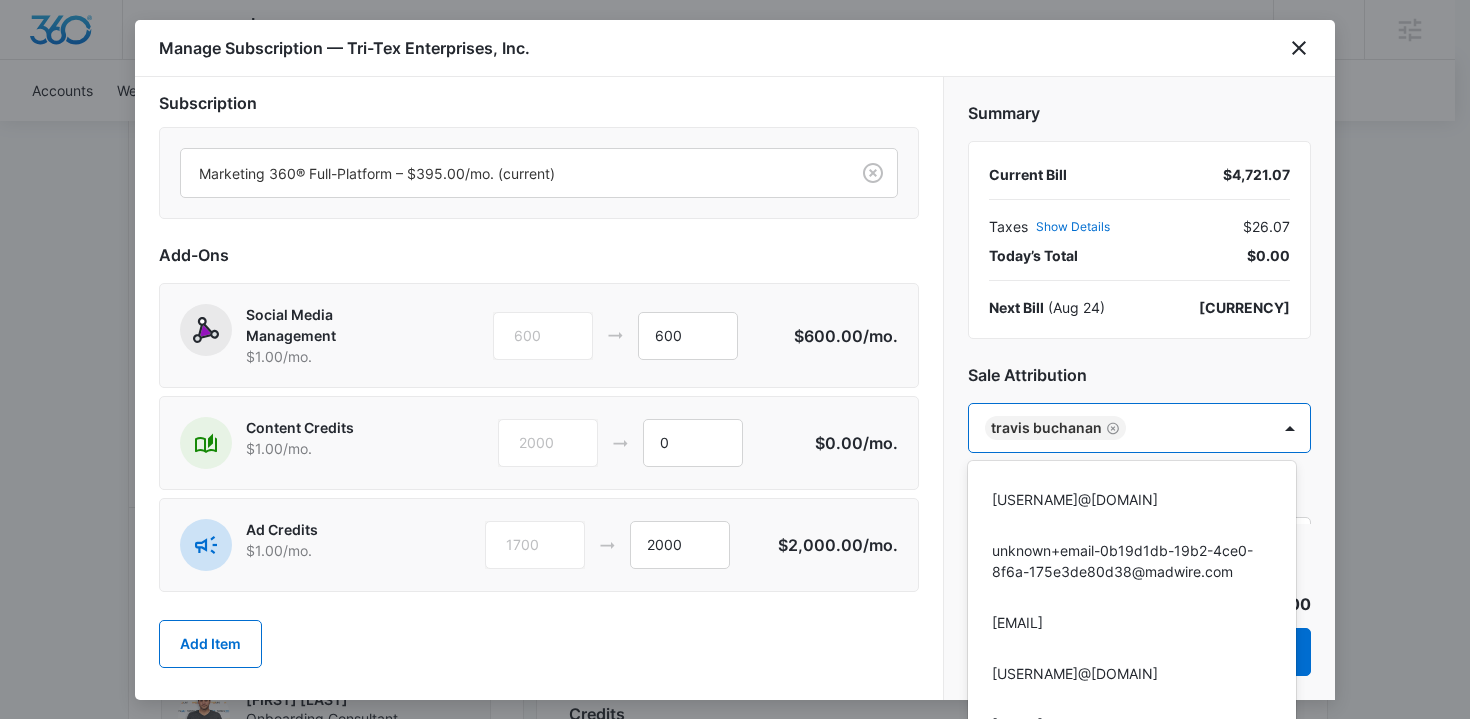 click at bounding box center [735, 359] 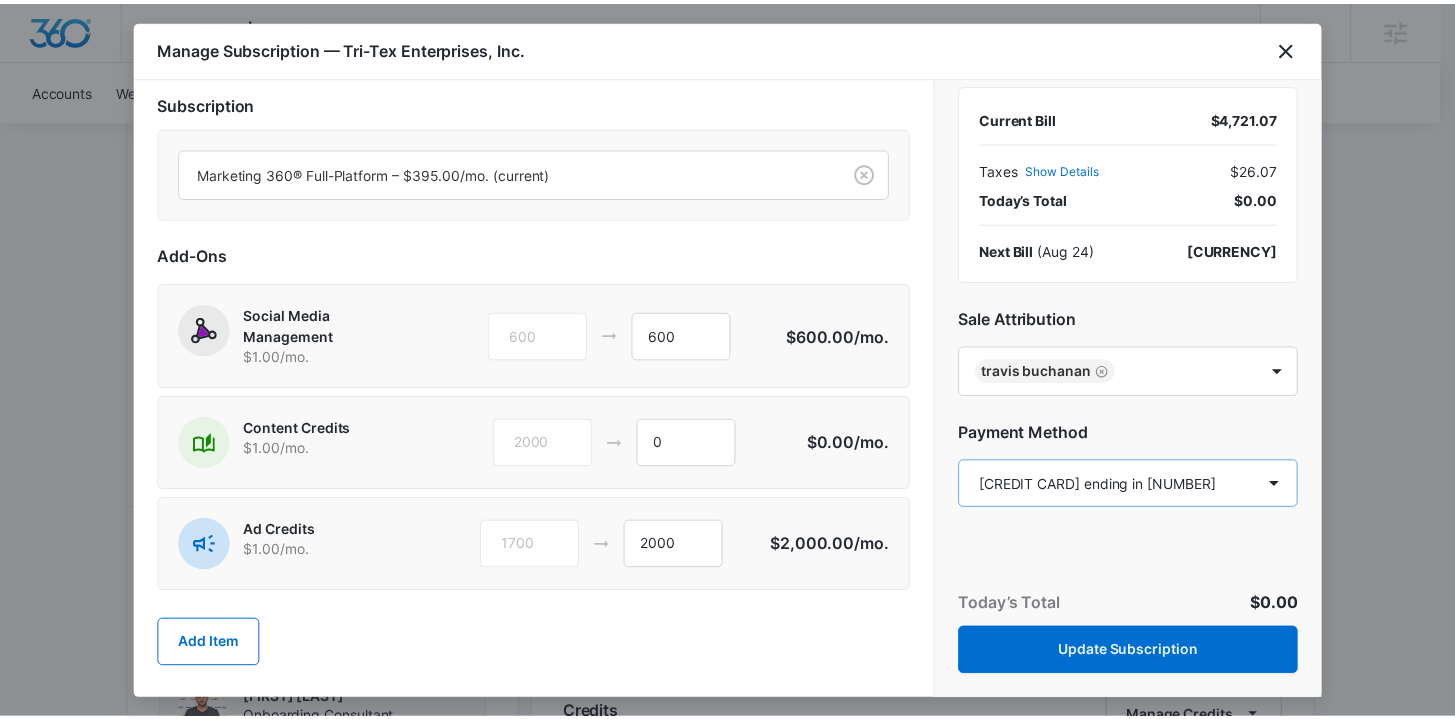 scroll, scrollTop: 114, scrollLeft: 0, axis: vertical 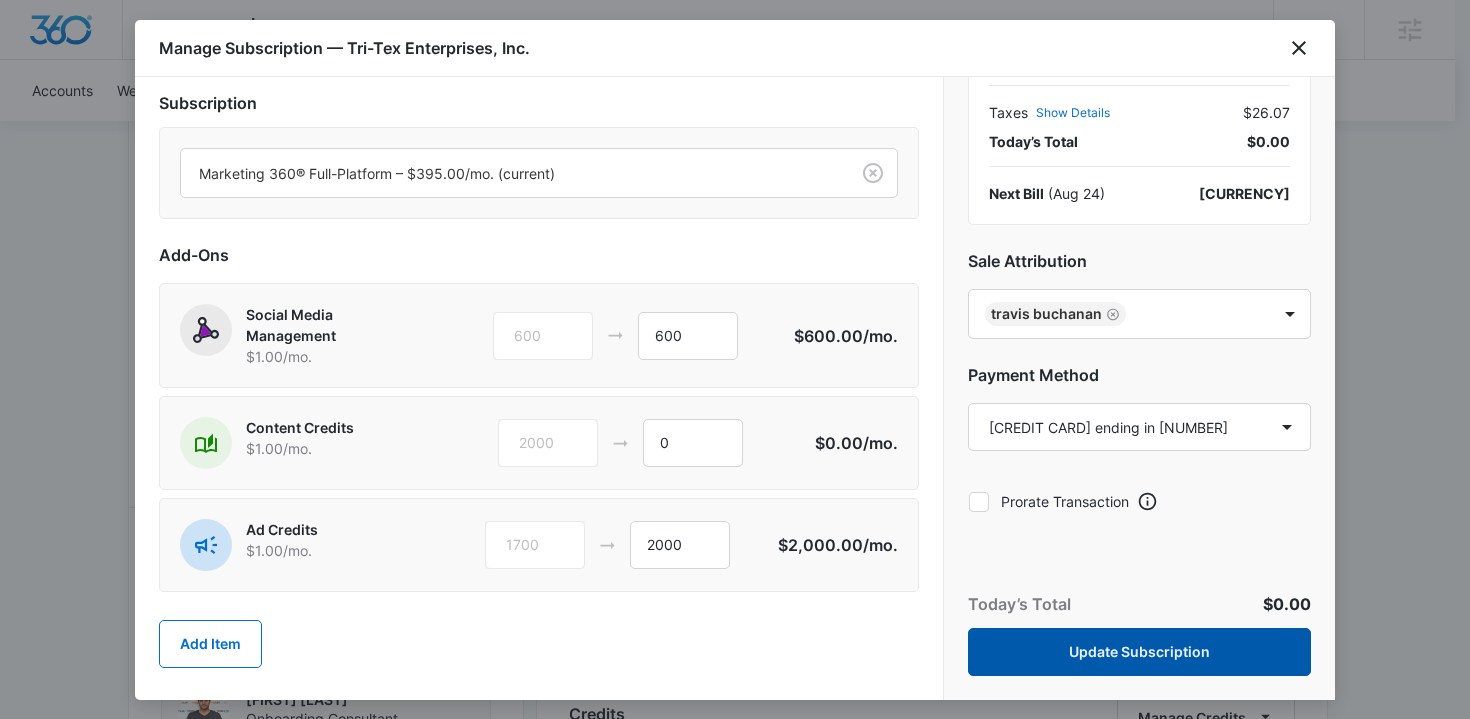 click on "Update Subscription" at bounding box center (1139, 652) 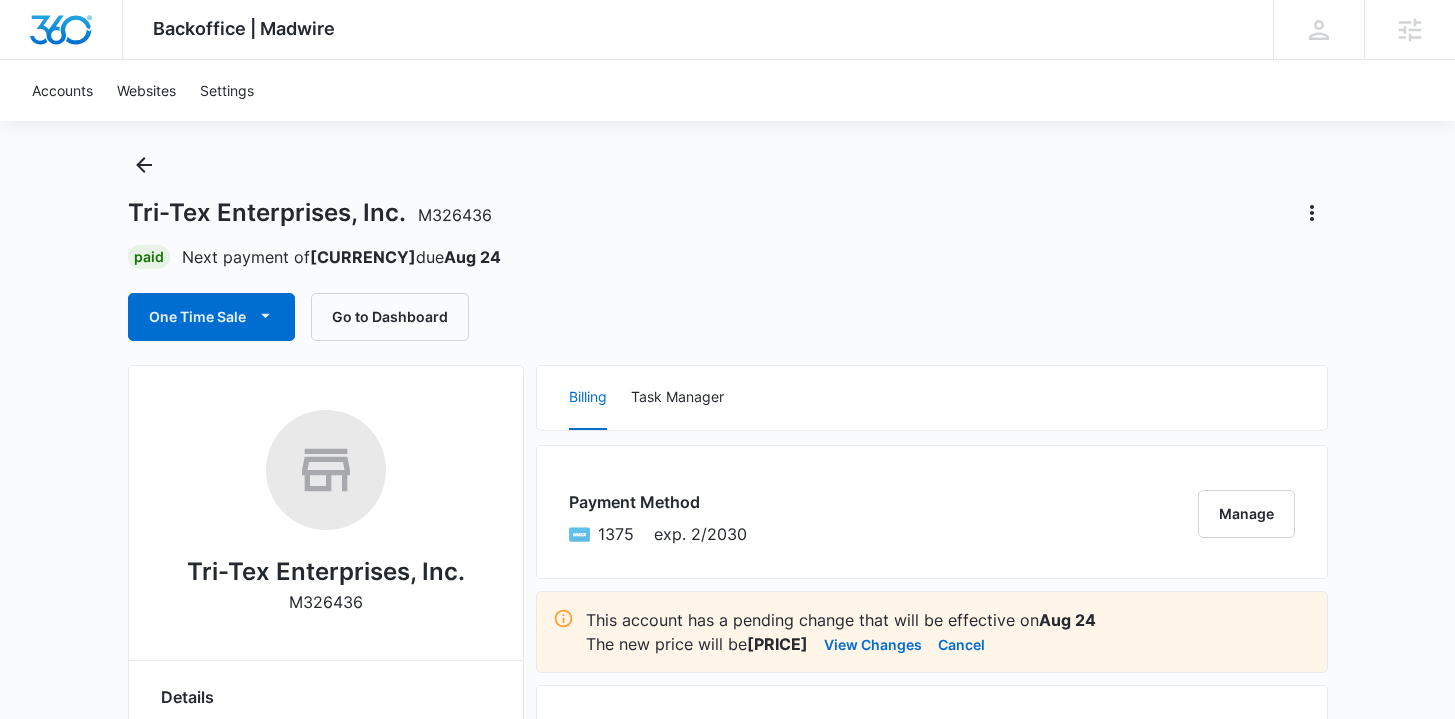 scroll, scrollTop: 0, scrollLeft: 0, axis: both 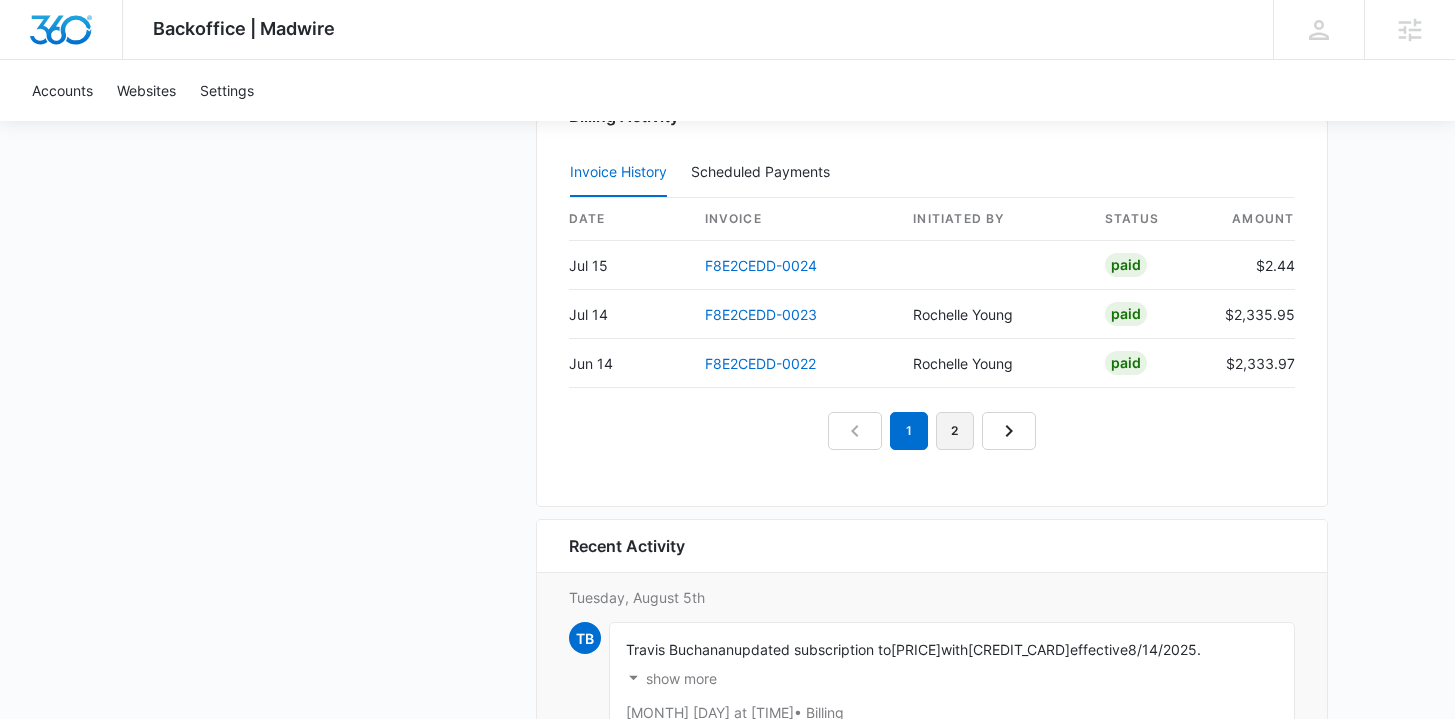 click on "2" at bounding box center (955, 431) 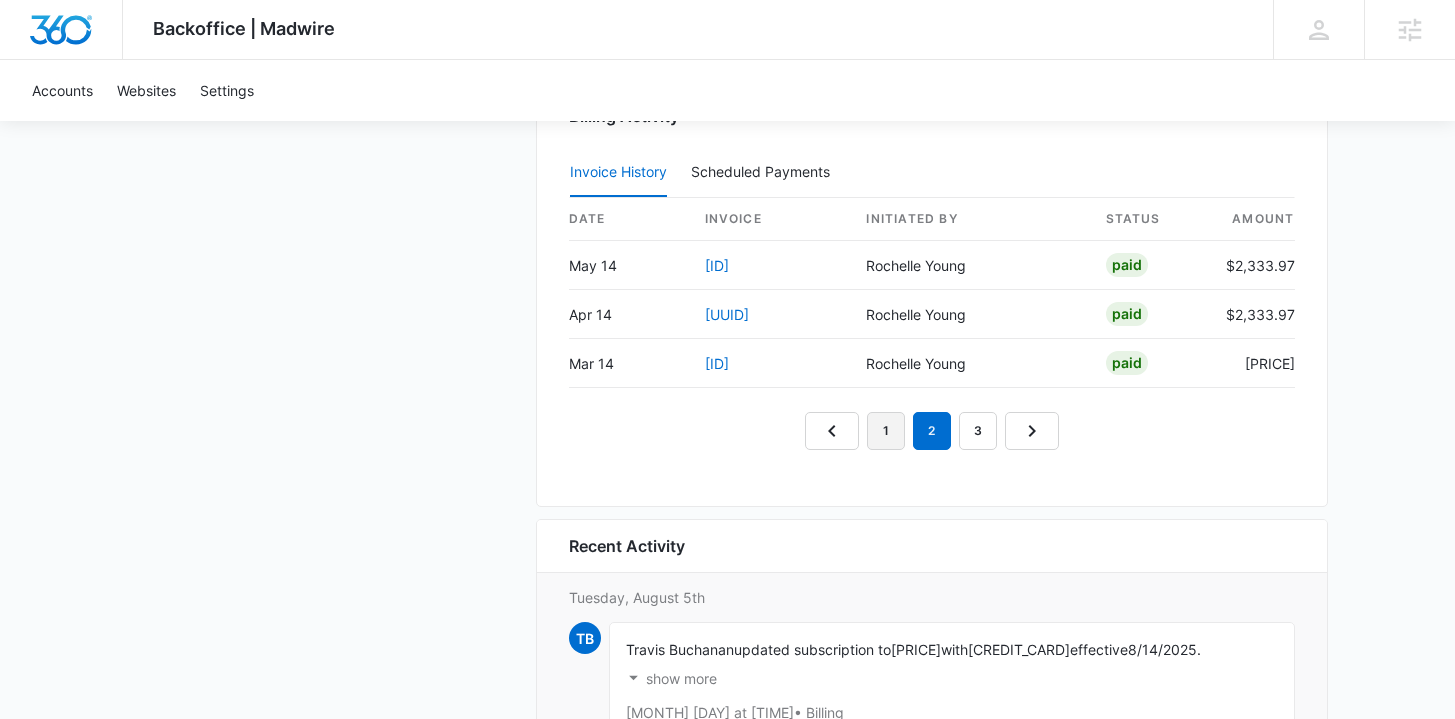 click on "1" at bounding box center (886, 431) 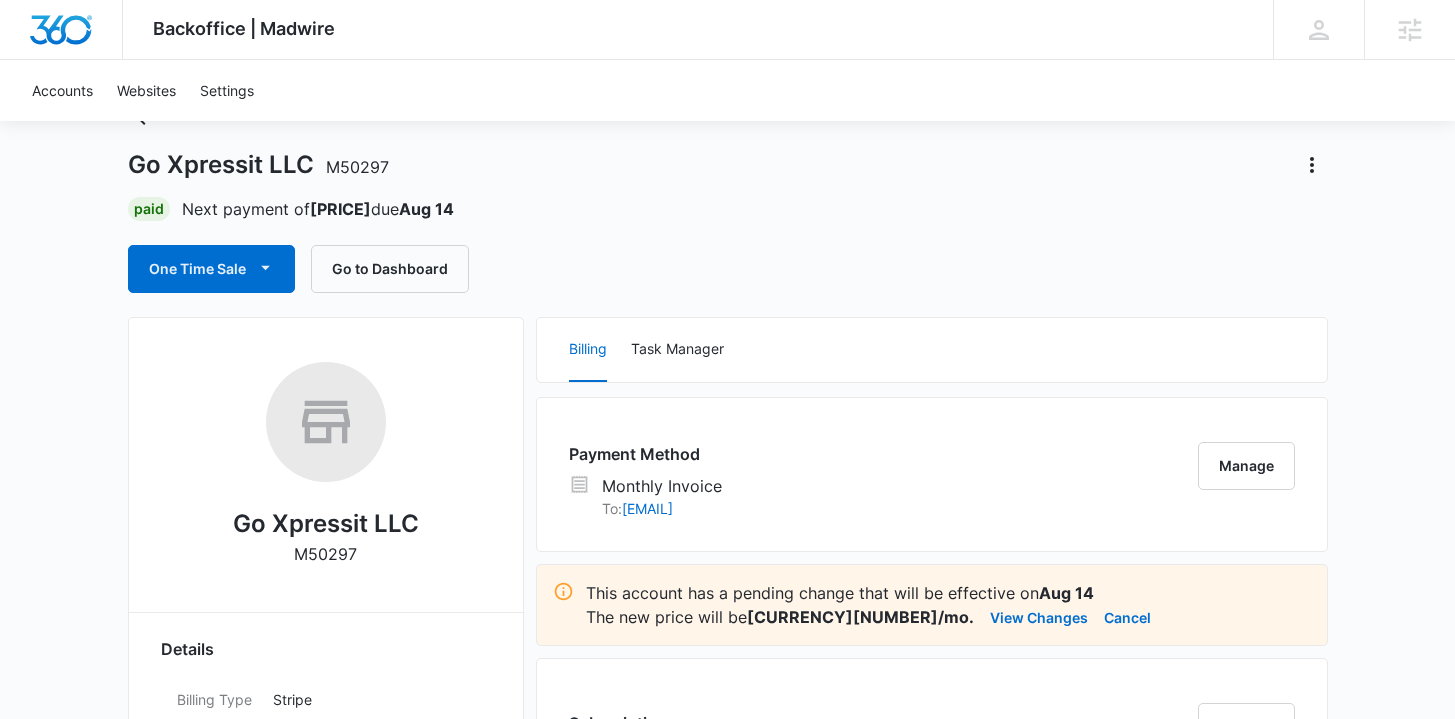 scroll, scrollTop: 417, scrollLeft: 0, axis: vertical 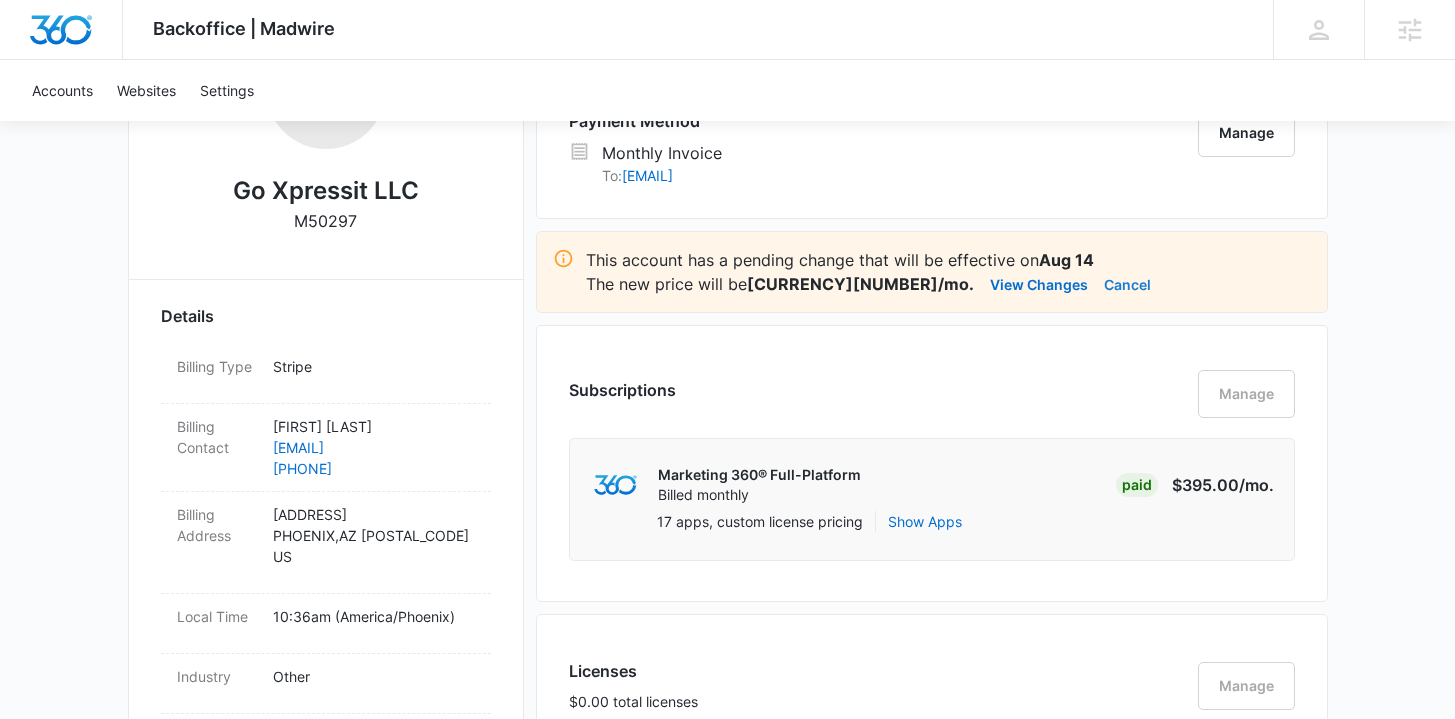 click on "Cancel" at bounding box center [1127, 284] 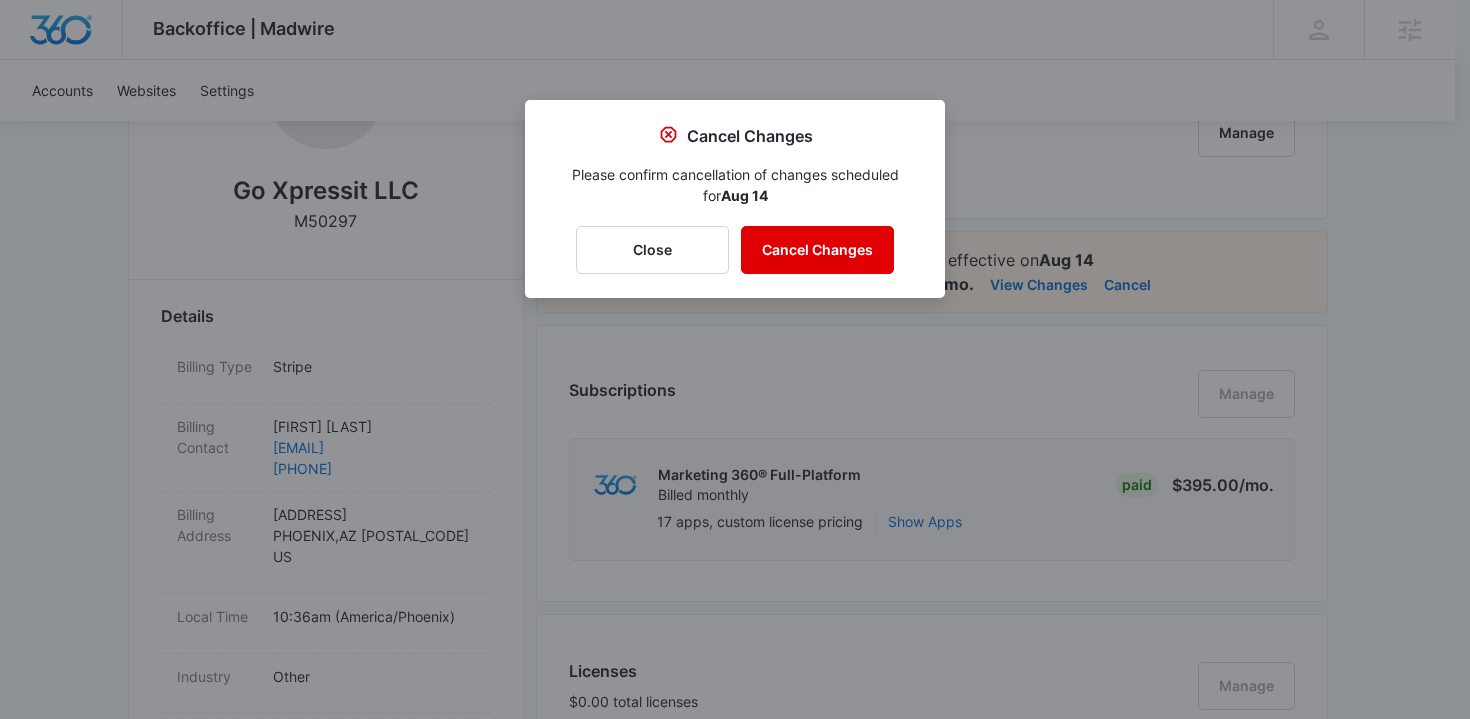 click on "Cancel Changes" at bounding box center [817, 250] 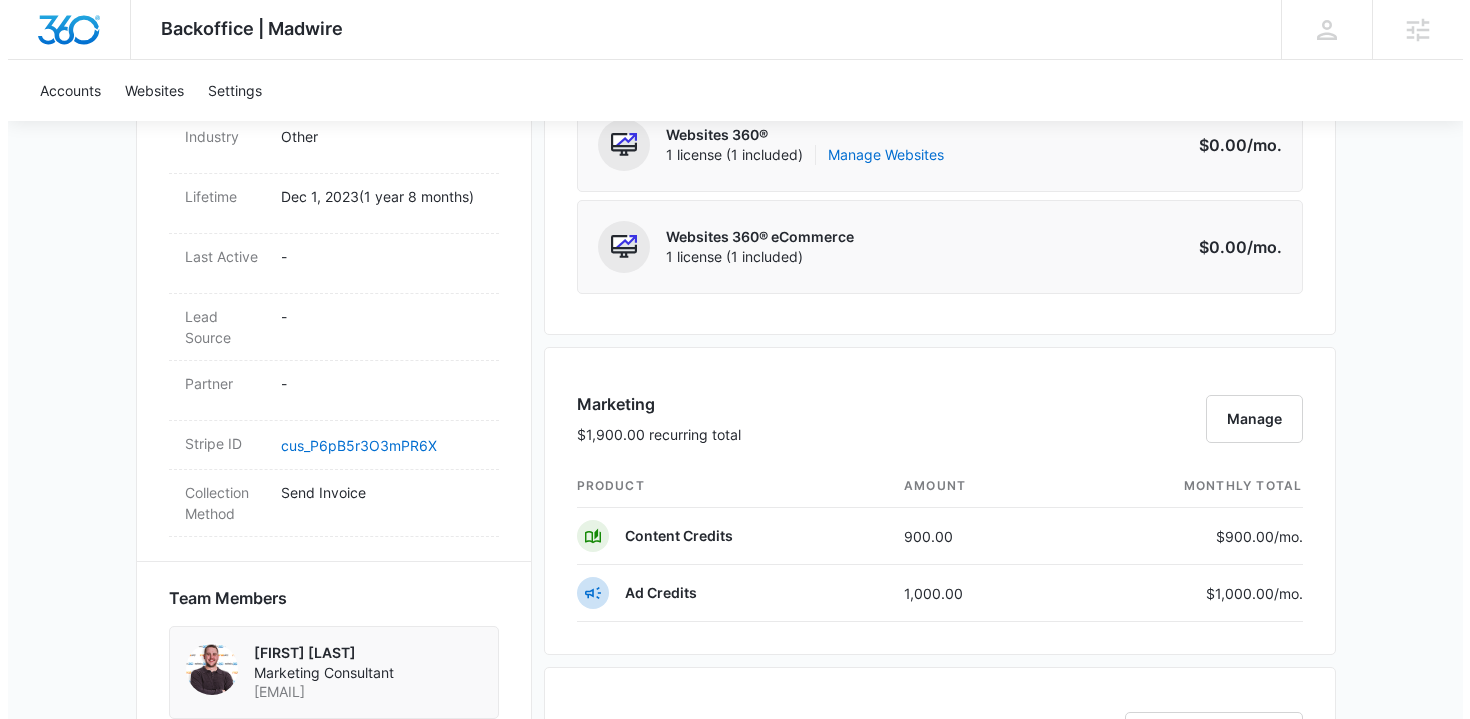 scroll, scrollTop: 977, scrollLeft: 0, axis: vertical 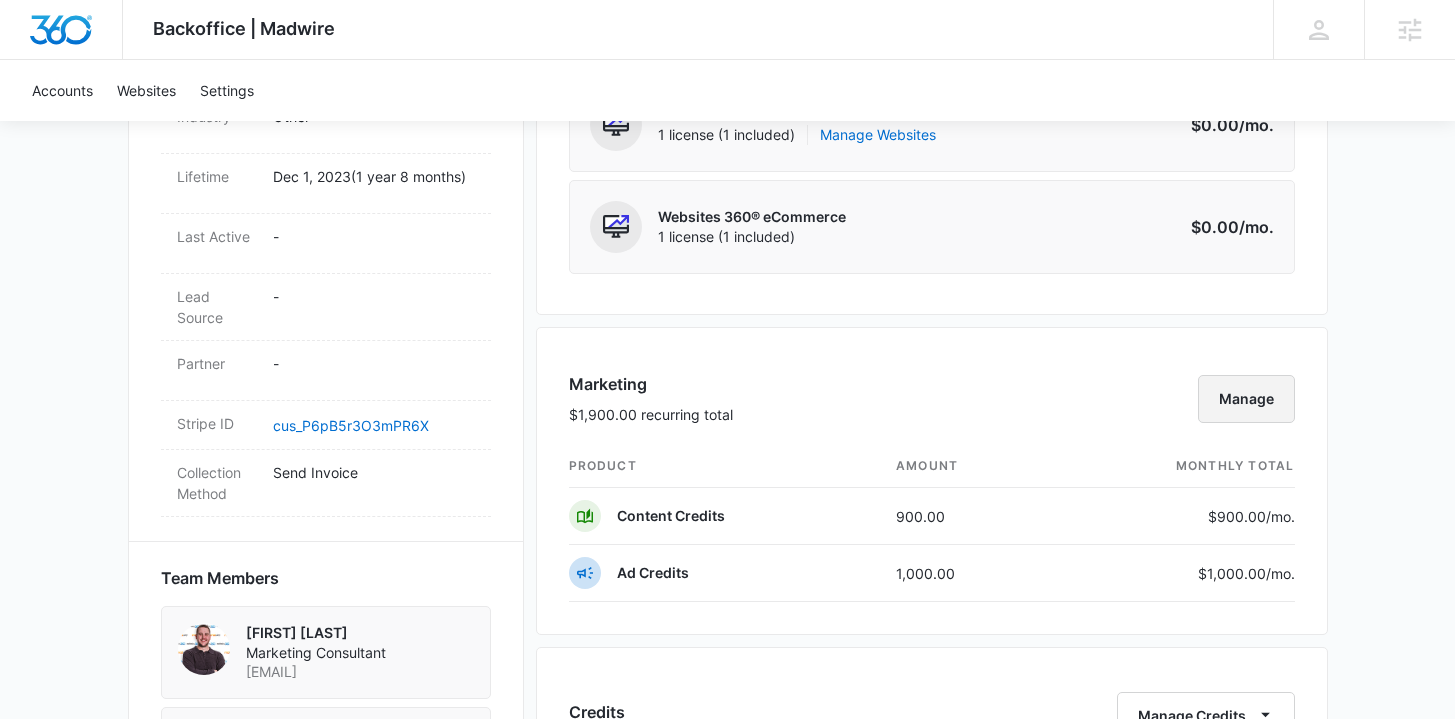 click on "Manage" at bounding box center [1246, 399] 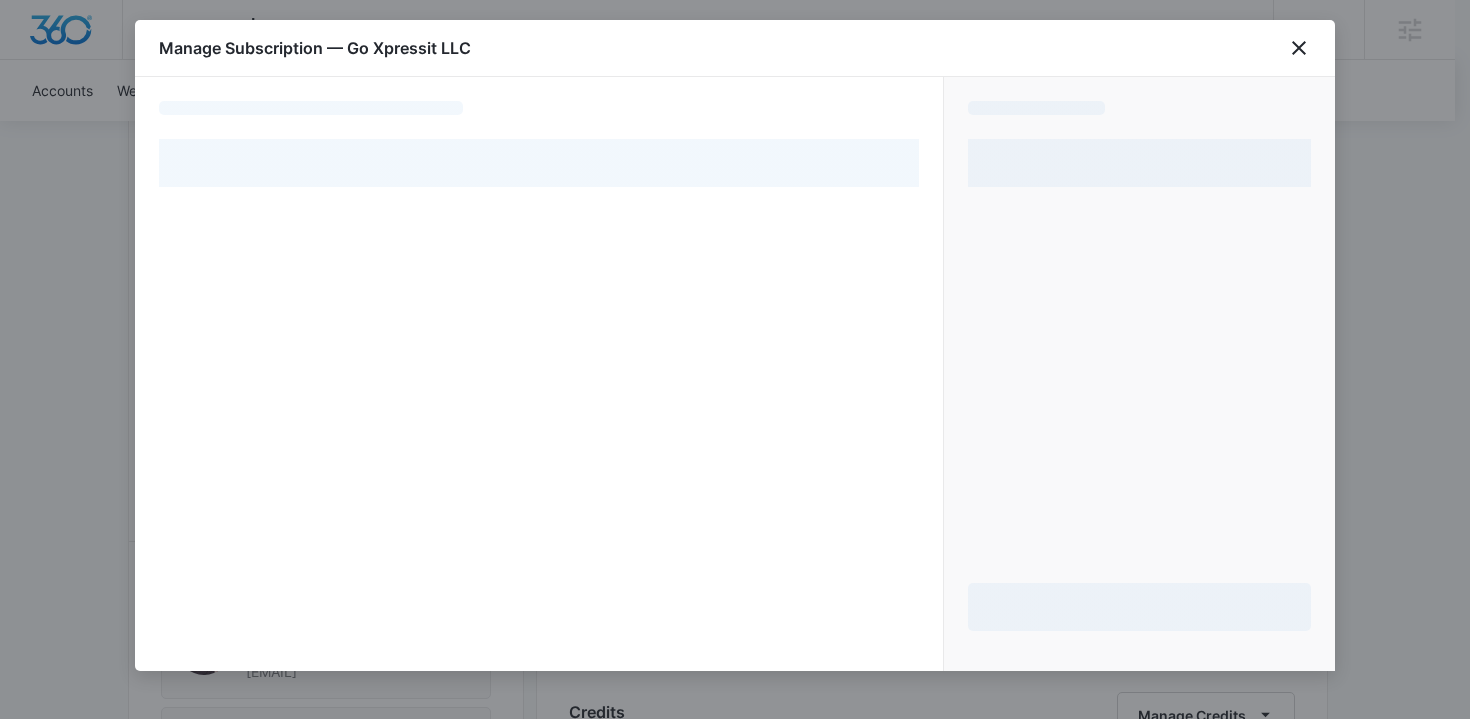 select on "MANUAL_INVOICE" 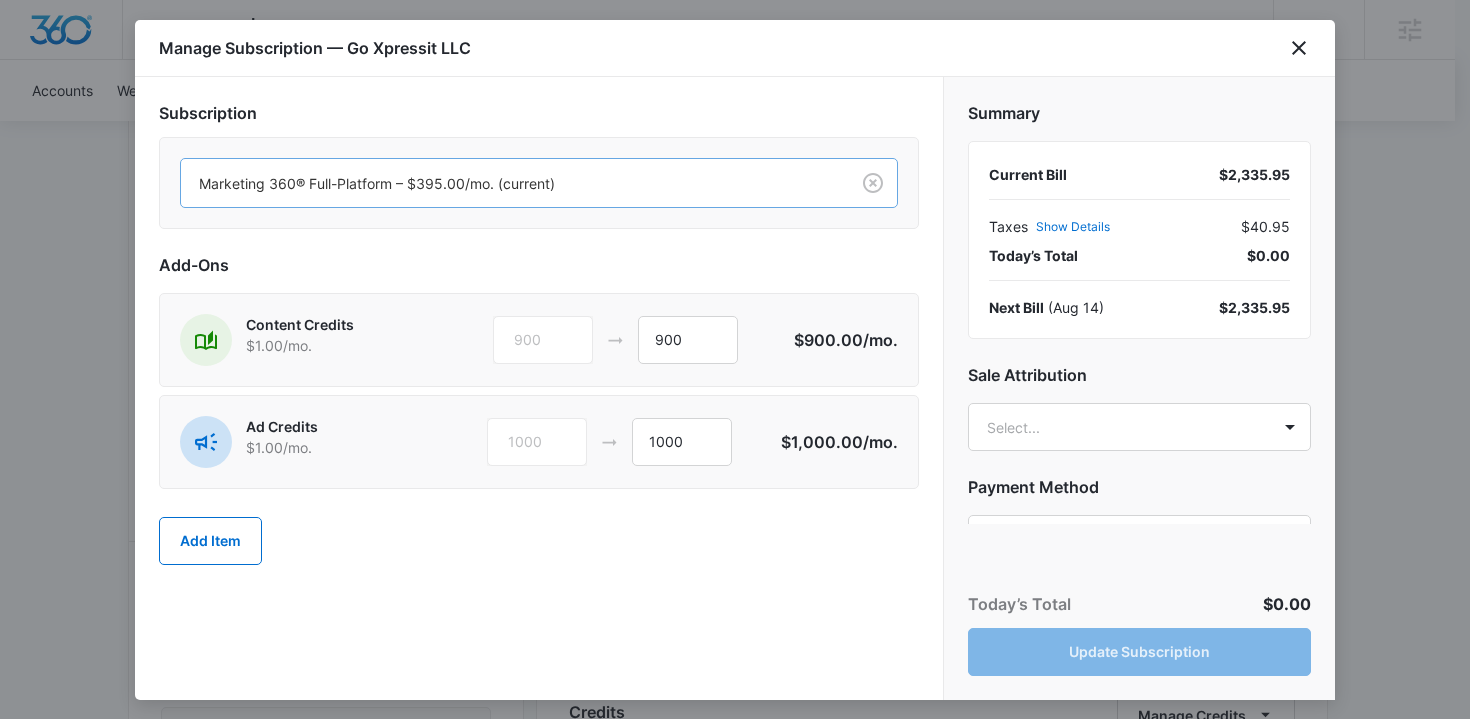 click at bounding box center (511, 183) 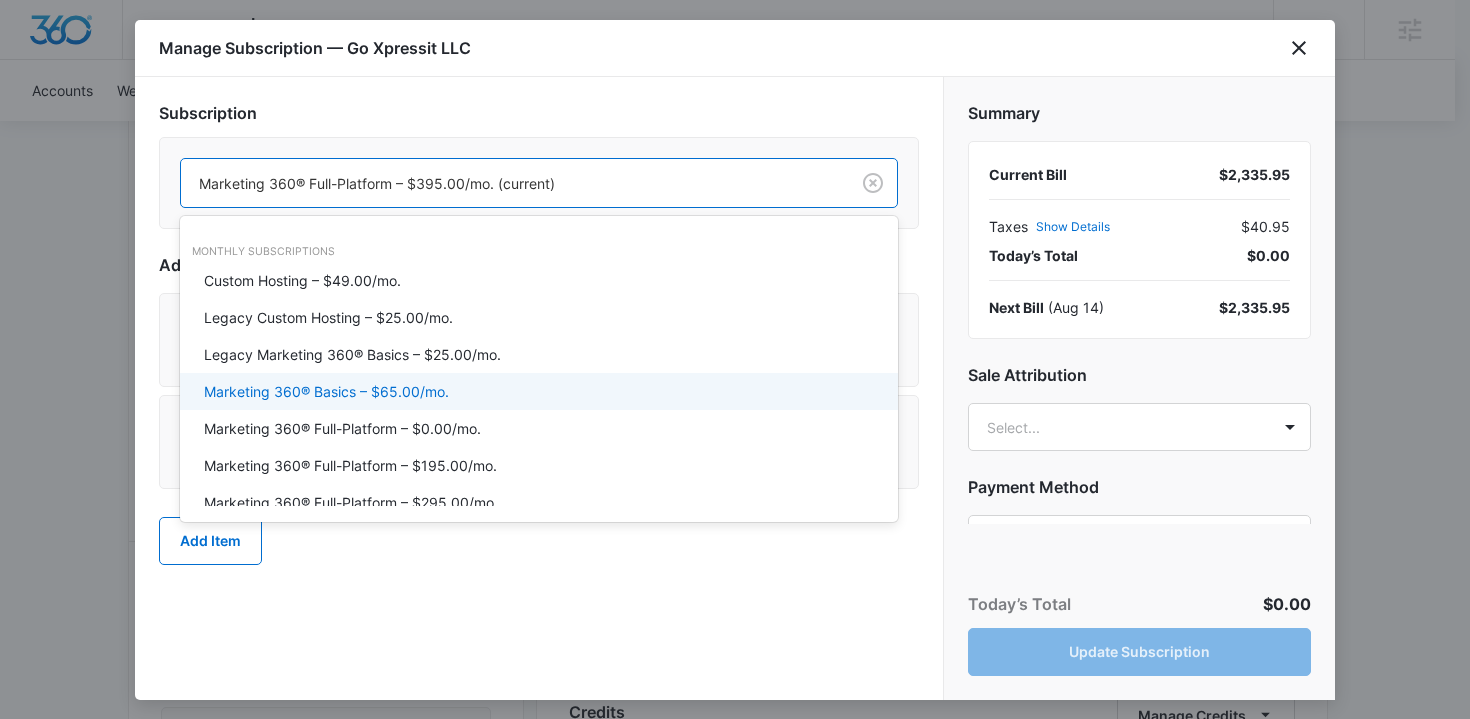 click on "Marketing 360® Basics – $65.00/mo." at bounding box center (539, 391) 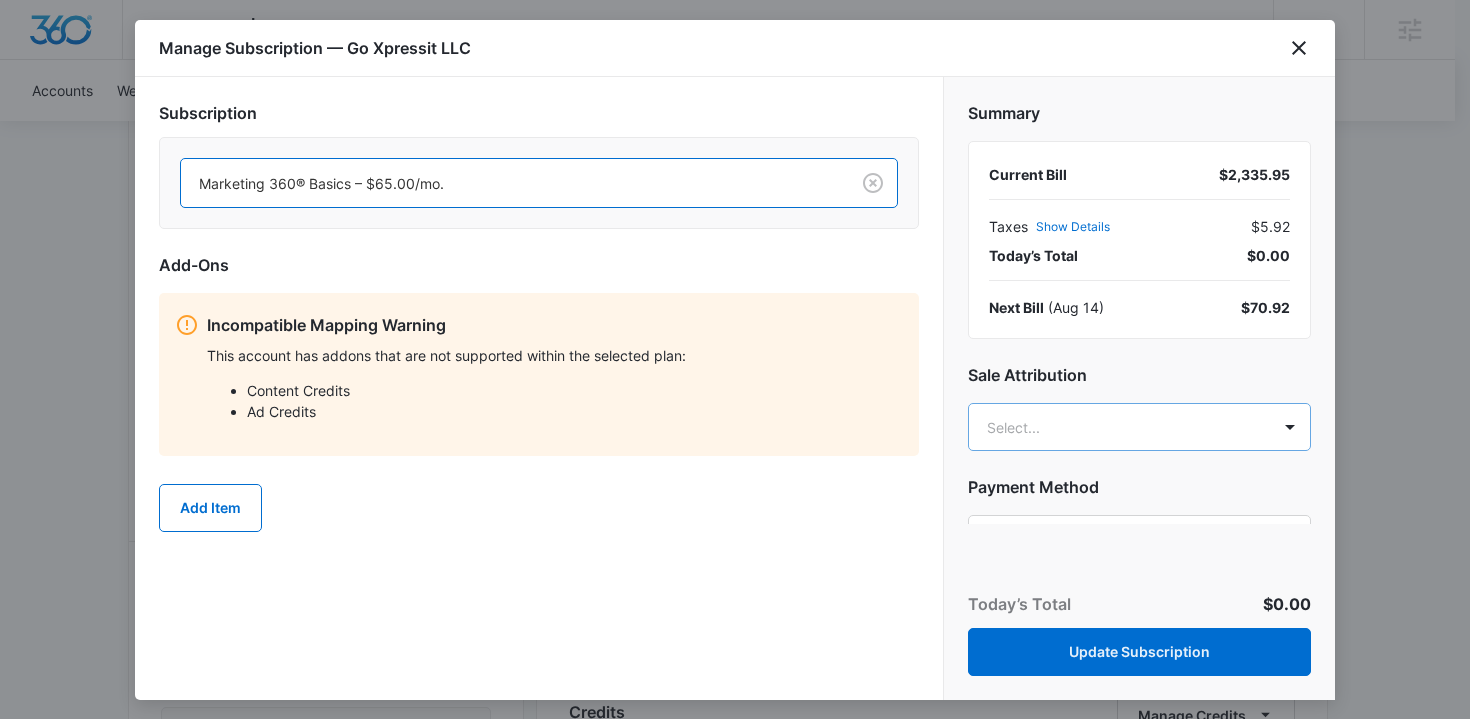 click on "Backoffice | Madwire Apps Settings TB Travis Buchanan travis.buchanan@madwire.com My Profile Notifications Support Logout Terms & Conditions   •   Privacy Policy Agencies Accounts Websites Settings Go Xpressit LLC M50297 Paid Next payment of  $2,335.95  due  Aug 14 One Time Sale Go to Dashboard Go Xpressit LLC M50297 Details Billing Type Stripe Billing Contact VINCENT SARDONO vsardono@goxpressit.com +16024299447 Billing Address 5240 W BUCKEYE RD STE 300 PHOENIX ,  AZ   85043-4766 US Local Time 10:36am   ( America/Phoenix ) Industry Other Lifetime Dec 1, 2023  ( 1 year 8 months ) Last Active - Lead Source - Partner - Stripe ID cus_P6pB5r3O3mPR6X Collection Method Send Invoice Team Members Tyler Hatton Marketing Consultant tyler.hatton@madwire.com Tyler Brungardt Onboarding Consultant Tyler.Brungardt@madwire.com Travis Buchanan Success Manager travis.buchanan@madwire.com Jordan Clay Marketing Consultant jordan.clay@marketing360.com Audriana Talamantes audriana.talamantes@madwire.com Andrew Gilbert Billing" at bounding box center [735, 615] 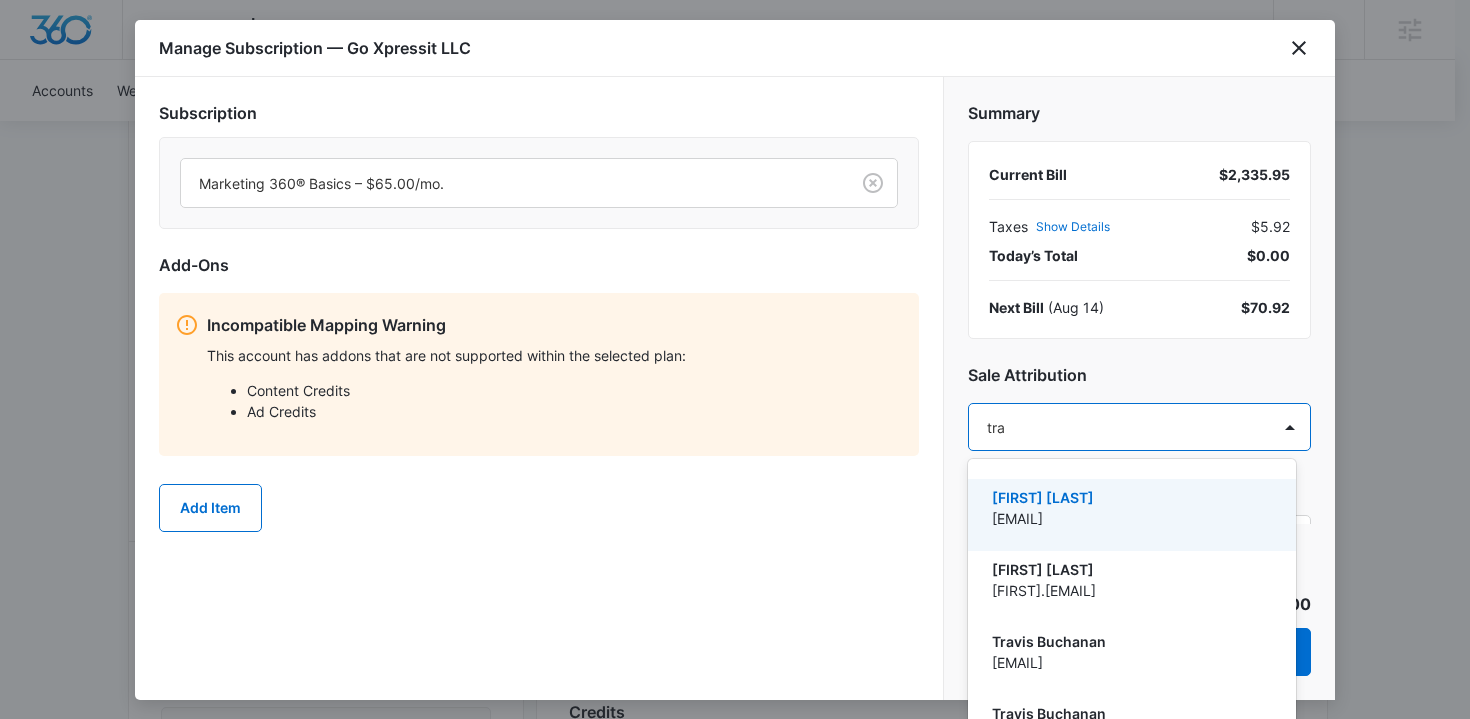 type on "trav" 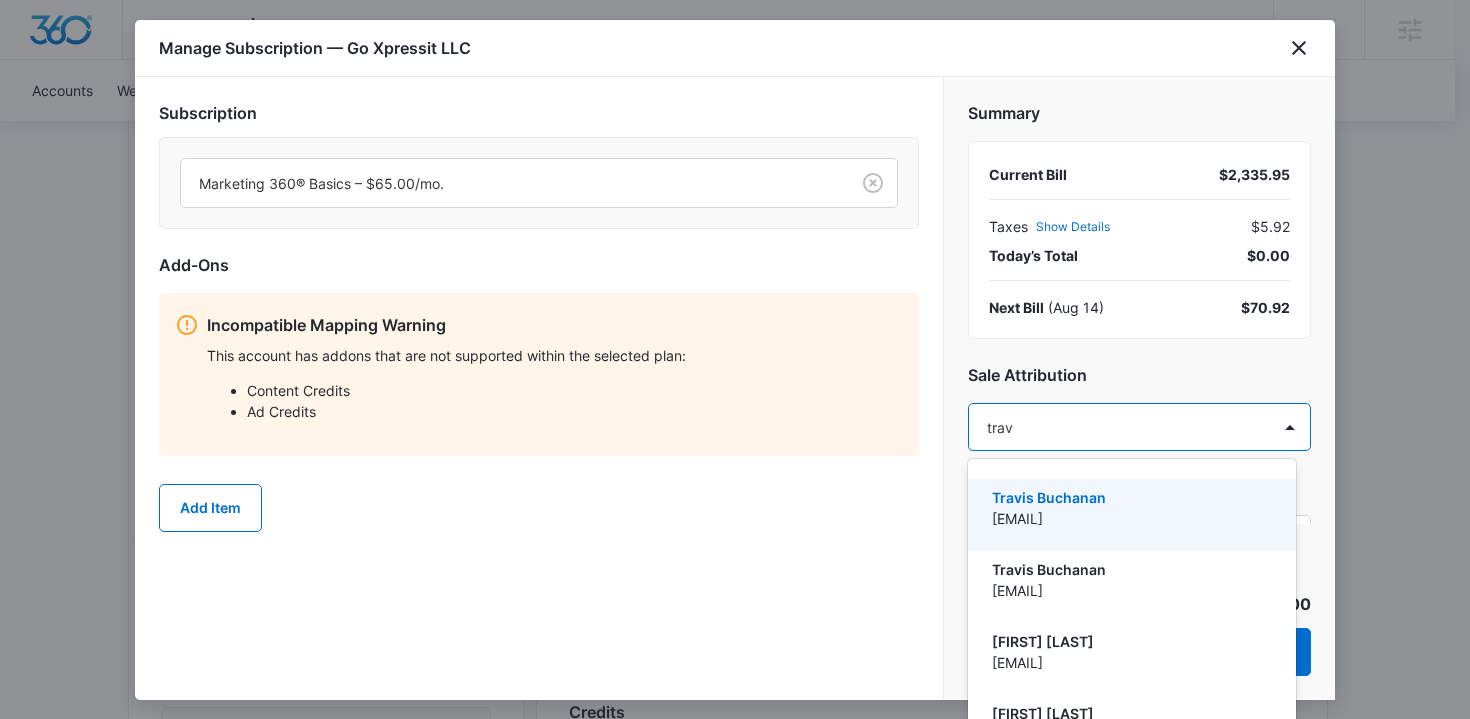 click on "travis.buchanan@madwire.com" at bounding box center [1130, 518] 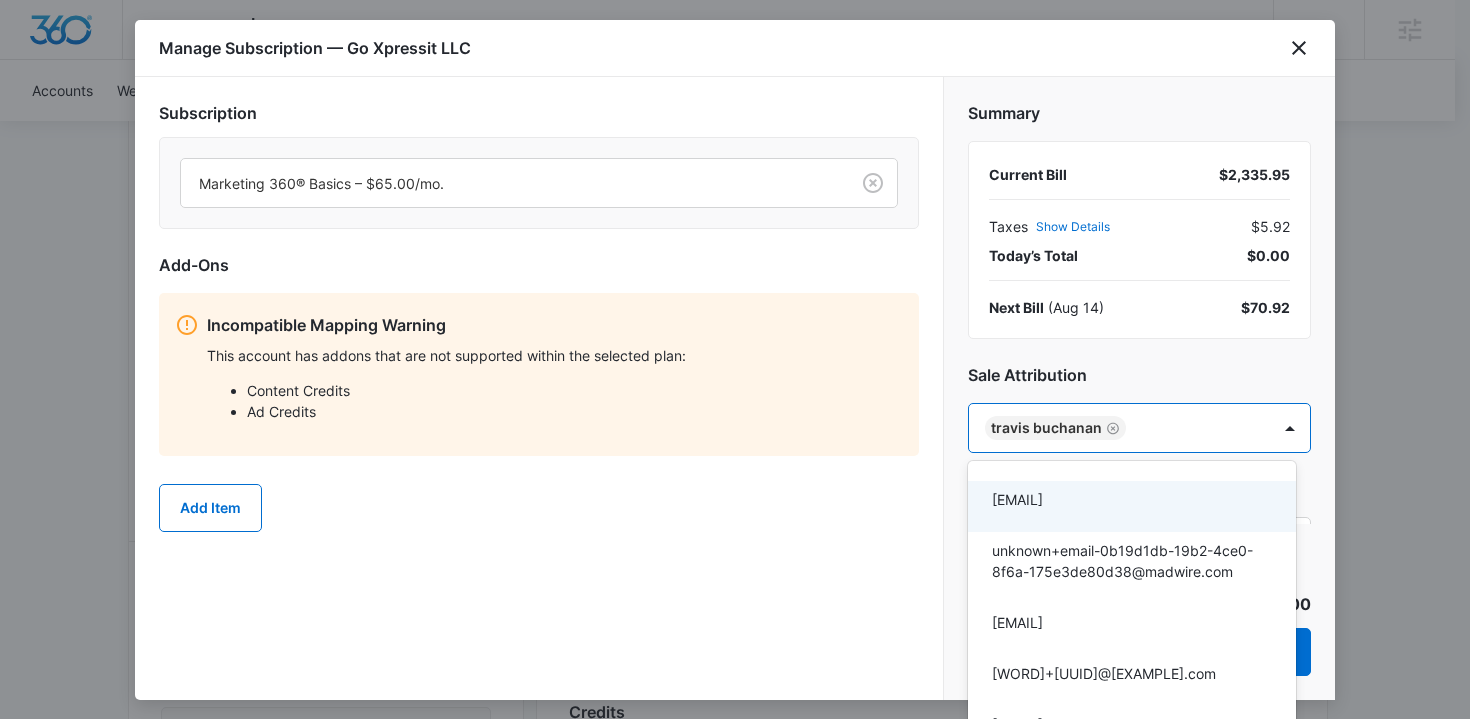 click at bounding box center [735, 359] 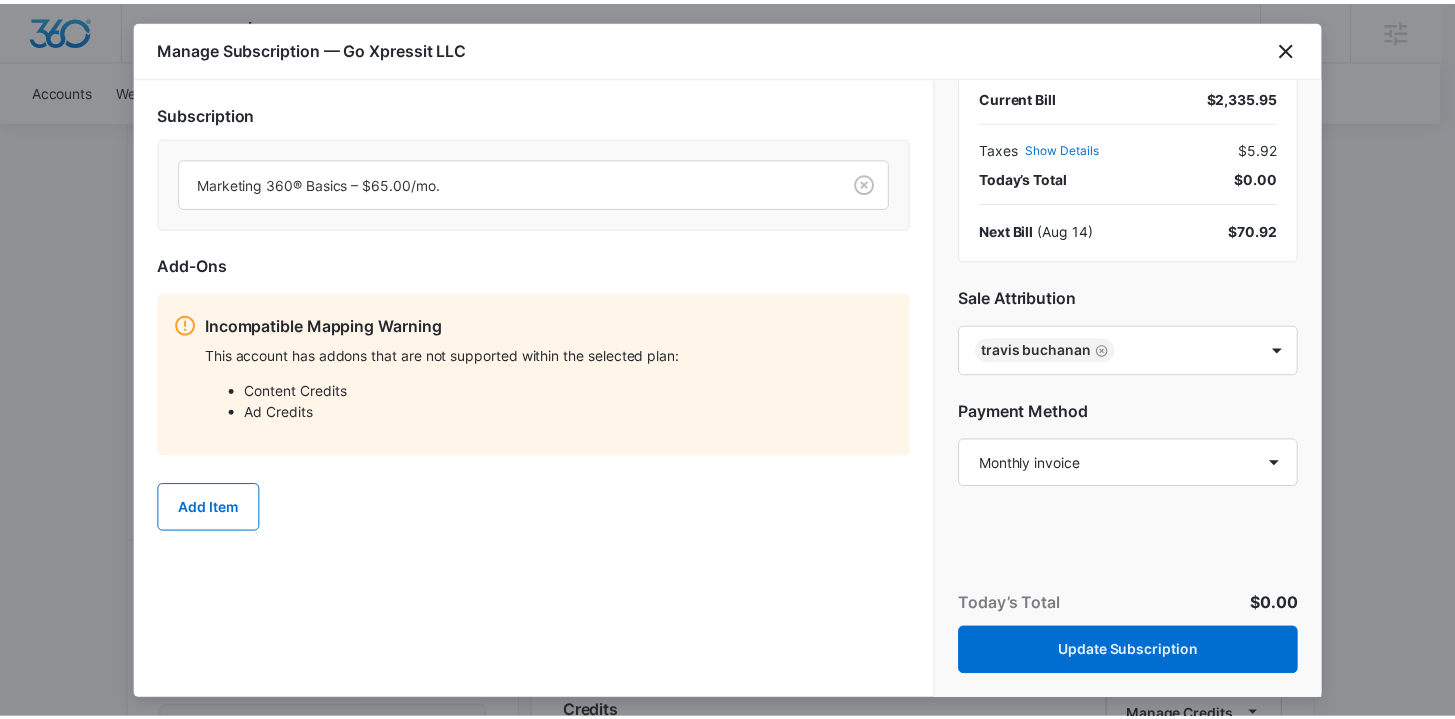 scroll, scrollTop: 114, scrollLeft: 0, axis: vertical 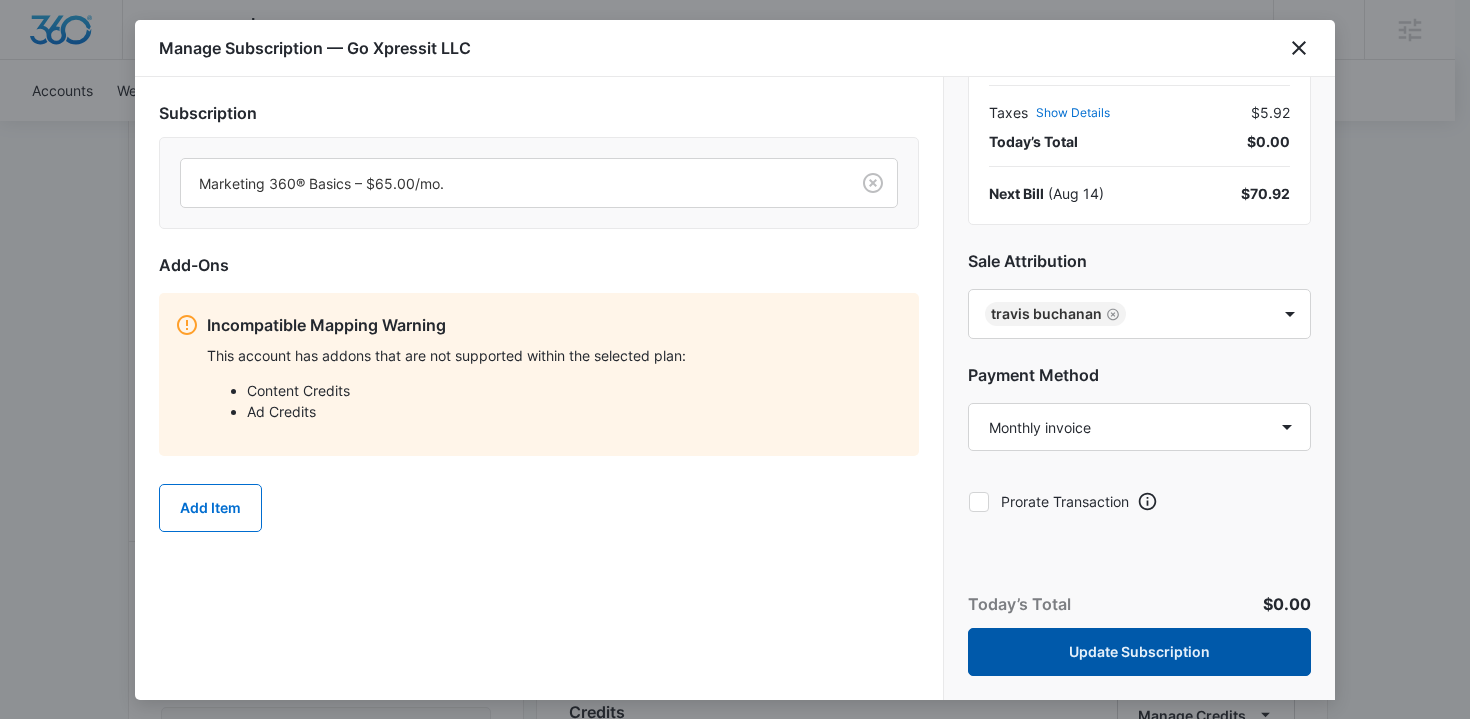 click on "Update Subscription" at bounding box center [1139, 652] 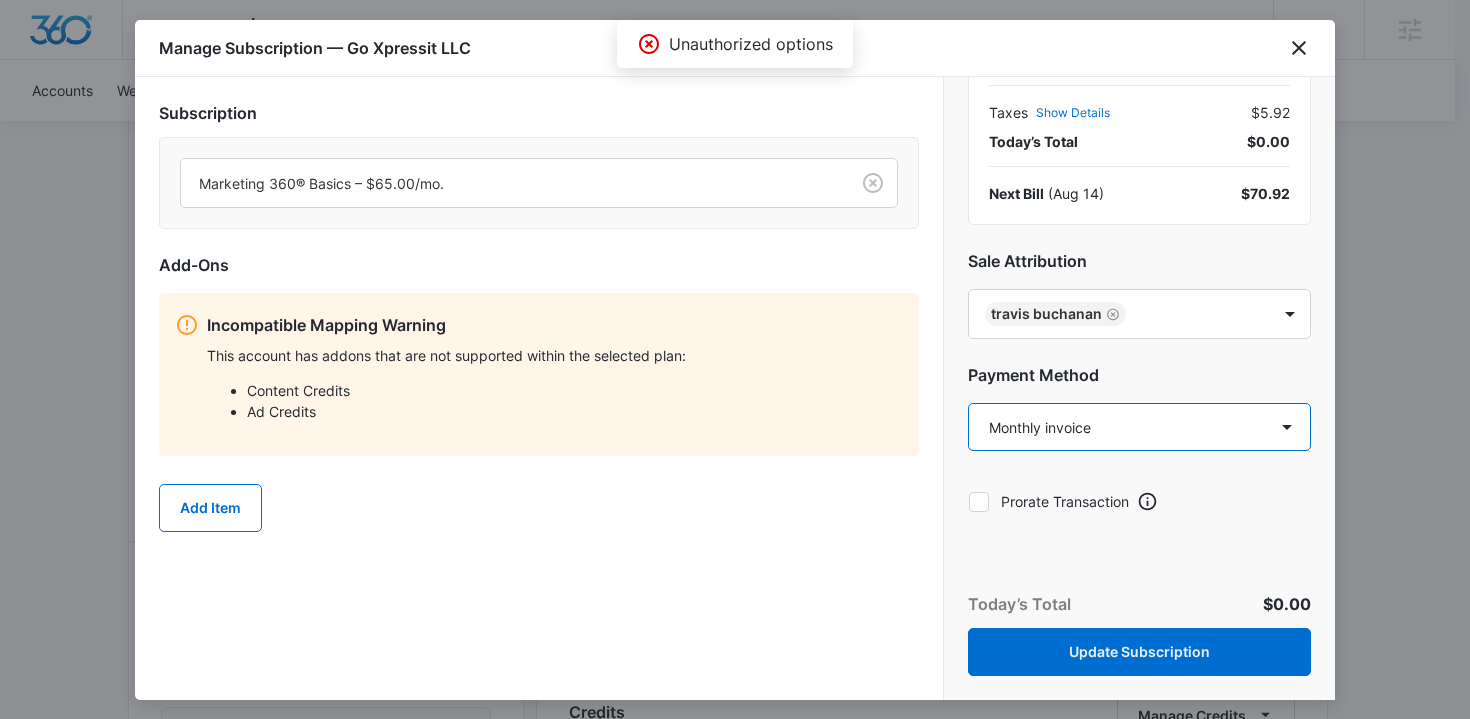 click on "Select a payment method Mastercard ending in 3849 Mastercard ending in 3690 New payment method Monthly invoice" at bounding box center (1139, 427) 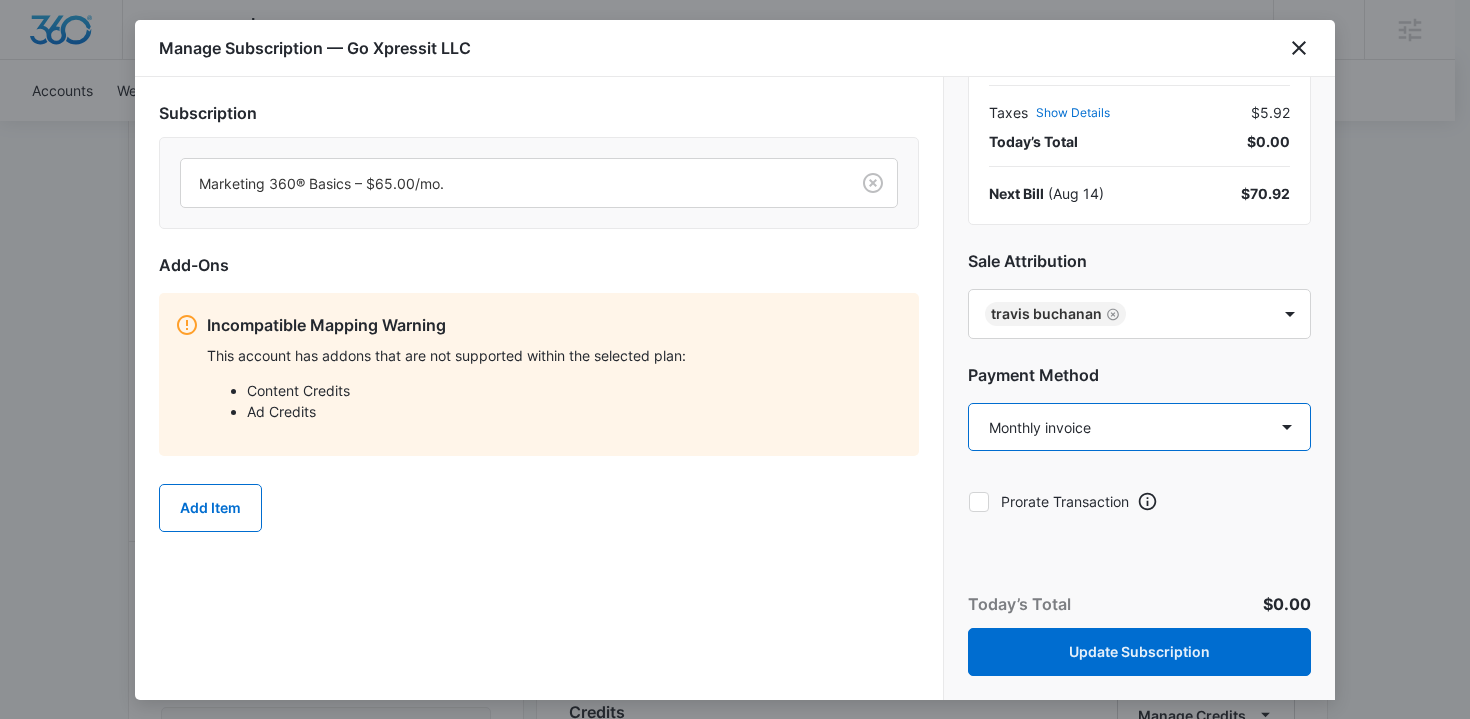 select on "pm_1RakS7A4n8RTgNjU79cYdukp" 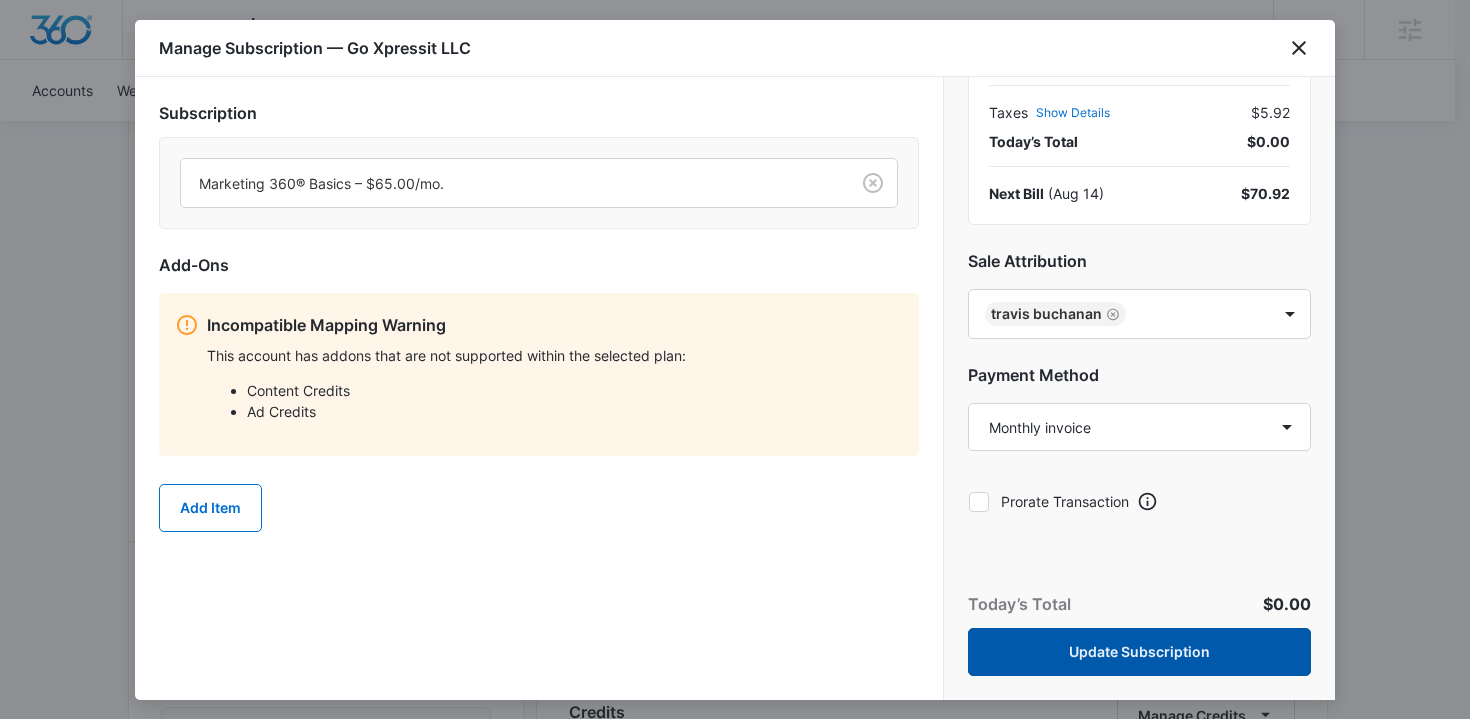 click on "Update Subscription" at bounding box center (1139, 652) 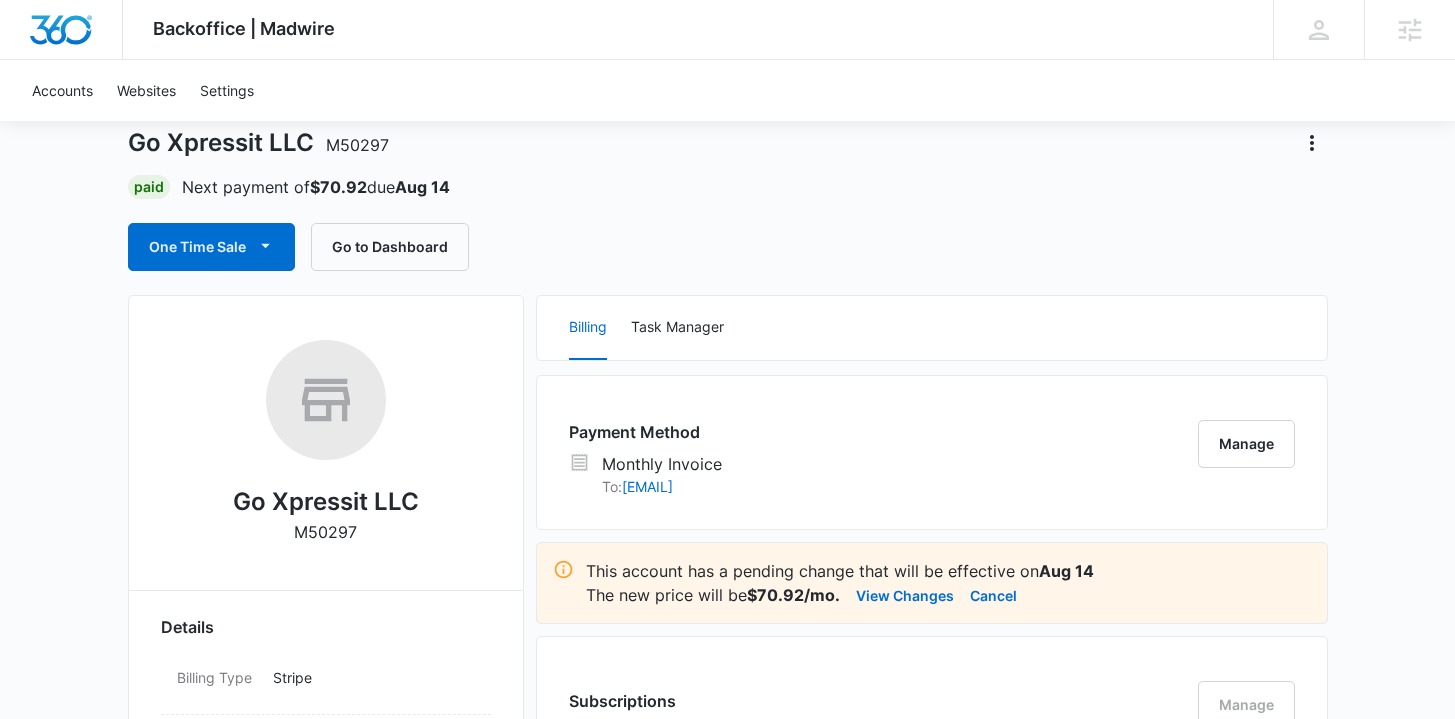 scroll, scrollTop: 0, scrollLeft: 0, axis: both 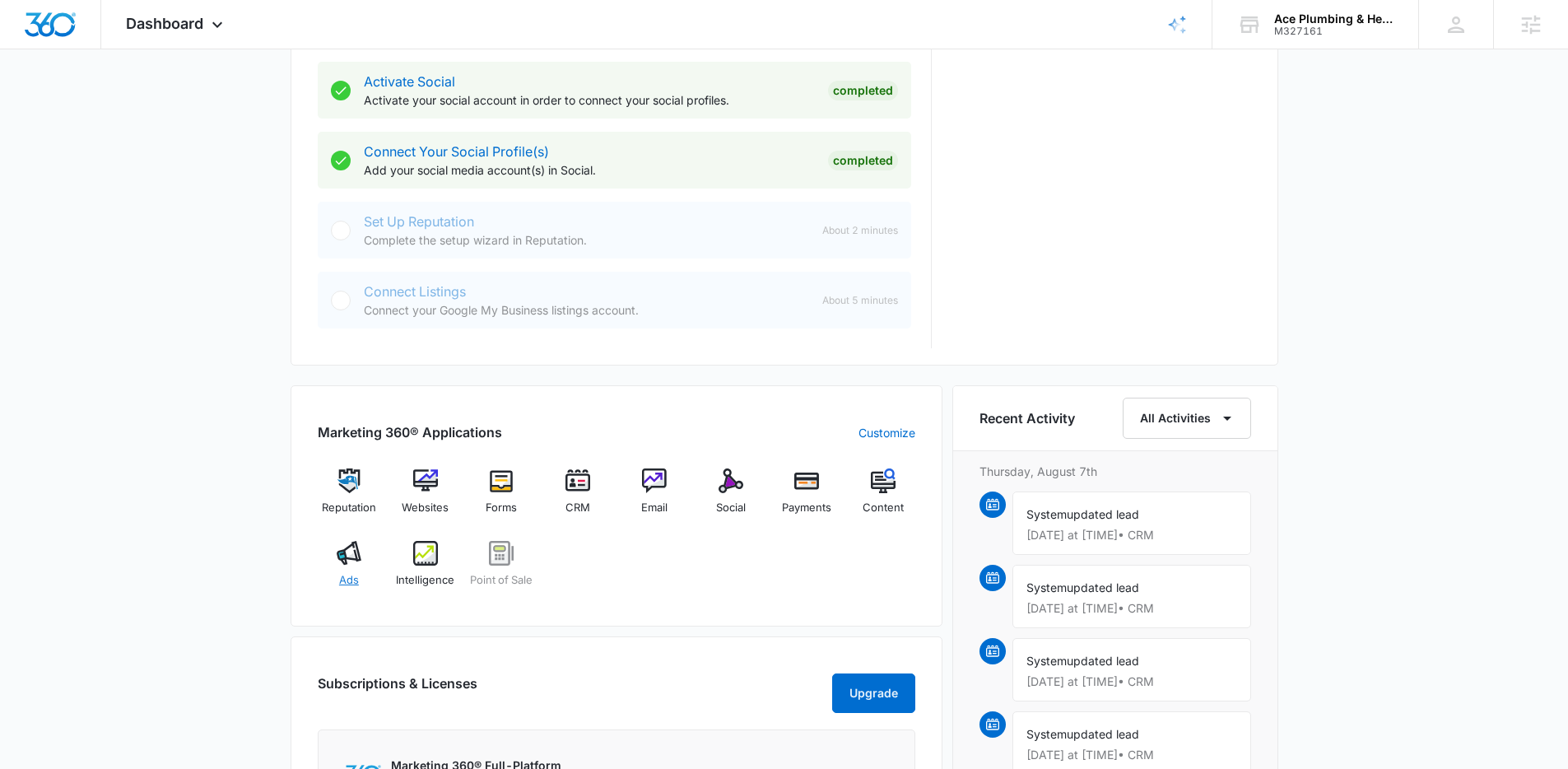 click on "Ads" at bounding box center (349, 580) 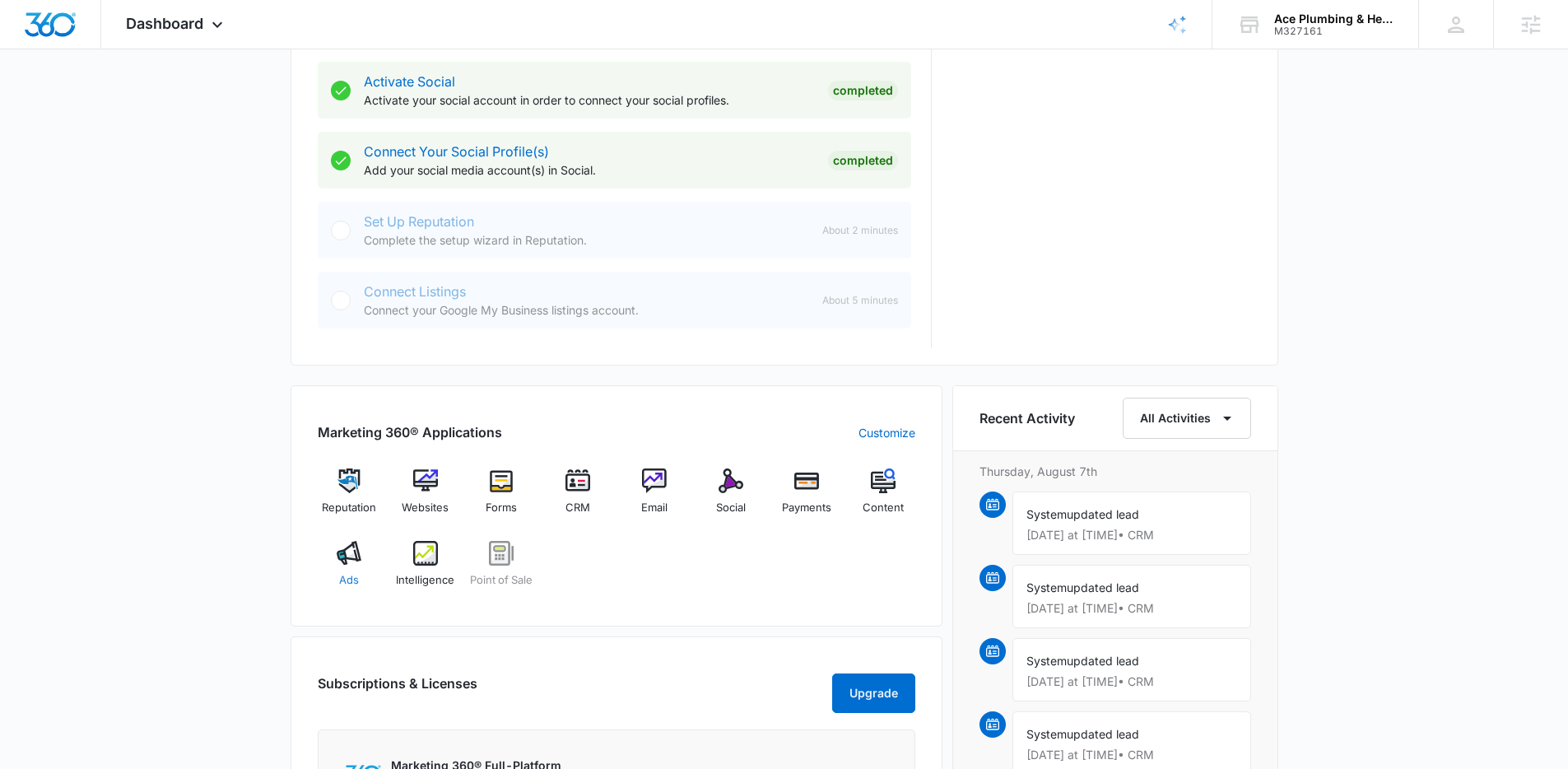 scroll, scrollTop: 0, scrollLeft: 0, axis: both 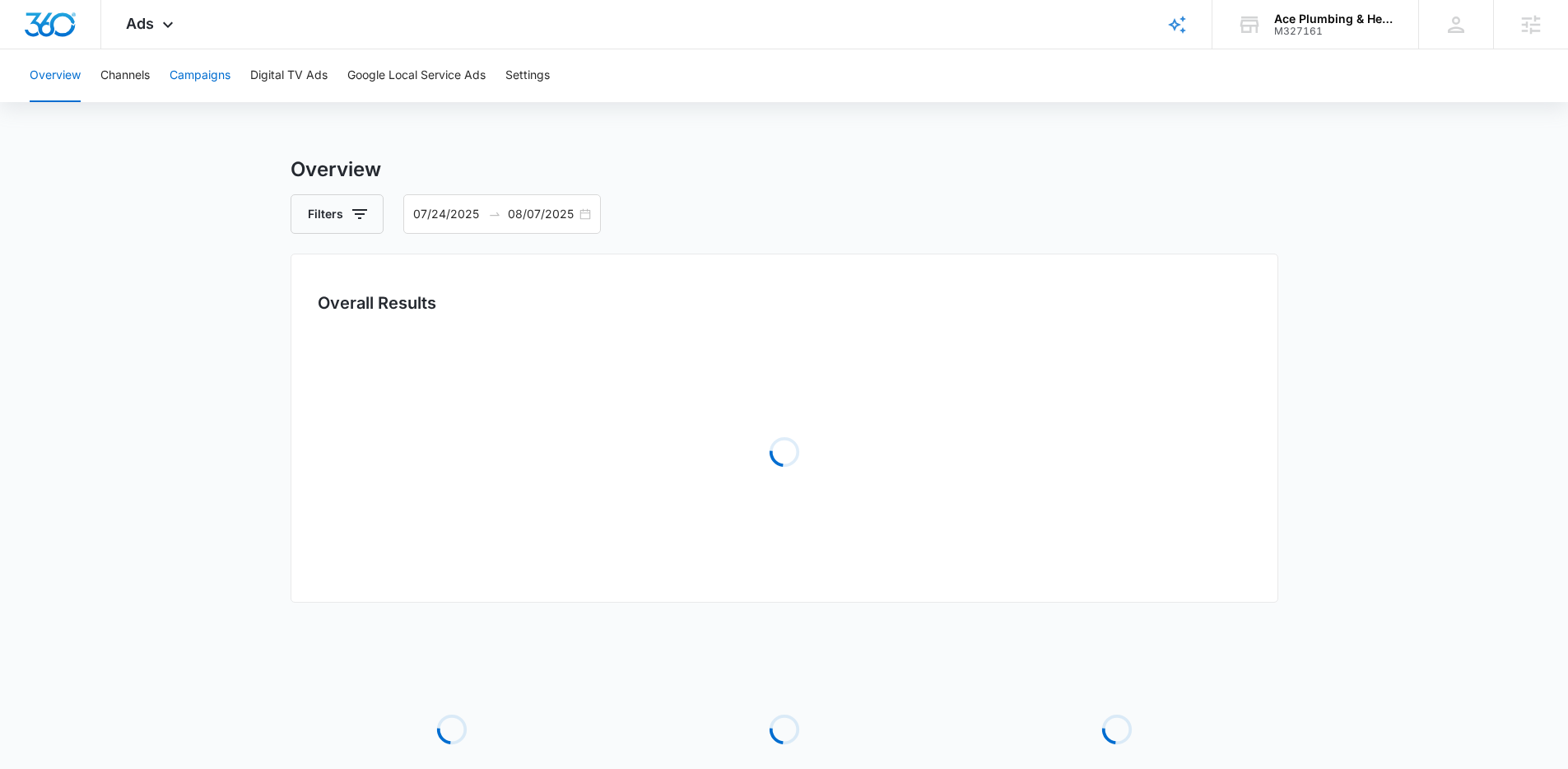 click on "Campaigns" at bounding box center (200, 76) 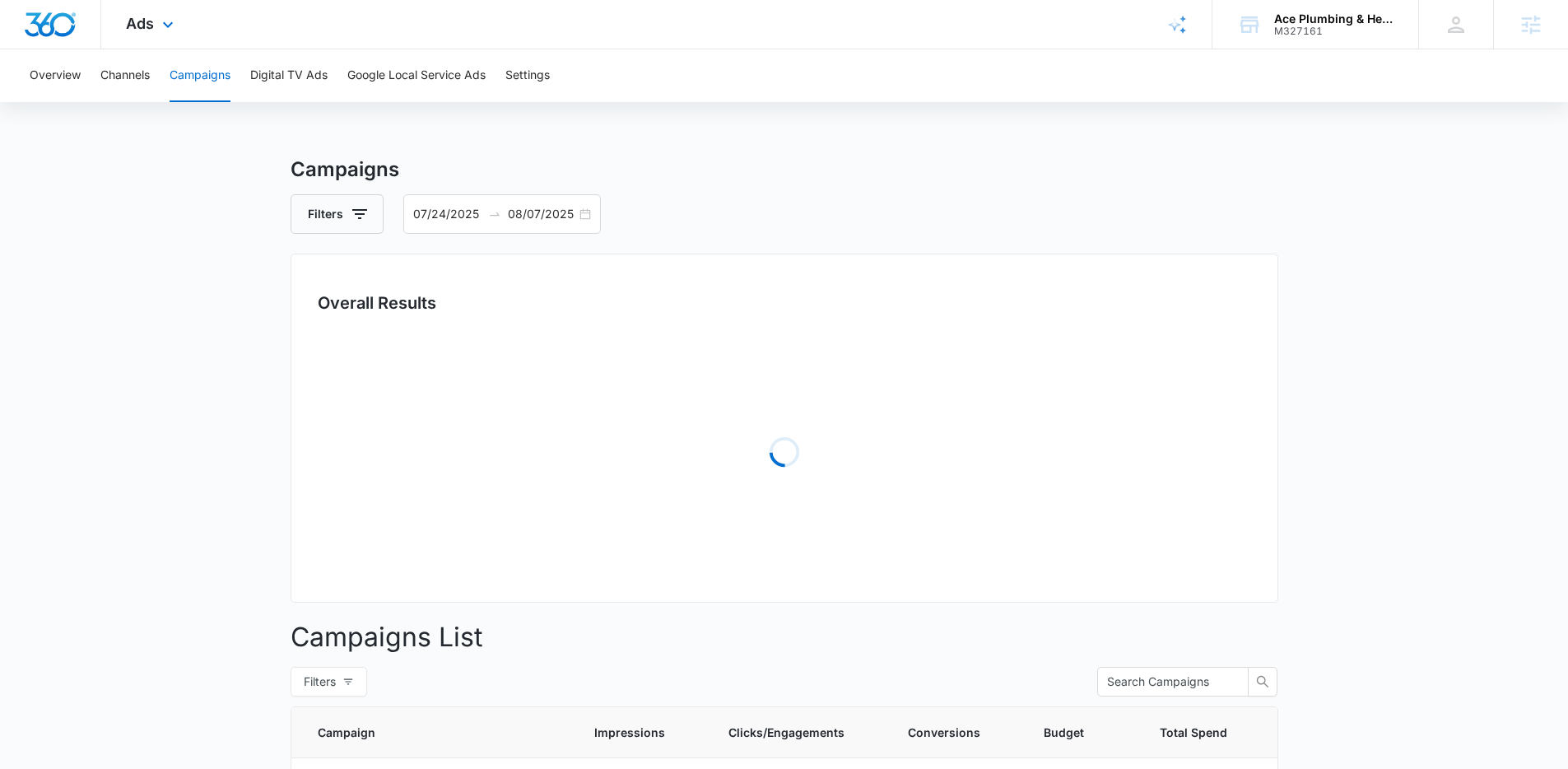 click at bounding box center [50, 25] 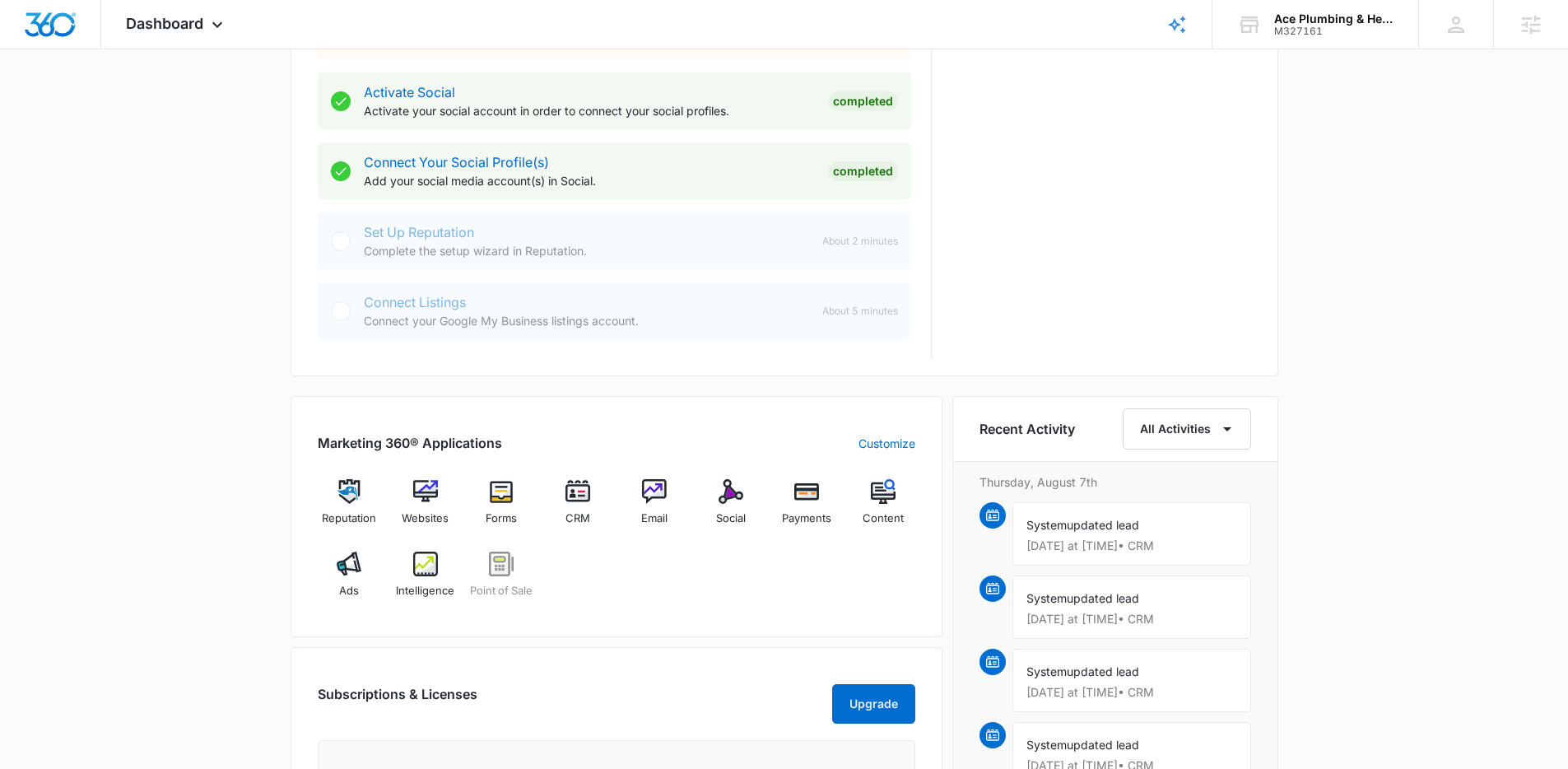 scroll, scrollTop: 813, scrollLeft: 0, axis: vertical 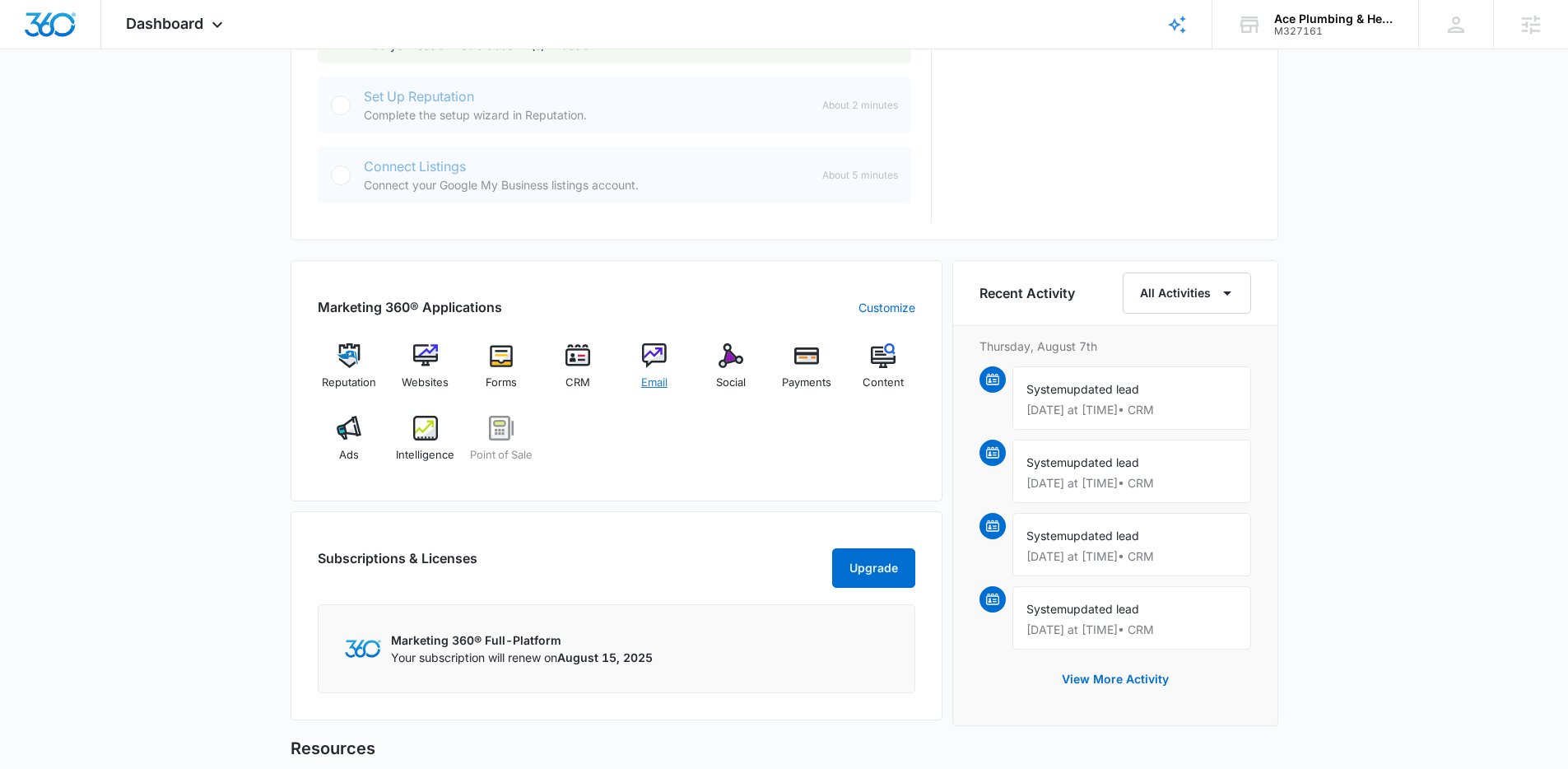 click on "Email" at bounding box center (654, 373) 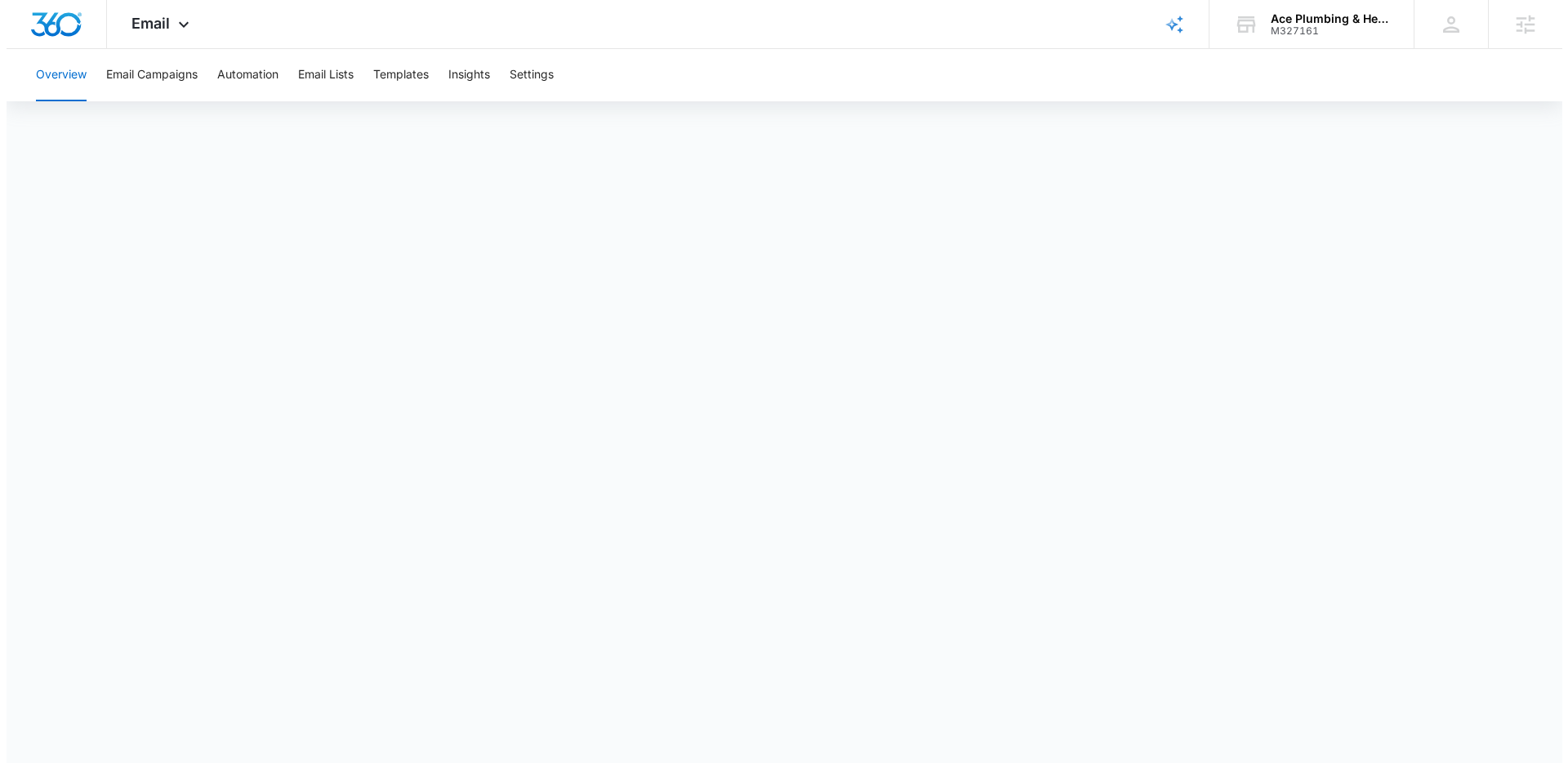 scroll, scrollTop: 0, scrollLeft: 0, axis: both 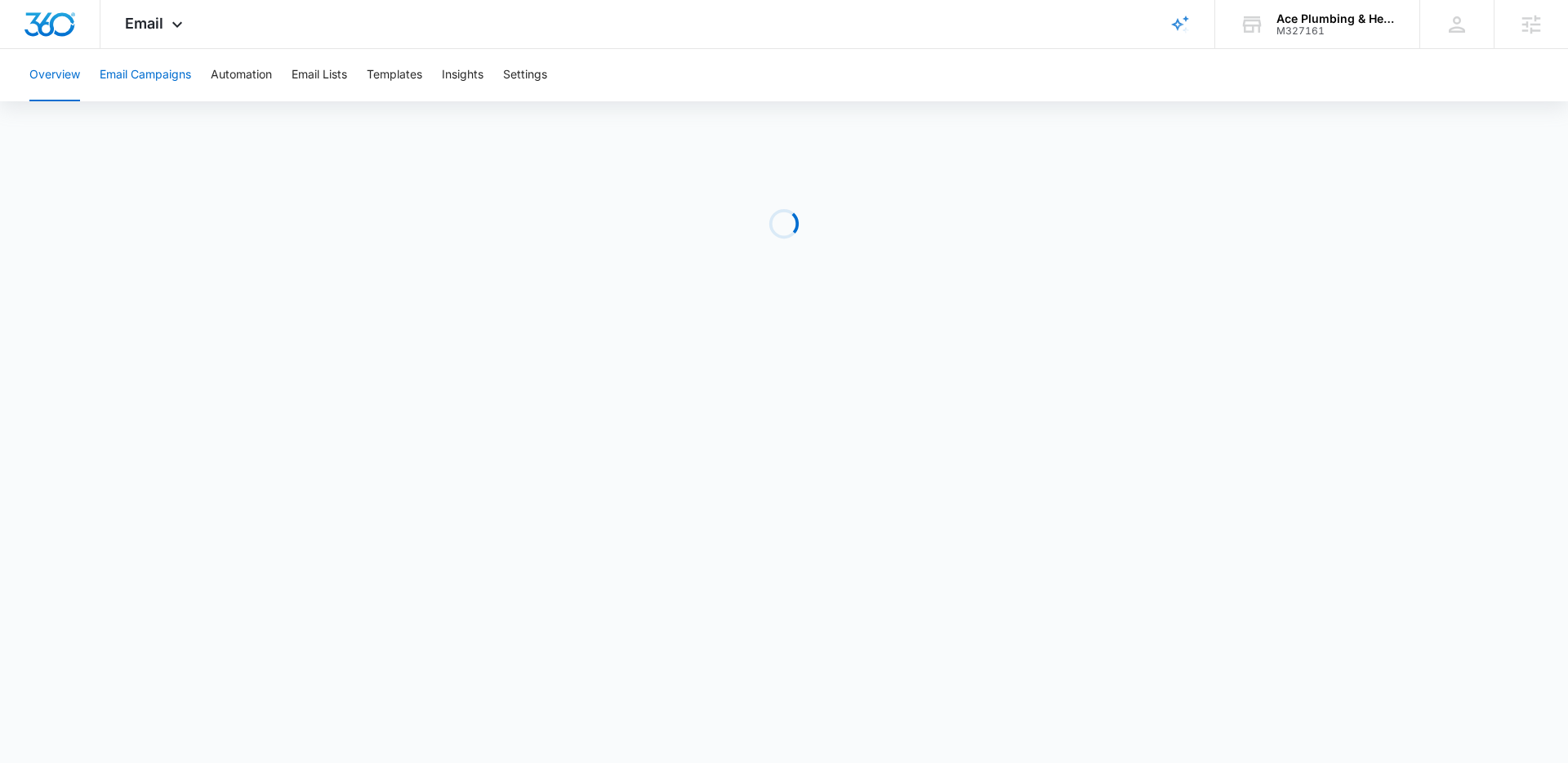 click on "Email Campaigns" at bounding box center [145, 75] 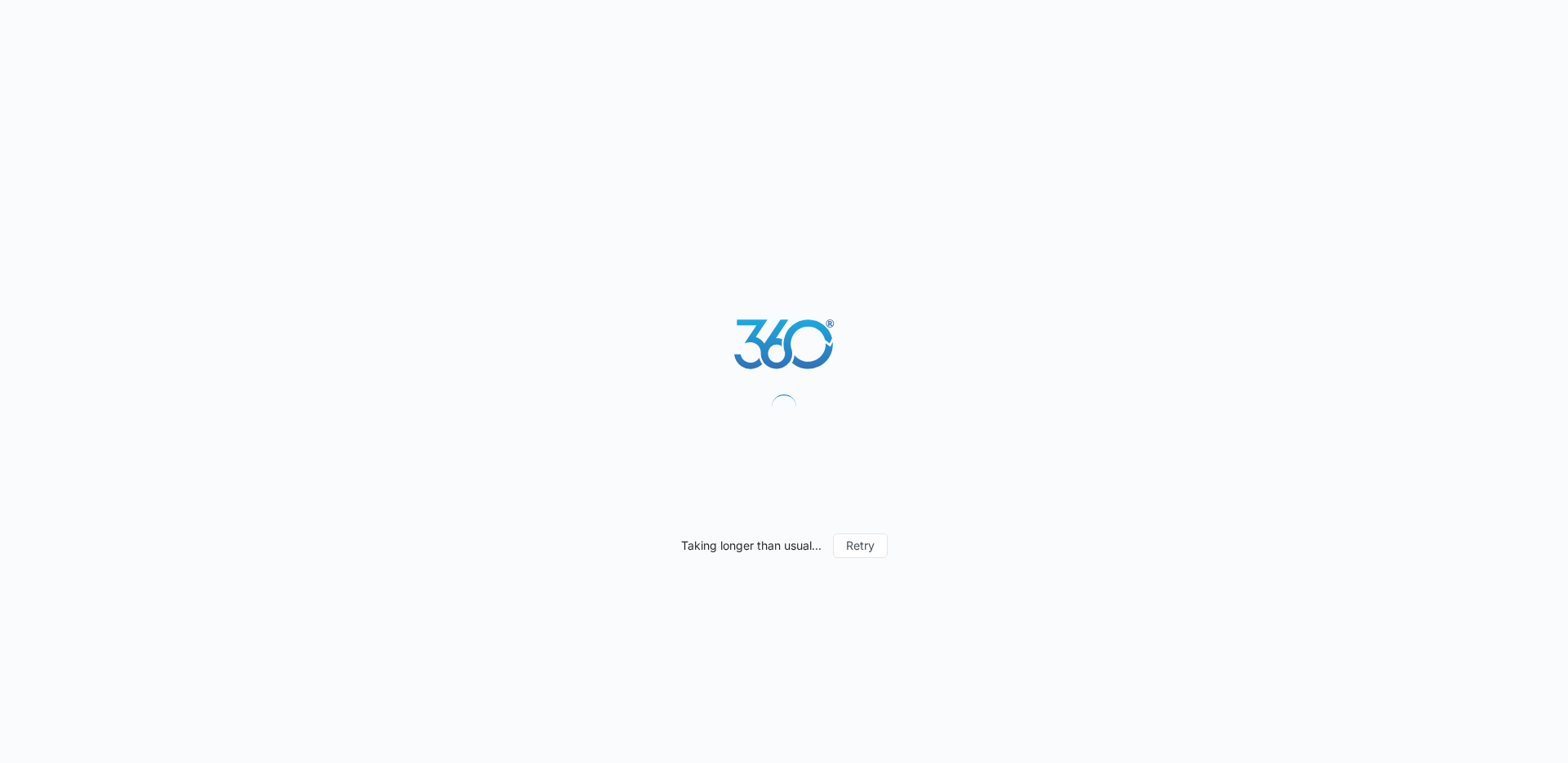 scroll, scrollTop: 0, scrollLeft: 0, axis: both 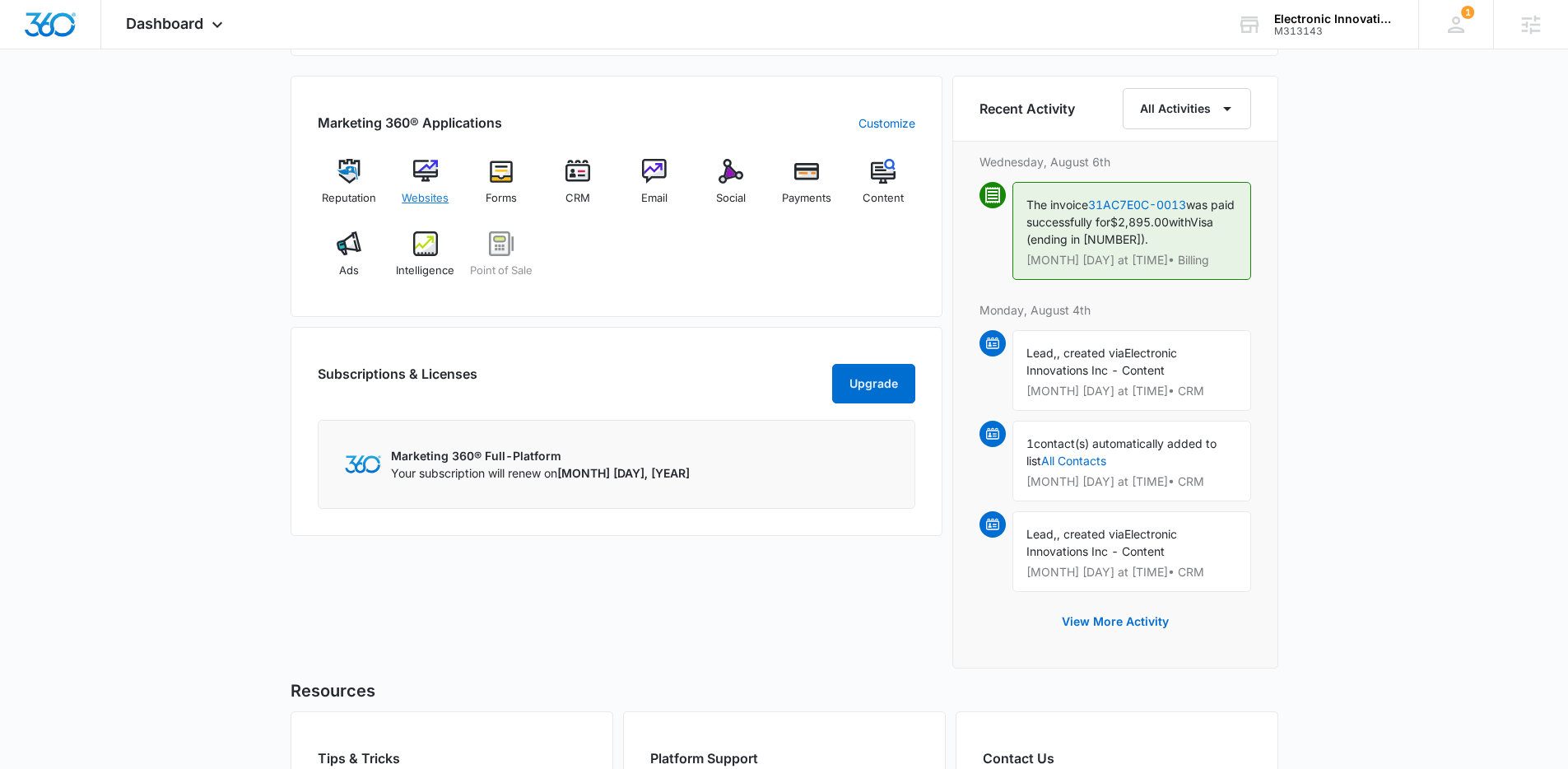 click on "Websites" at bounding box center (425, 198) 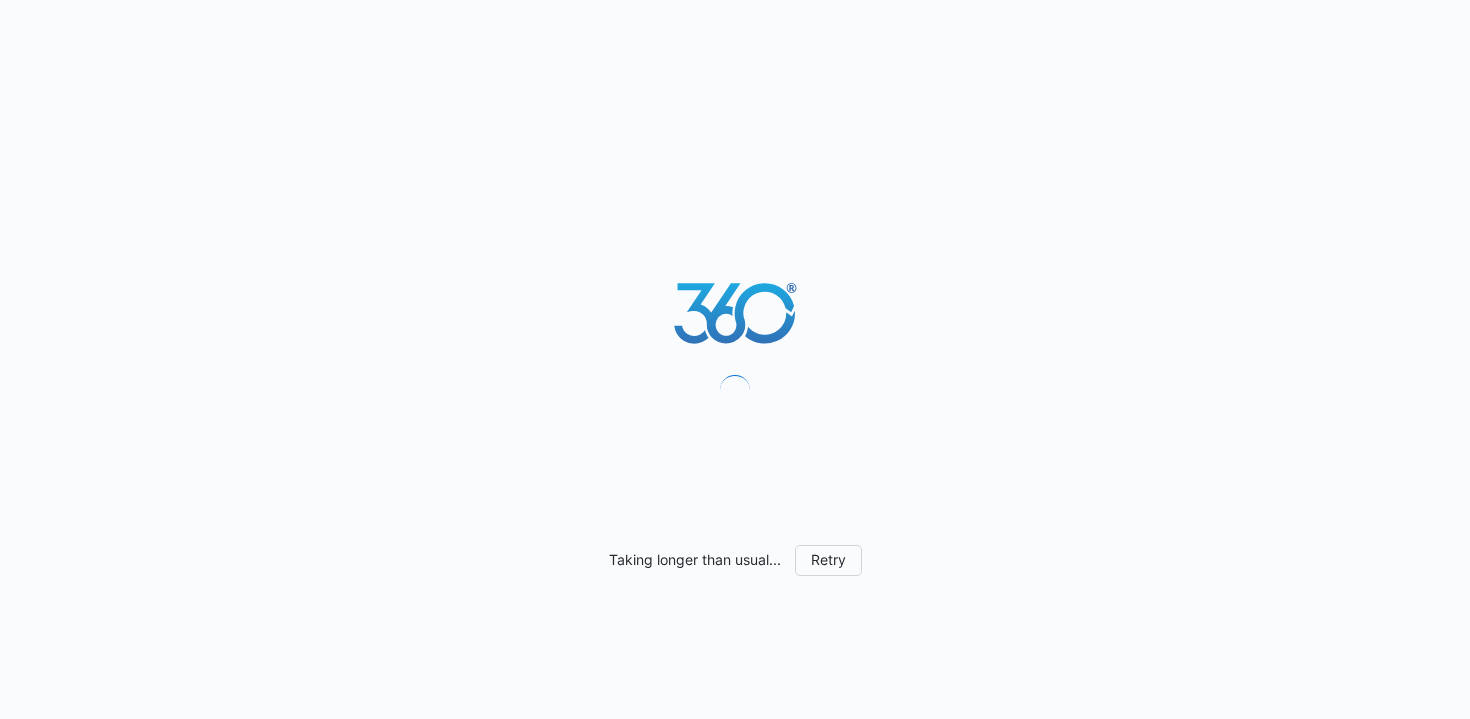 scroll, scrollTop: 0, scrollLeft: 0, axis: both 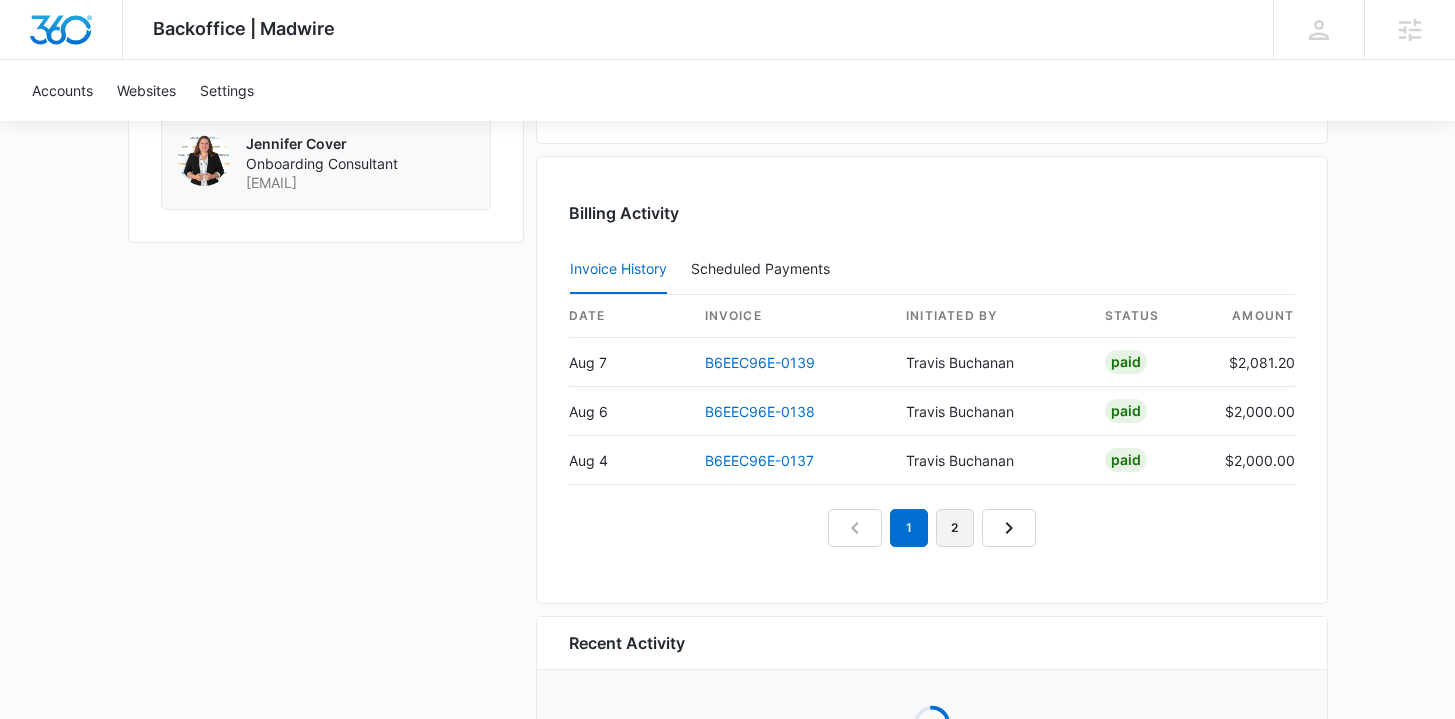 click on "2" at bounding box center [955, 528] 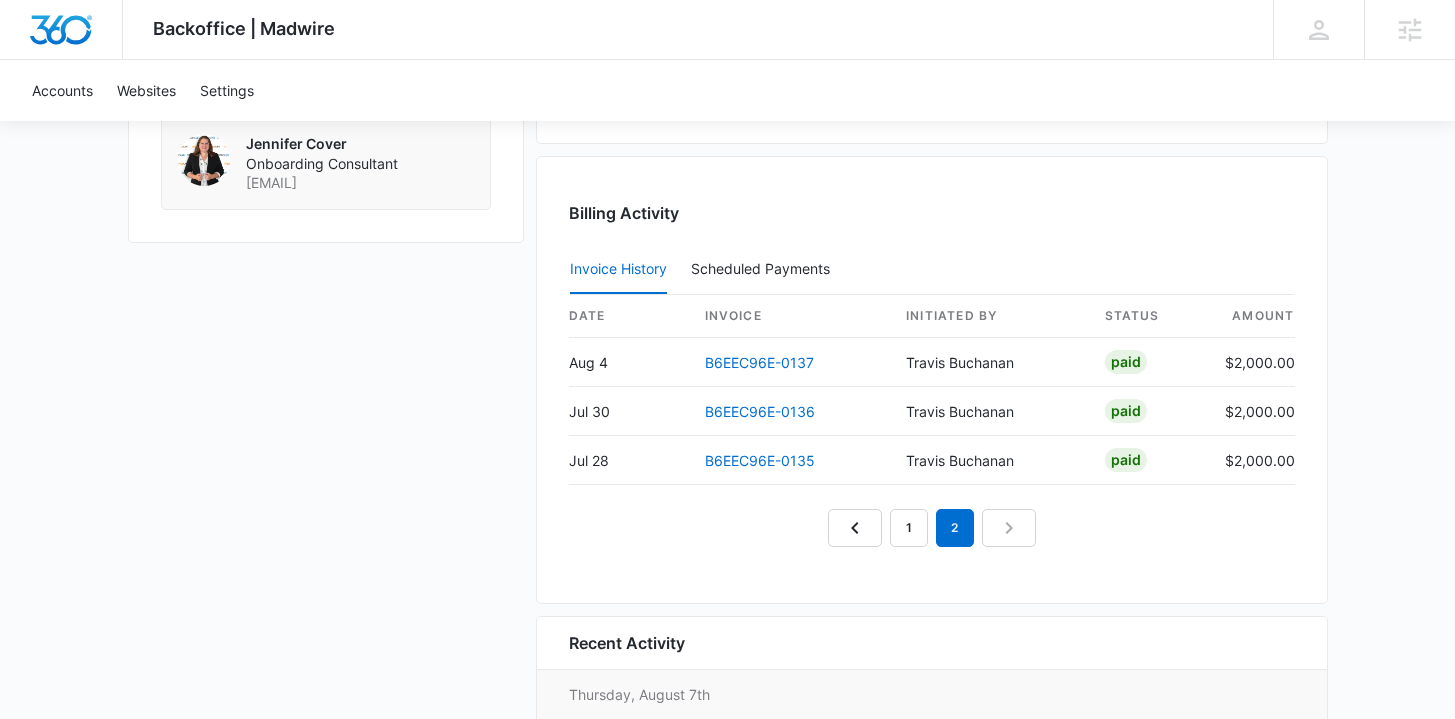 click on "1 2" at bounding box center (932, 528) 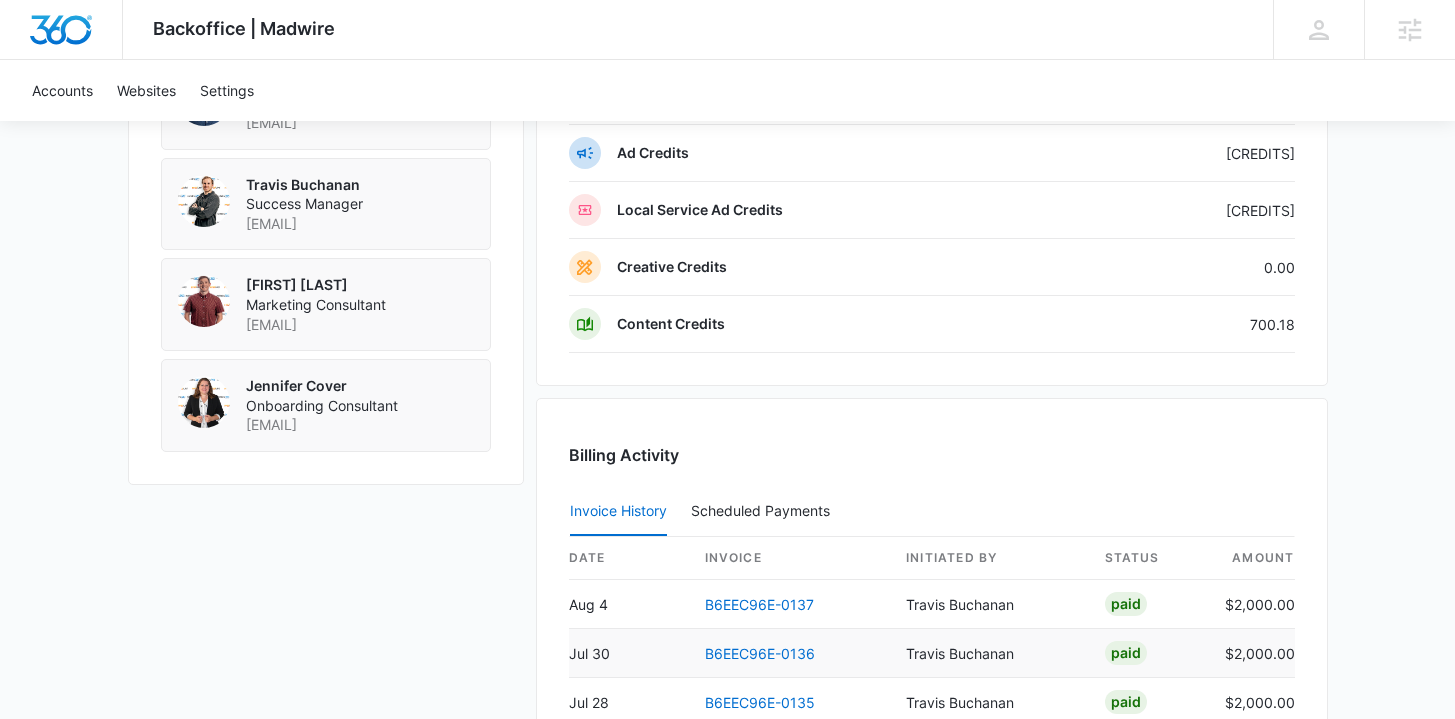 scroll, scrollTop: 1822, scrollLeft: 0, axis: vertical 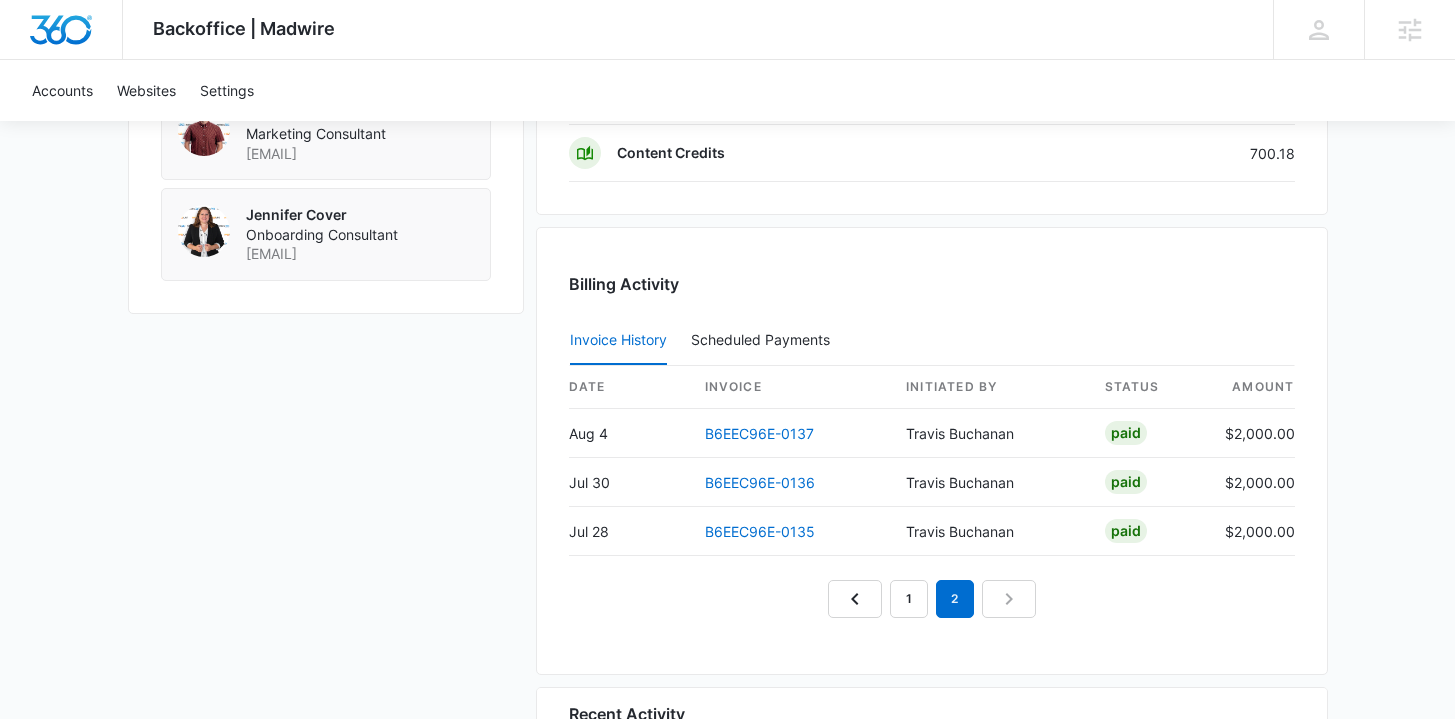 click on "1 2" at bounding box center [932, 599] 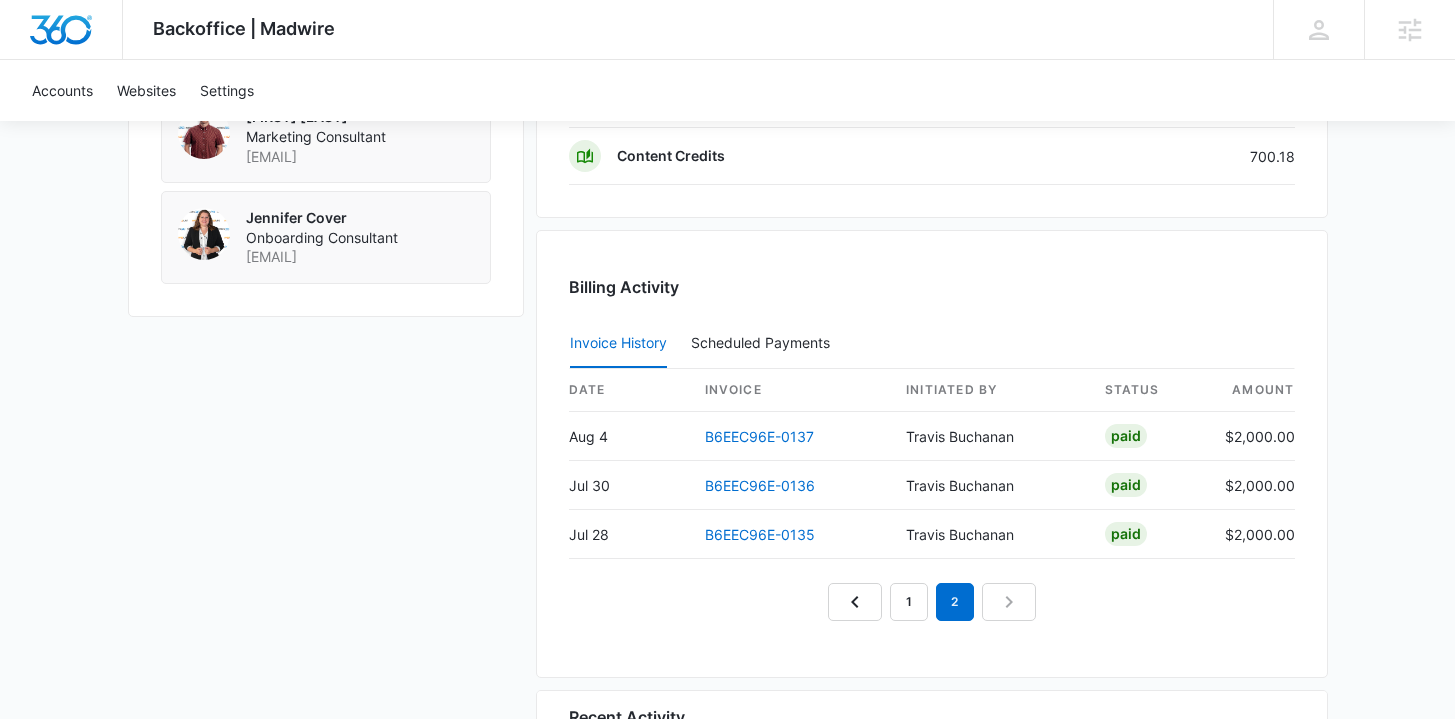 scroll, scrollTop: 2008, scrollLeft: 0, axis: vertical 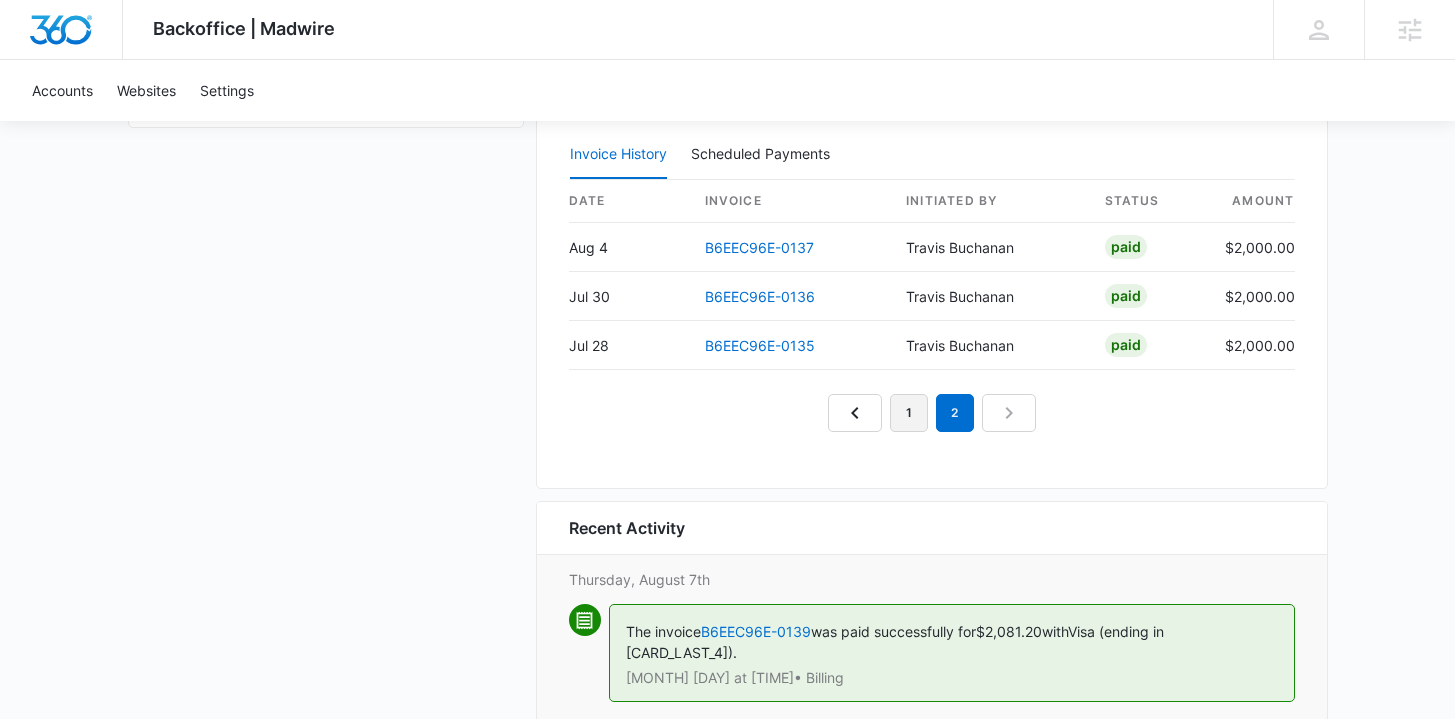 click on "1" at bounding box center [909, 413] 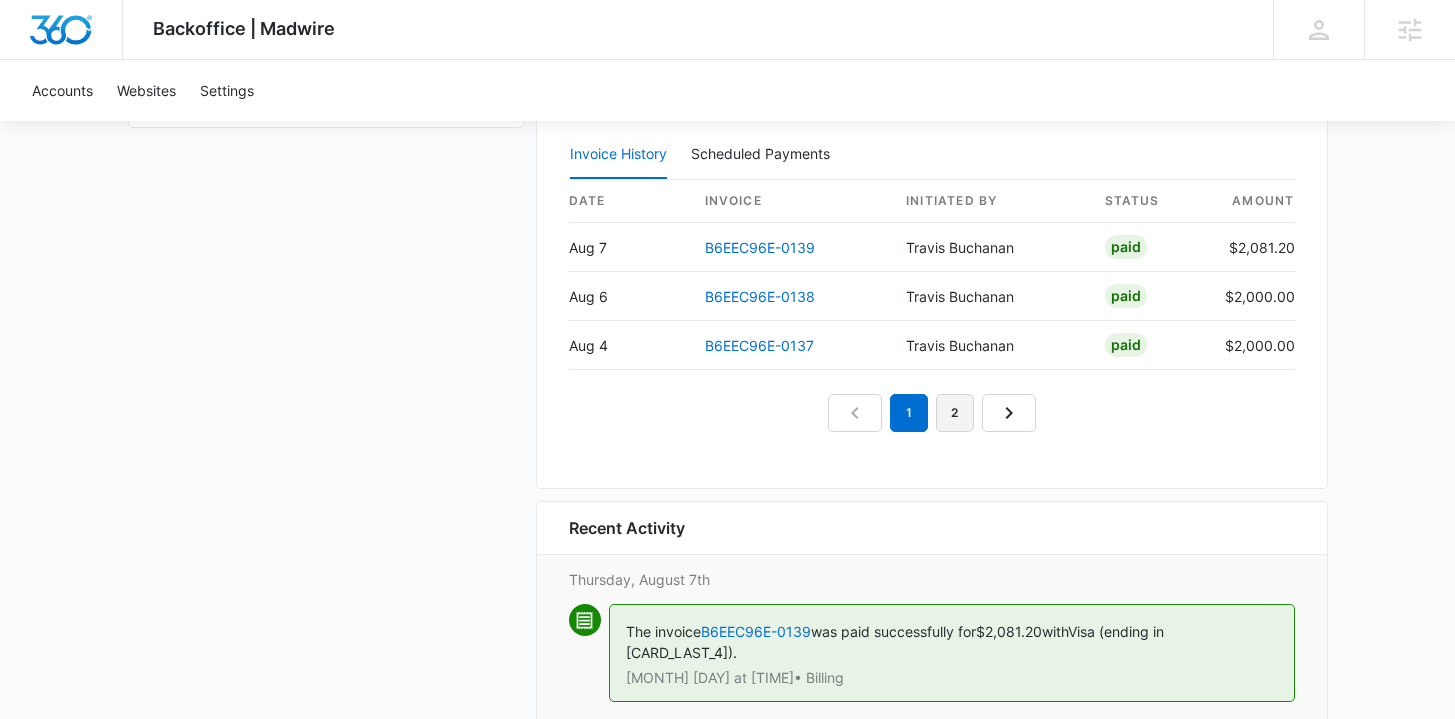 click on "2" at bounding box center [955, 413] 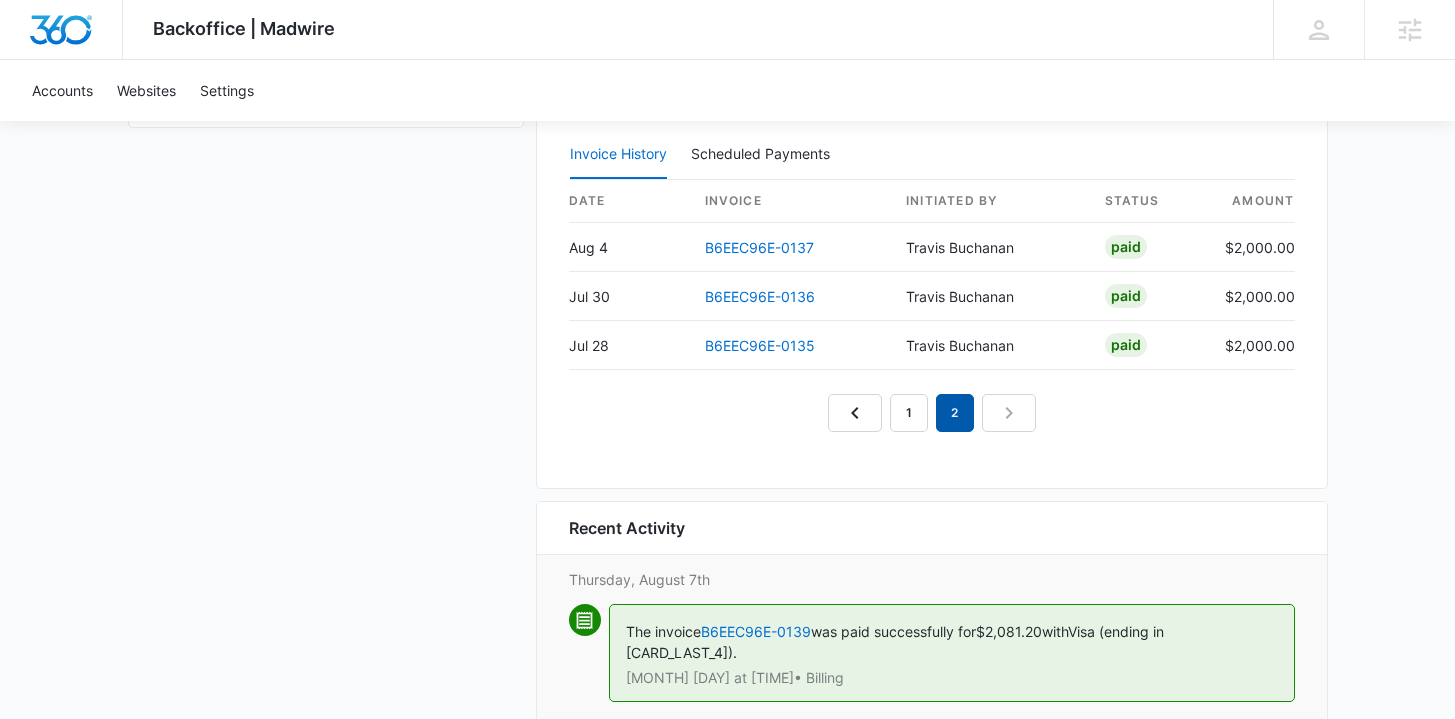 click on "2" at bounding box center (955, 413) 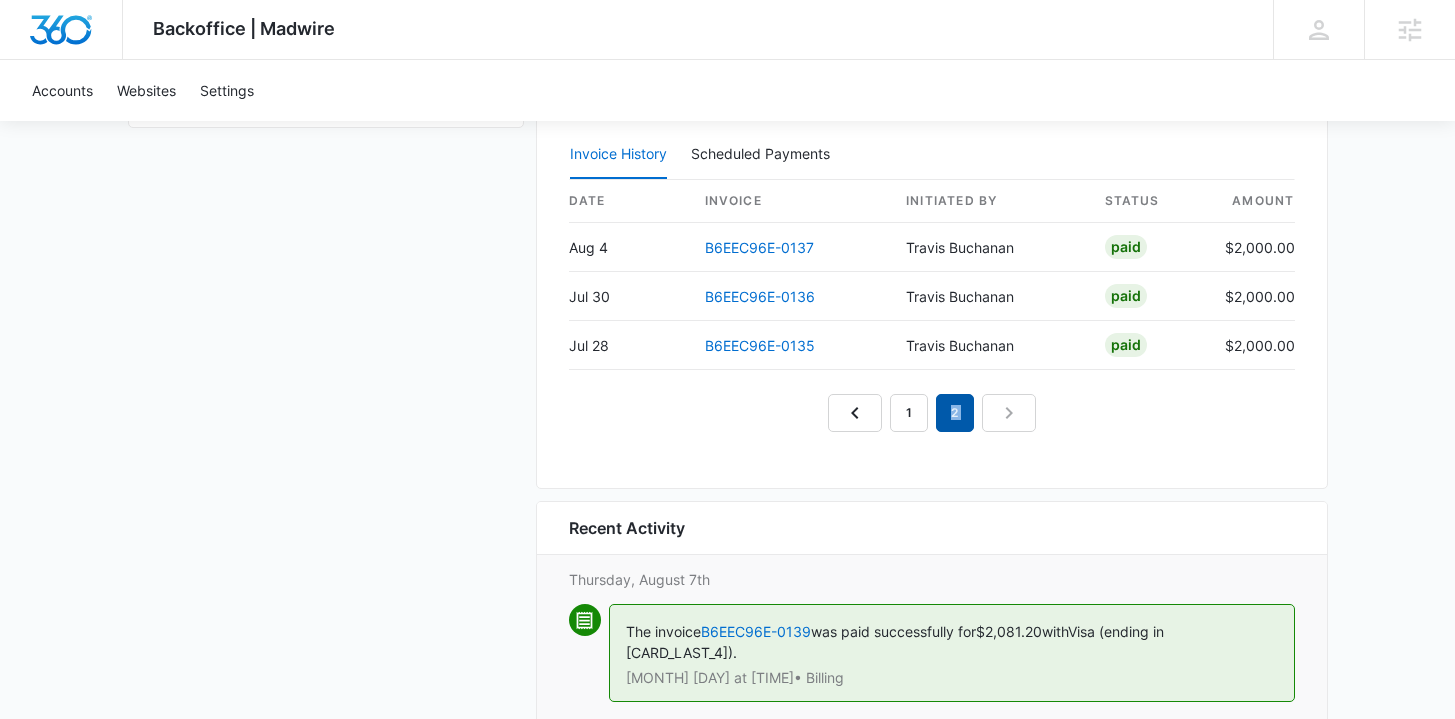 click on "2" at bounding box center [955, 413] 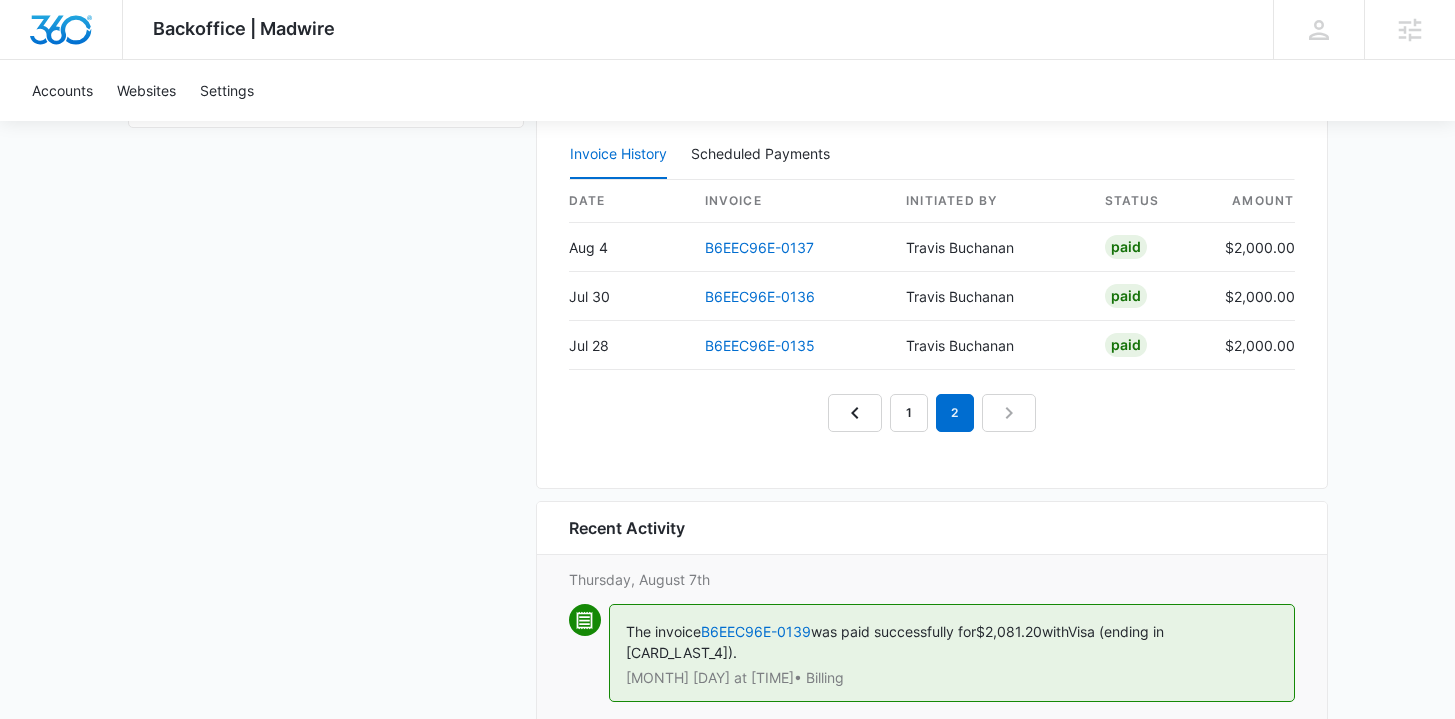 click on "1 2" at bounding box center [932, 413] 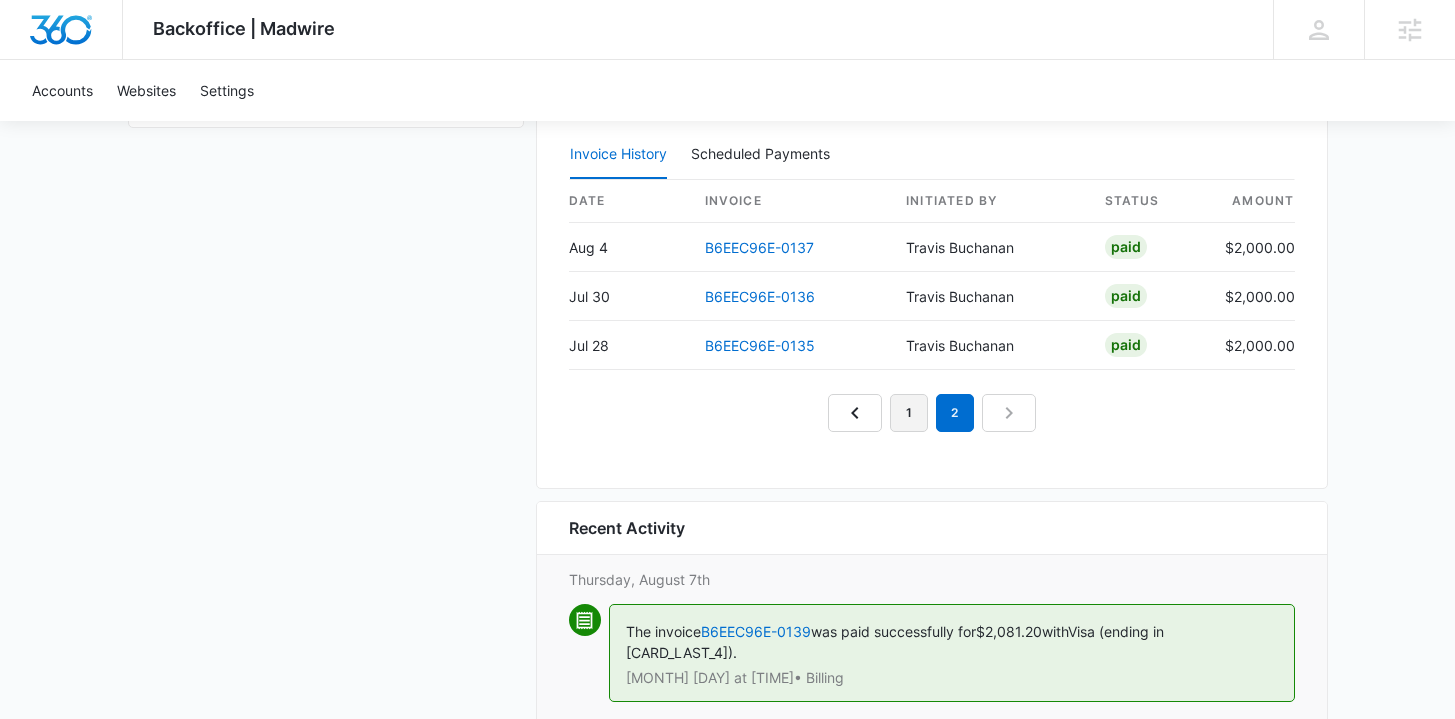 click on "1" at bounding box center [909, 413] 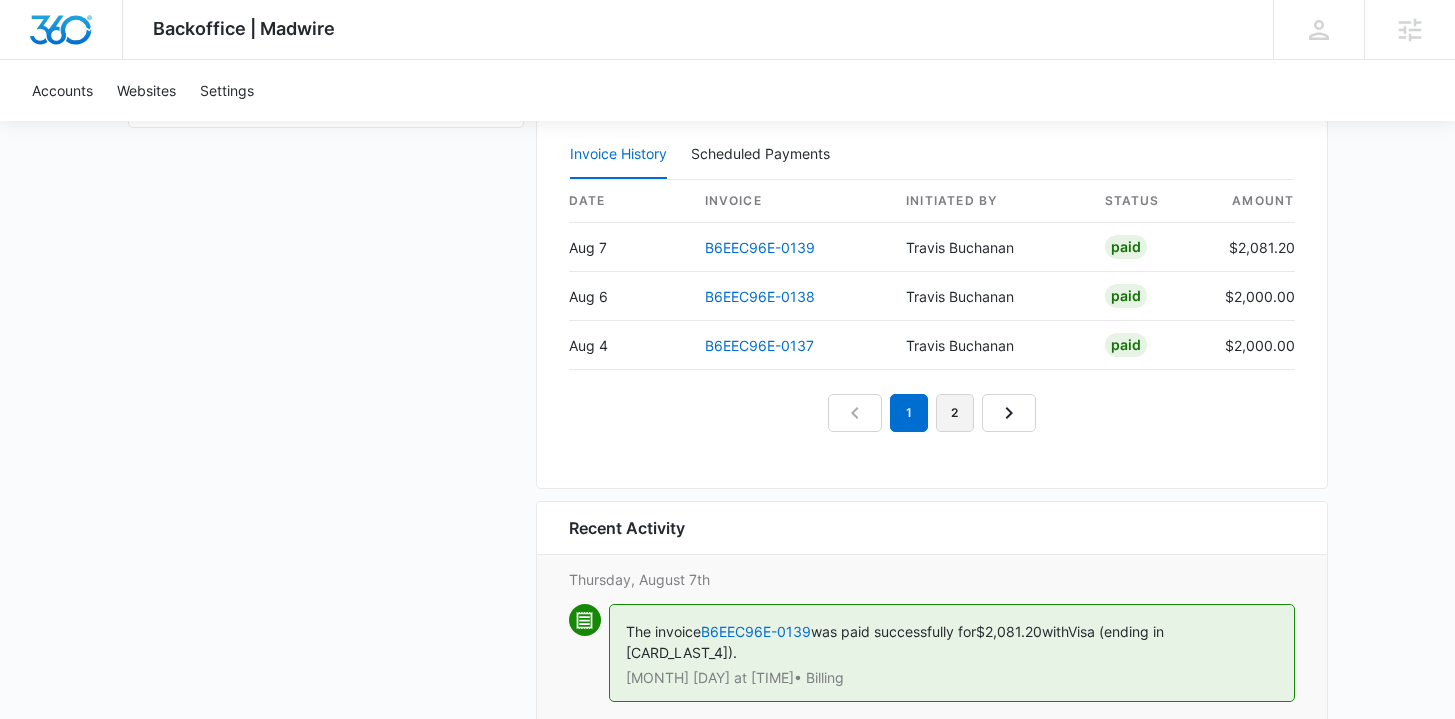 click on "2" at bounding box center (955, 413) 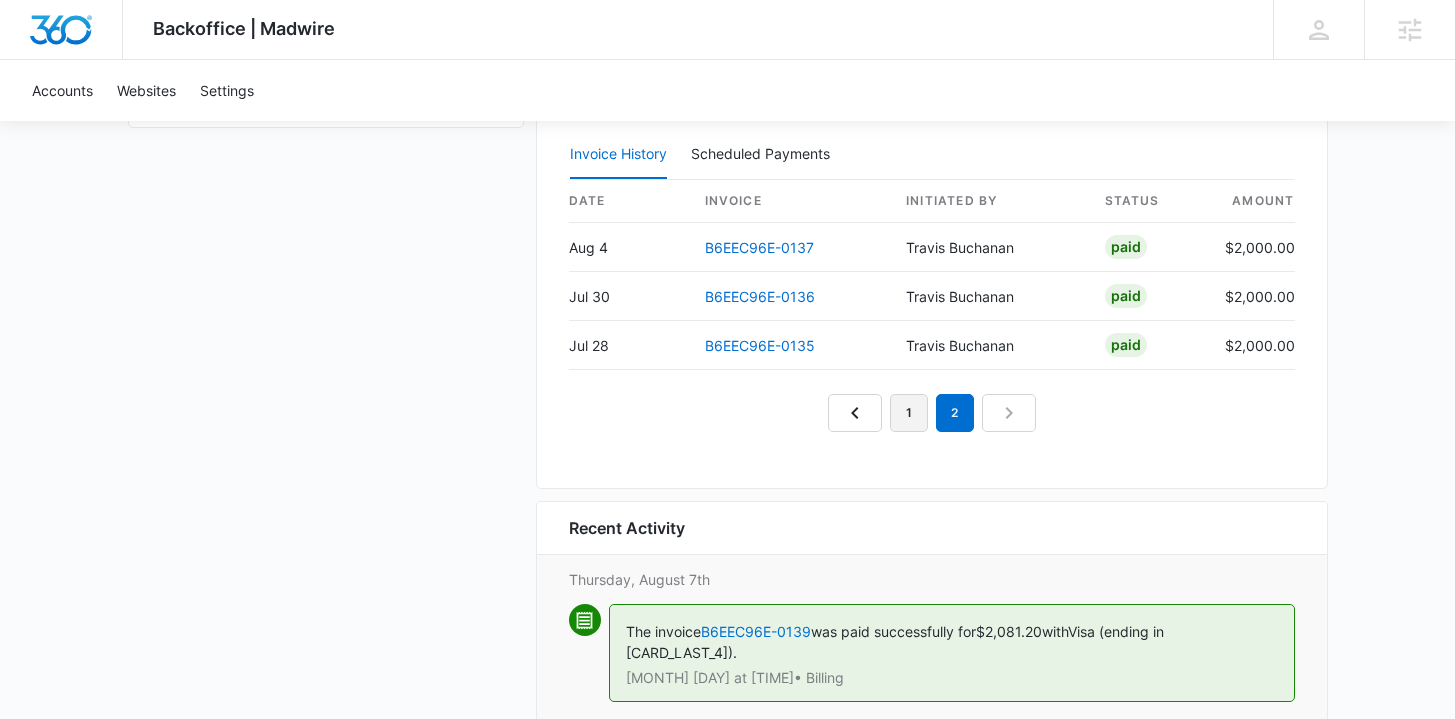 click on "1" at bounding box center [909, 413] 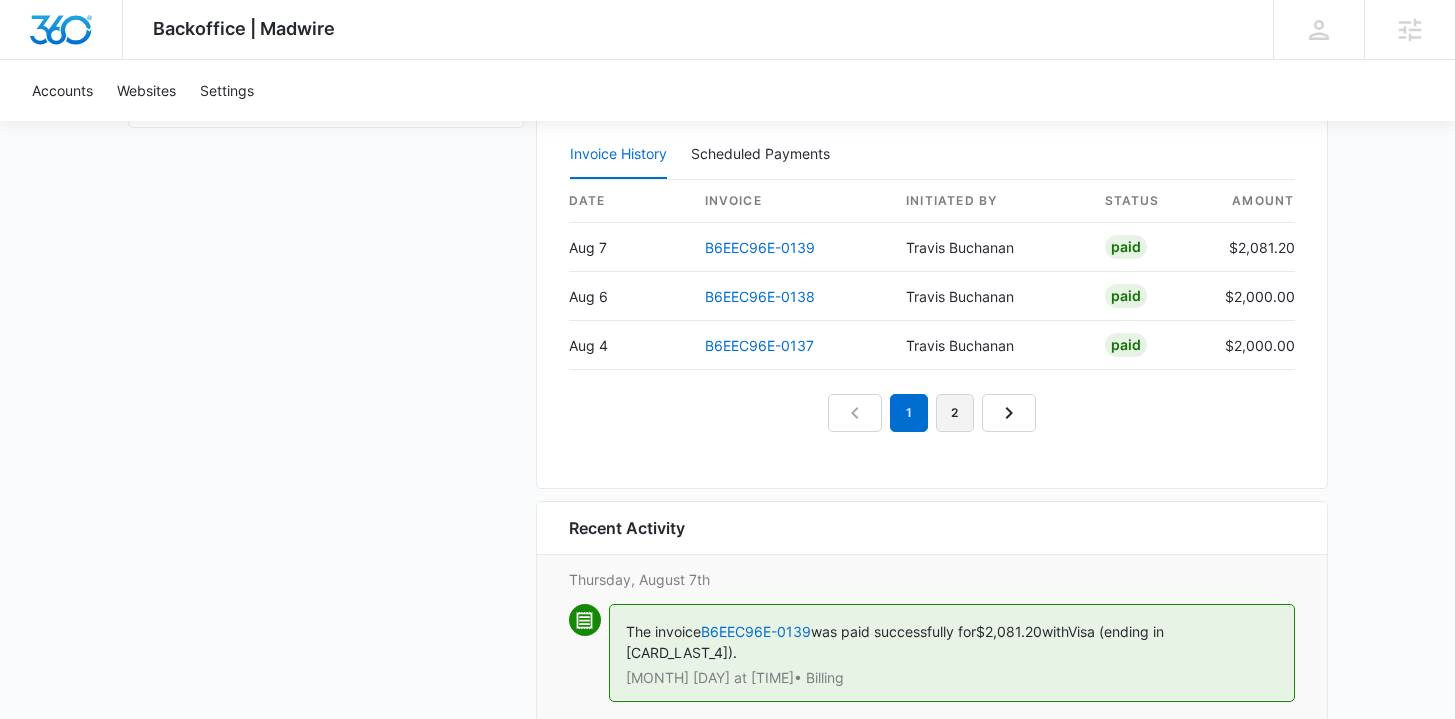 click on "2" at bounding box center (955, 413) 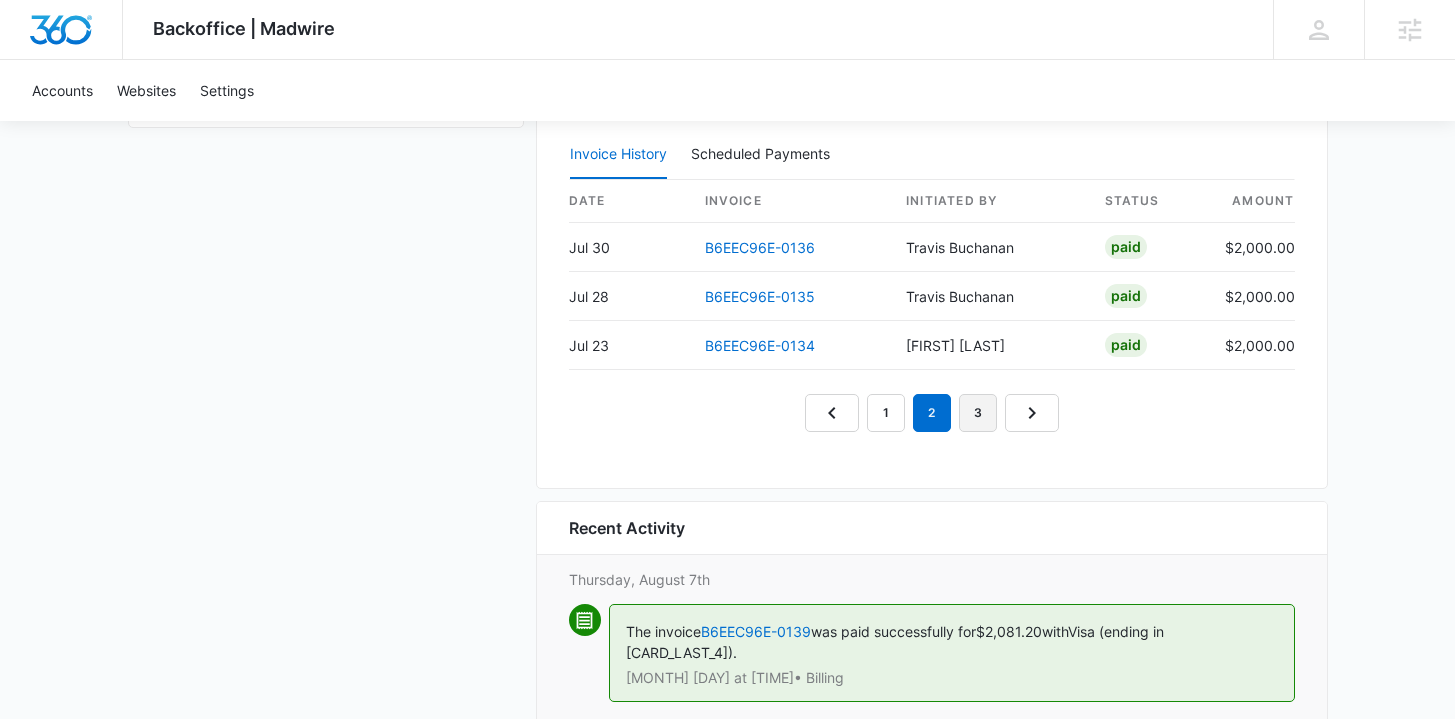 click on "3" at bounding box center [978, 413] 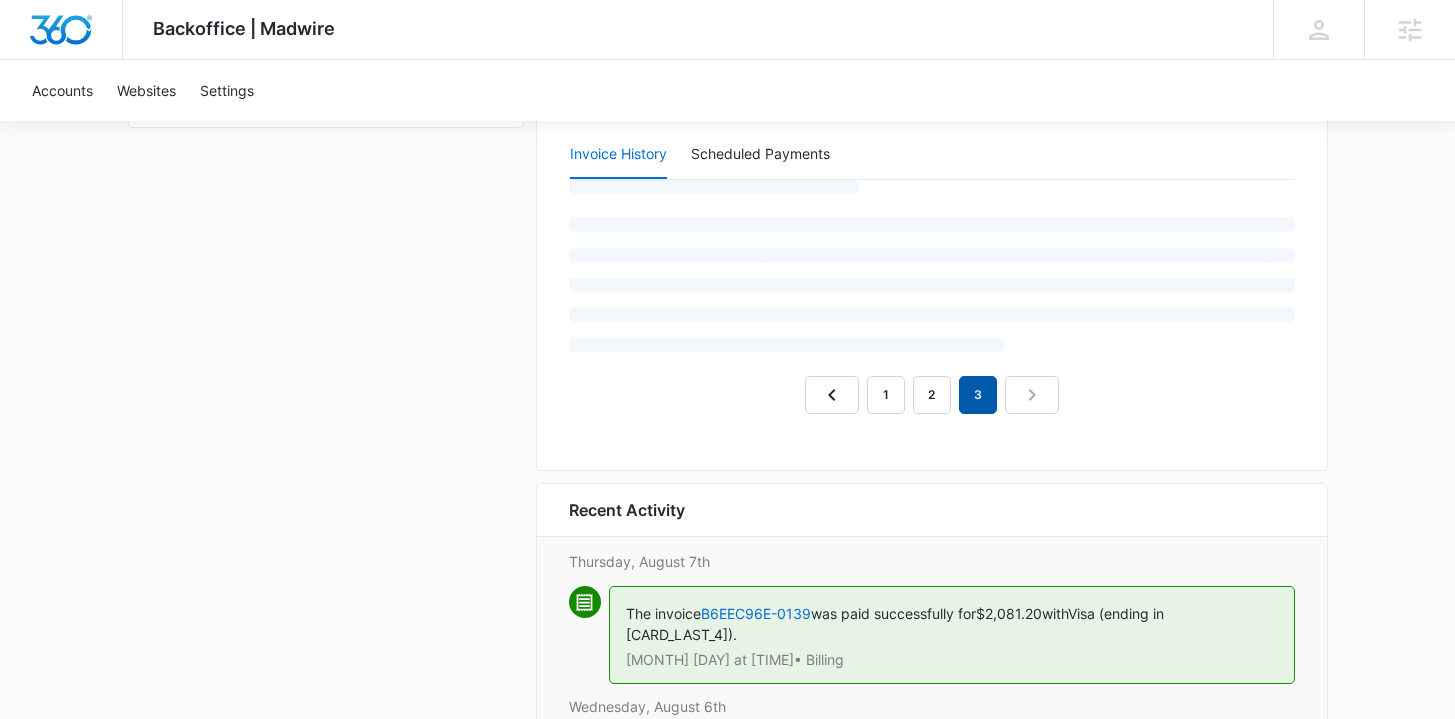 click on "3" at bounding box center [978, 395] 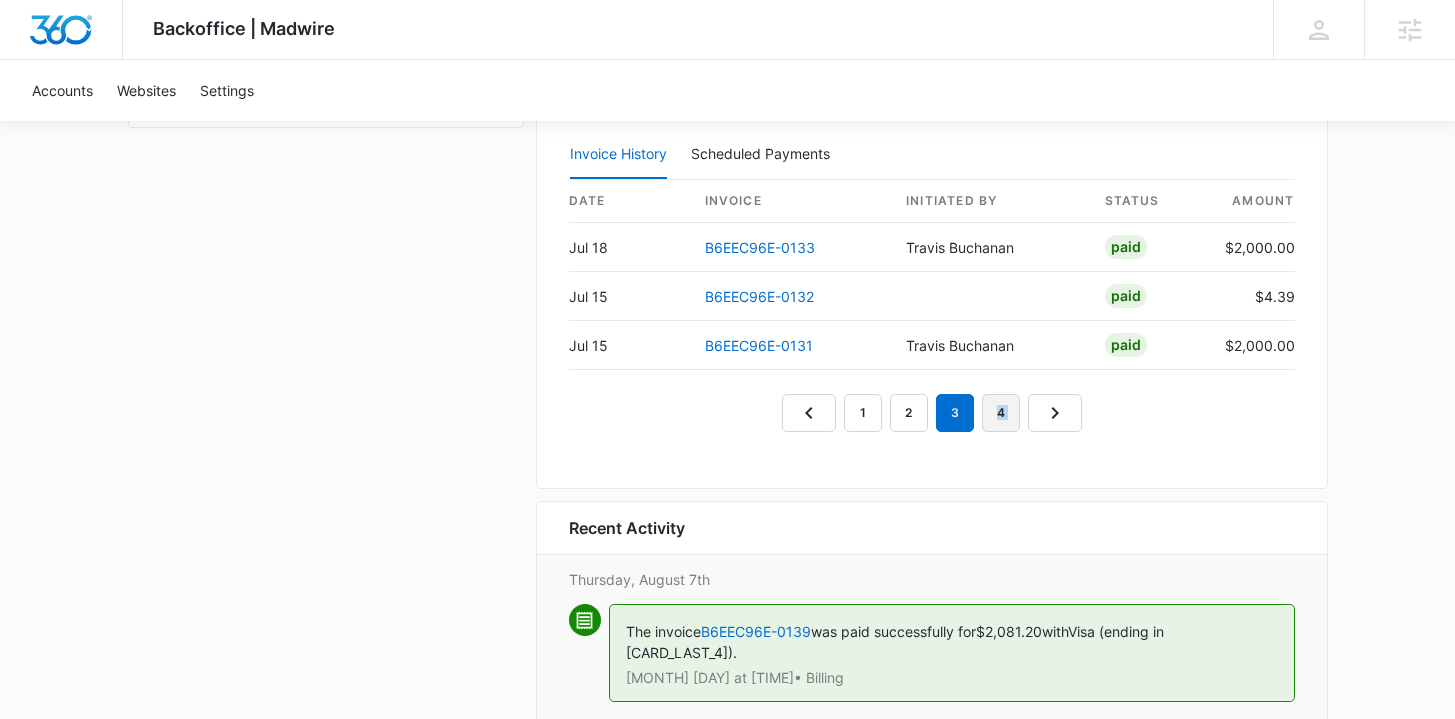 click on "4" at bounding box center [1001, 413] 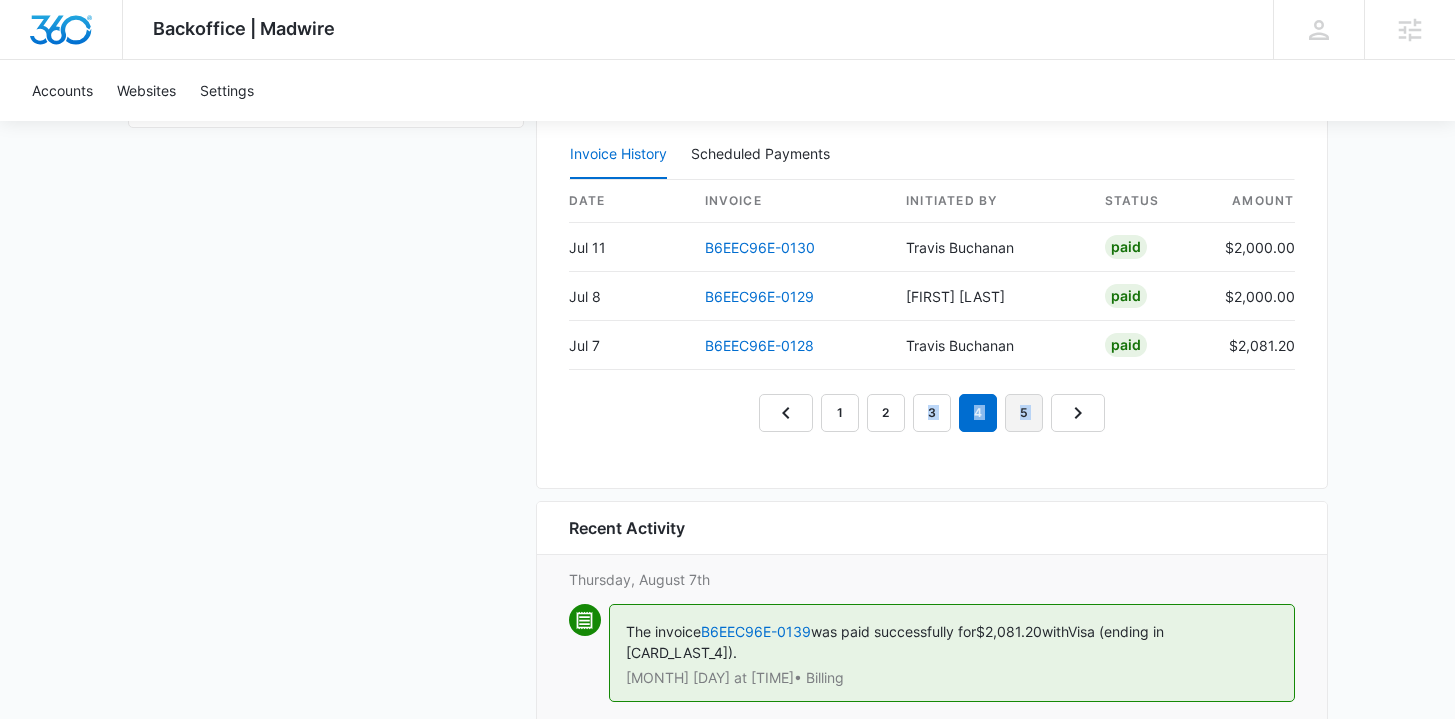 click on "5" at bounding box center [1024, 413] 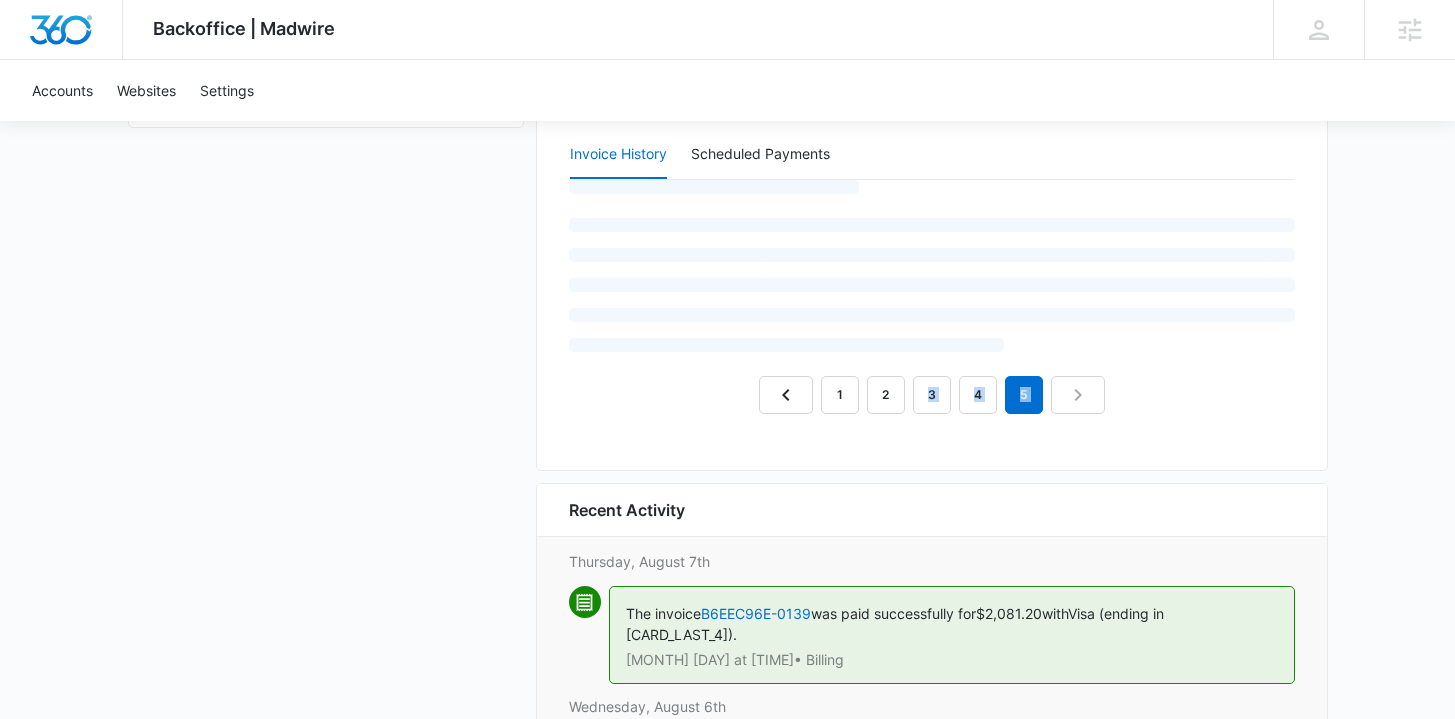 click on "Billing Activity Invoice History Scheduled Payments 0 1 2 3 4 5" at bounding box center [932, 256] 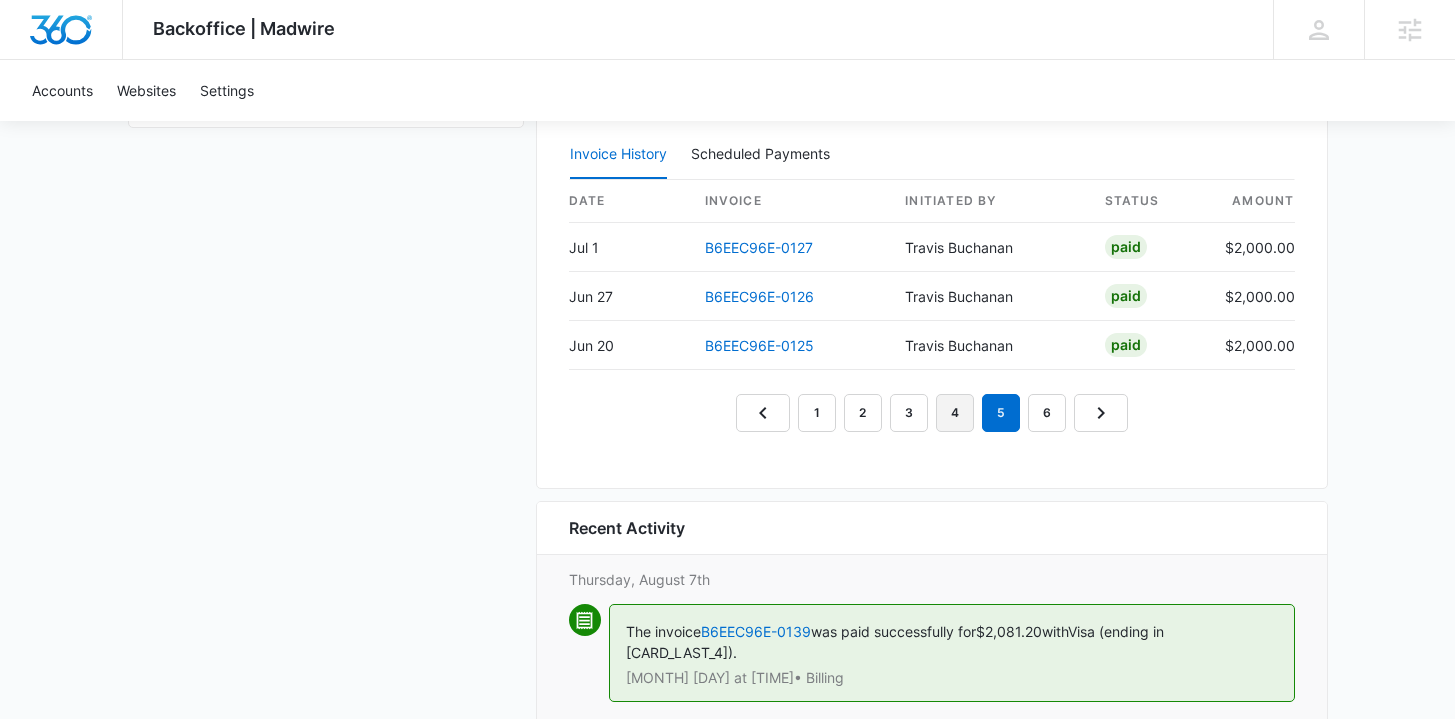 click on "4" at bounding box center [955, 413] 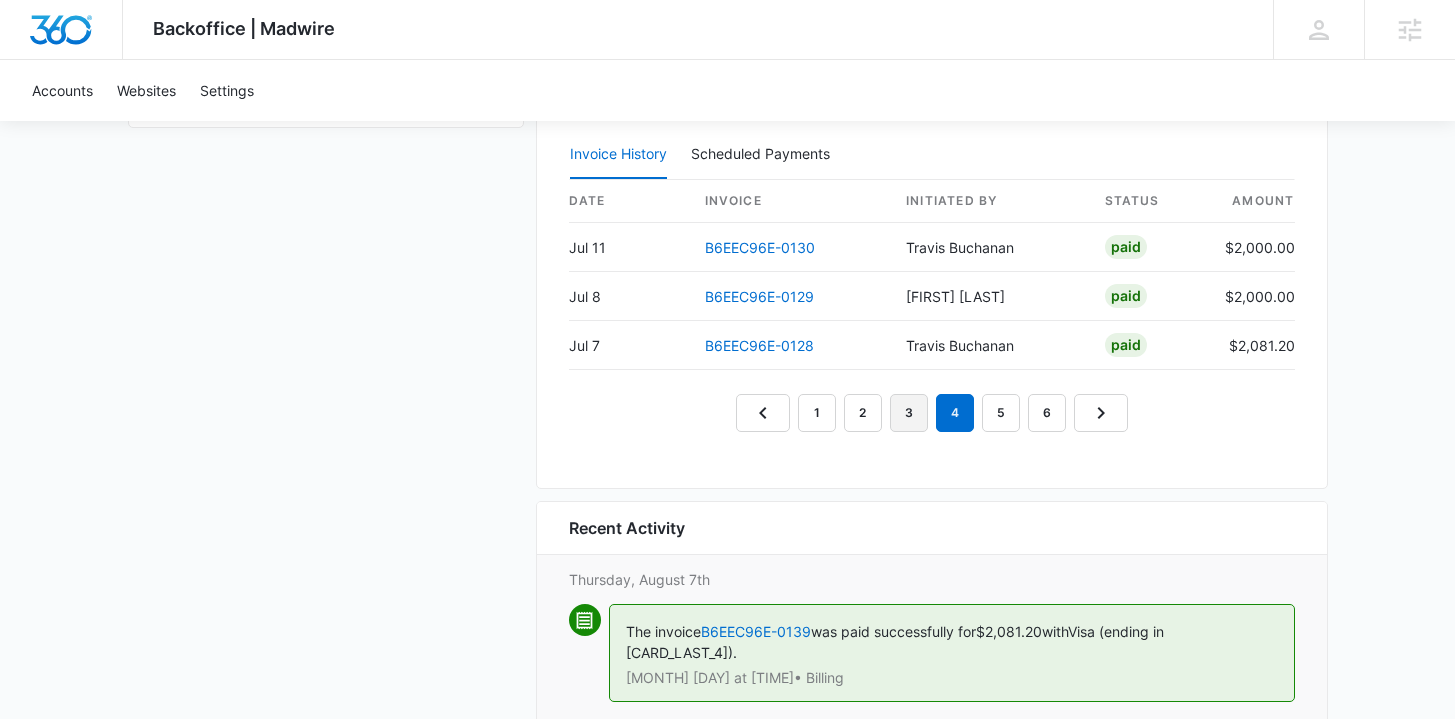 click on "3" at bounding box center (909, 413) 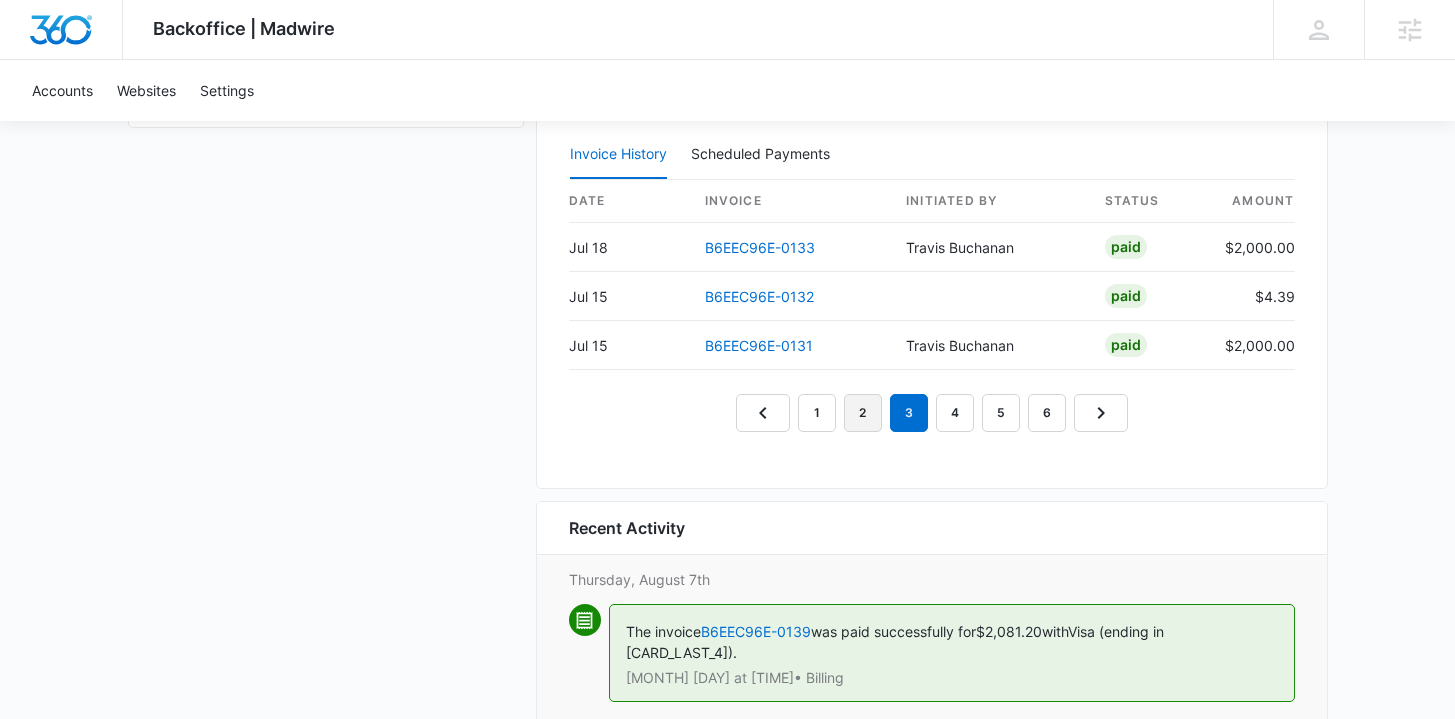 click on "2" at bounding box center (863, 413) 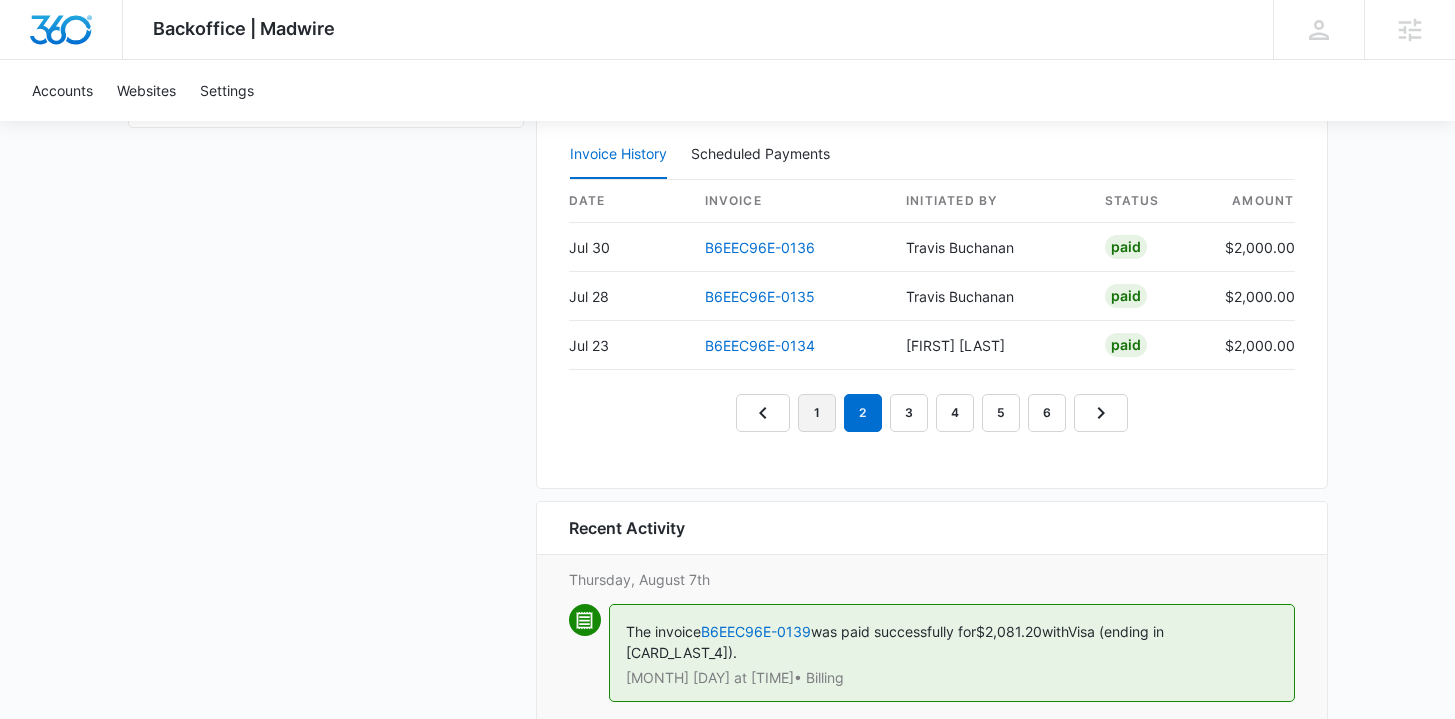 click on "1" at bounding box center [817, 413] 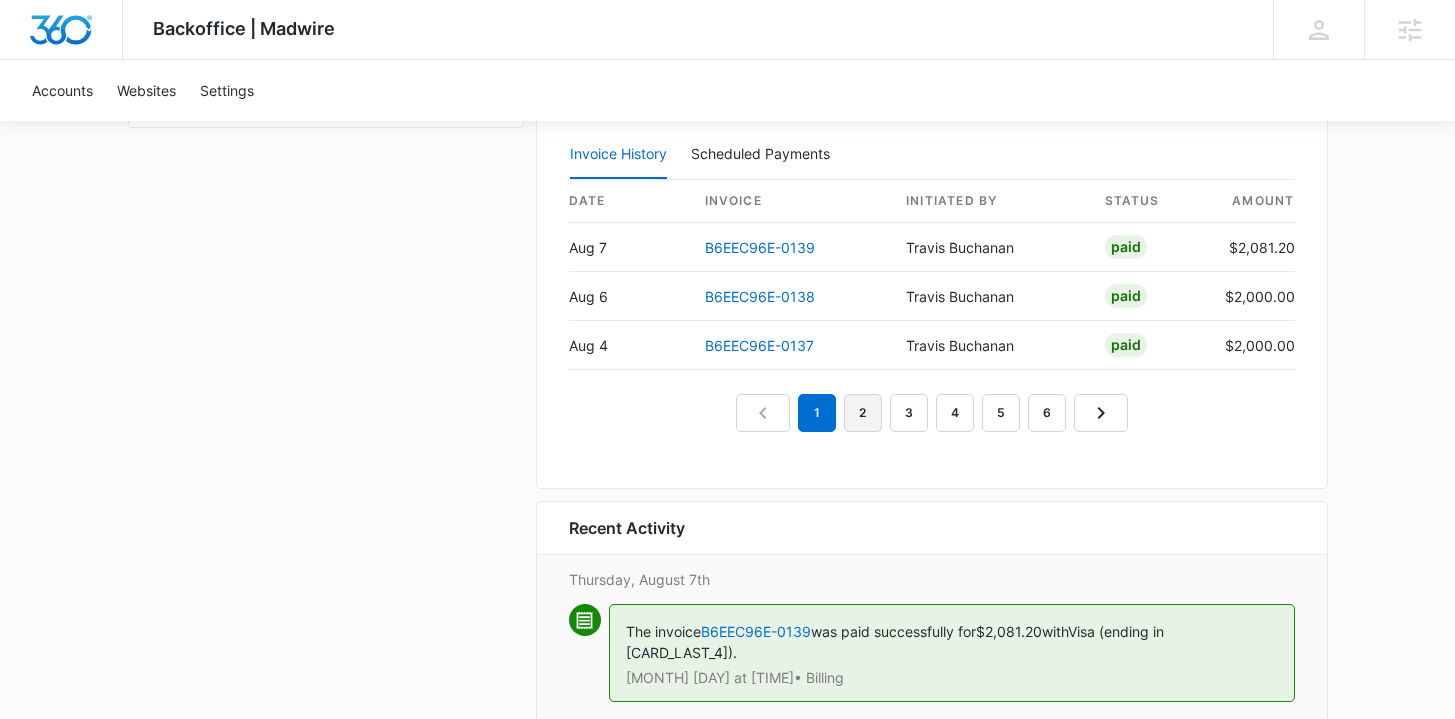 click on "2" at bounding box center (863, 413) 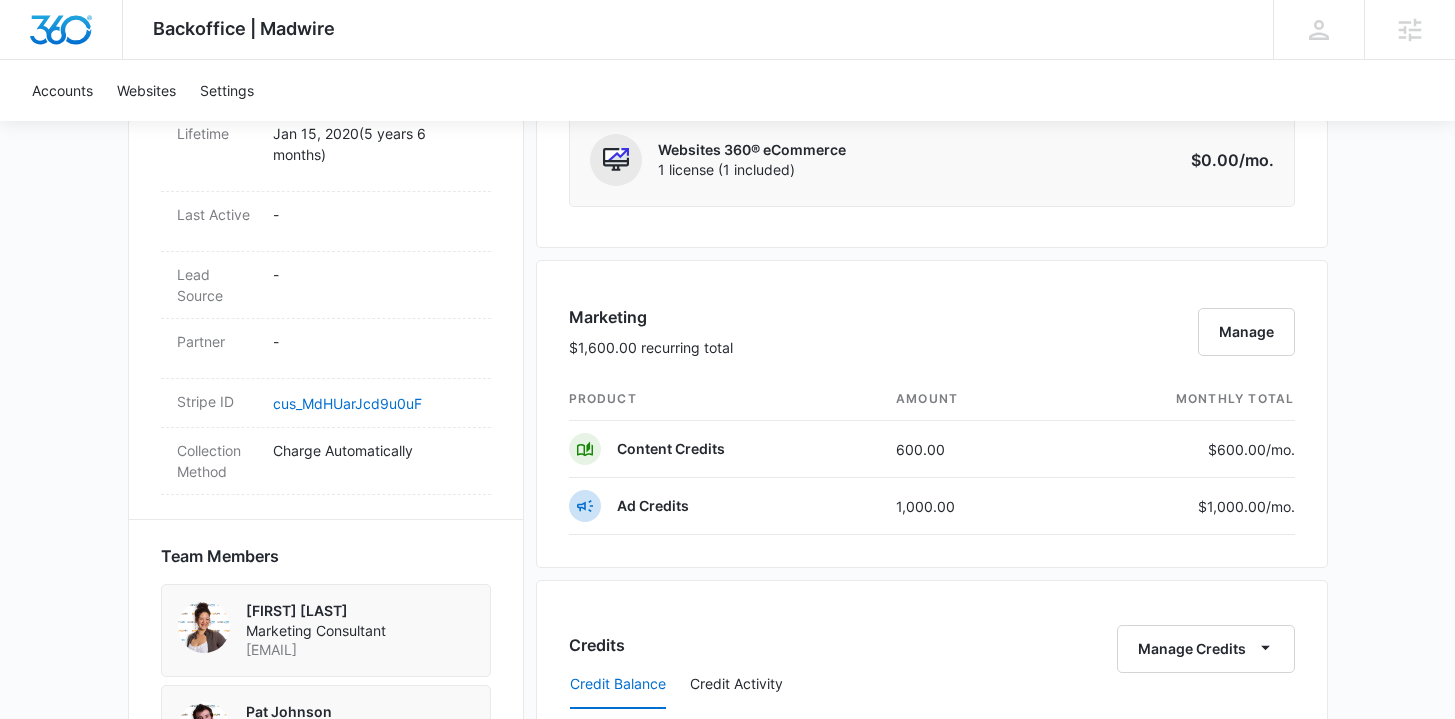 scroll, scrollTop: 0, scrollLeft: 0, axis: both 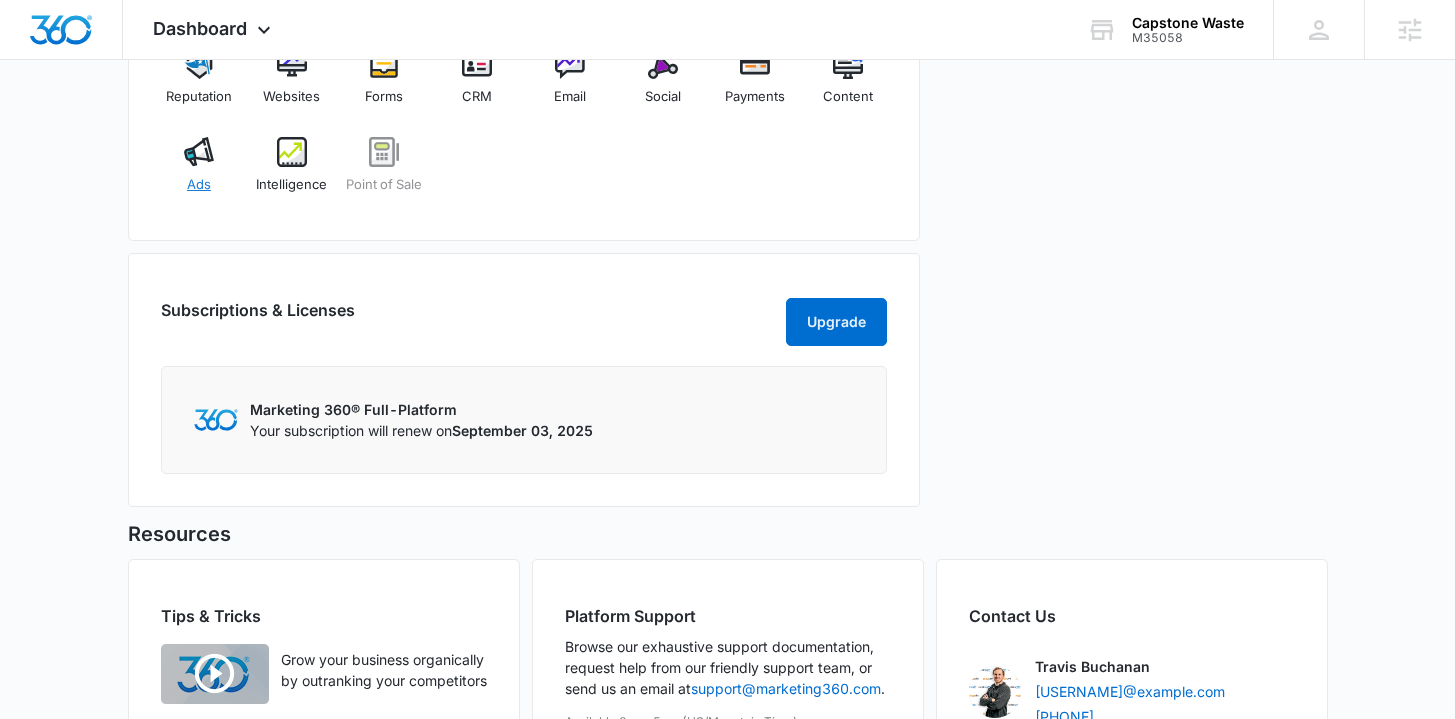 click at bounding box center [199, 152] 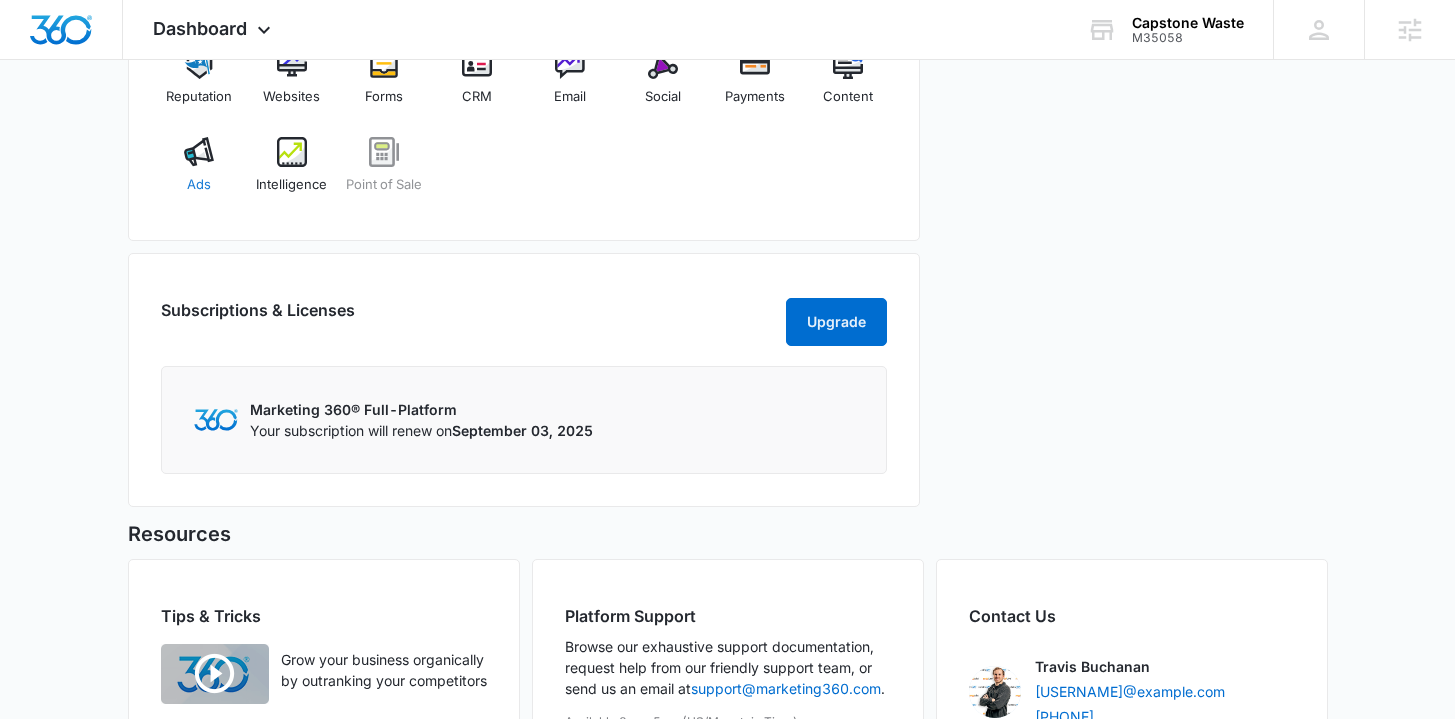 scroll, scrollTop: 0, scrollLeft: 0, axis: both 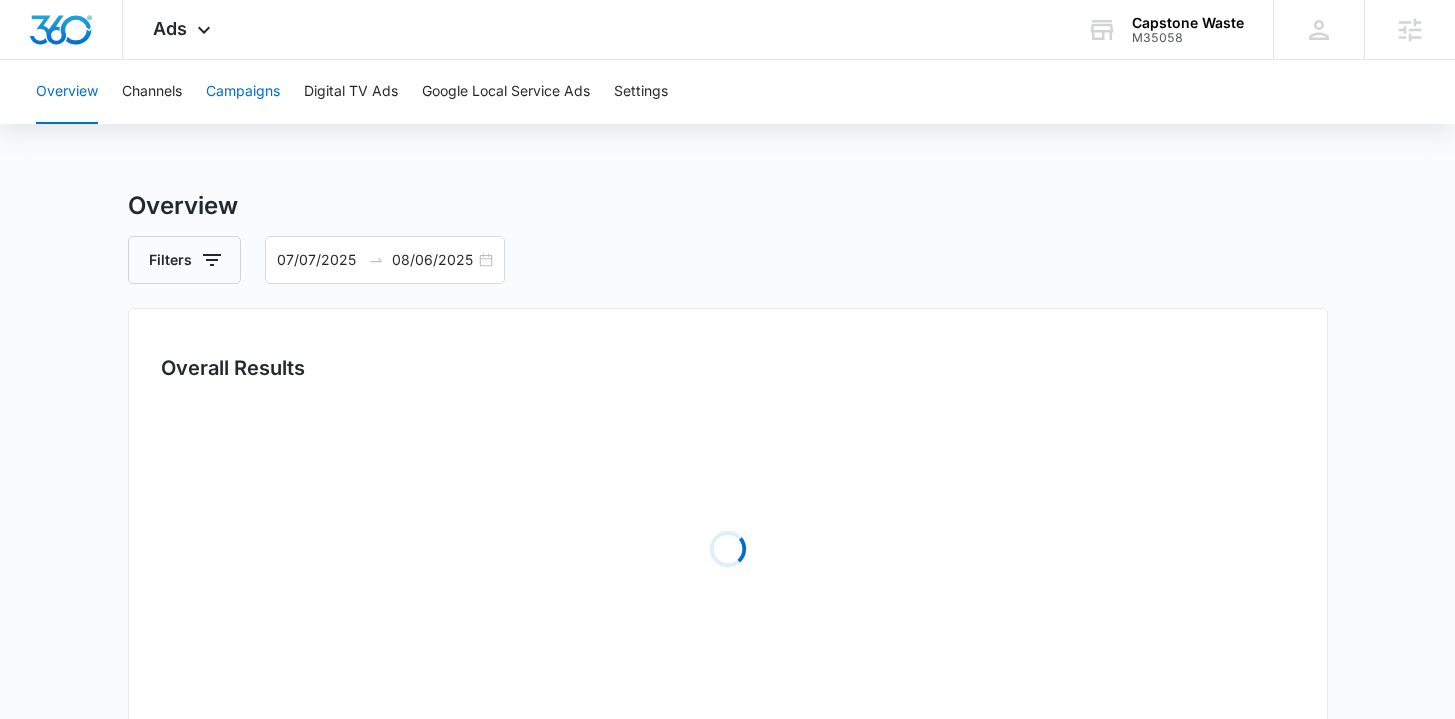 click on "Campaigns" at bounding box center (243, 92) 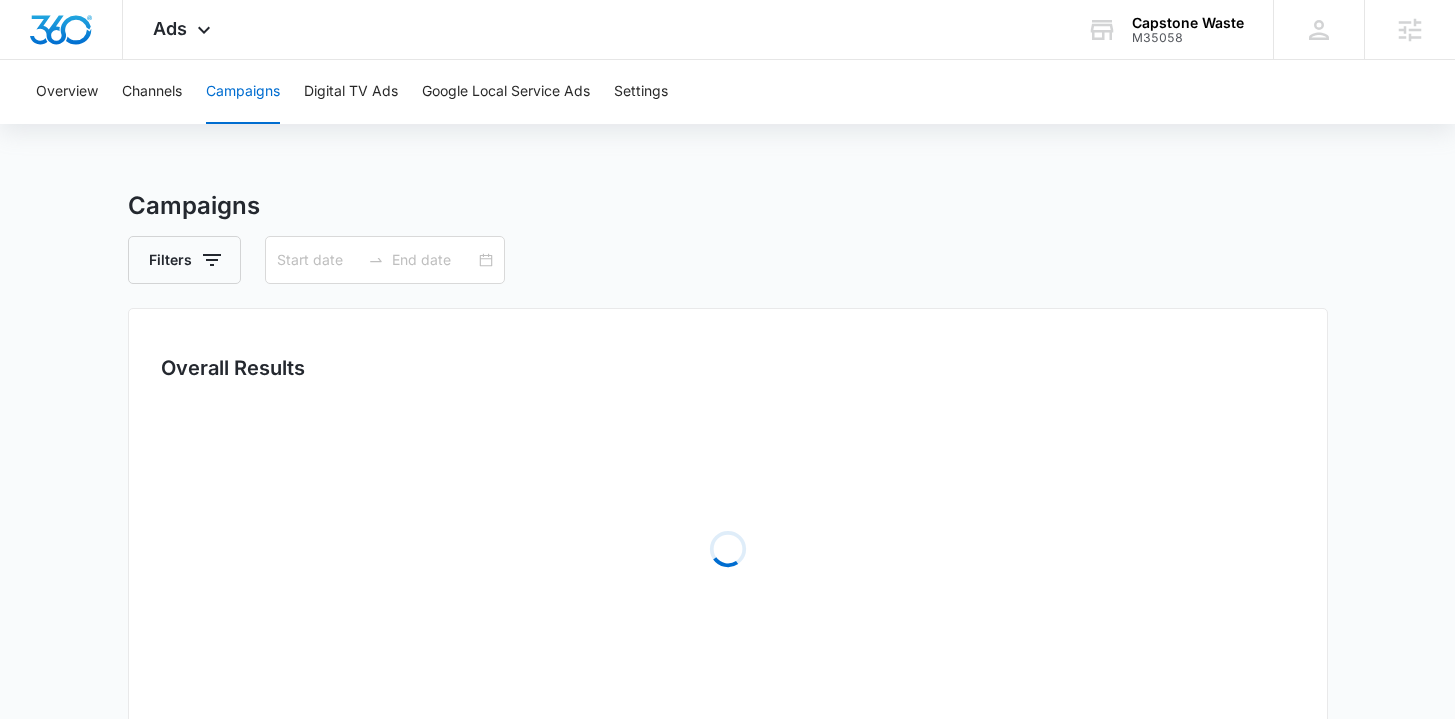 type on "07/07/2025" 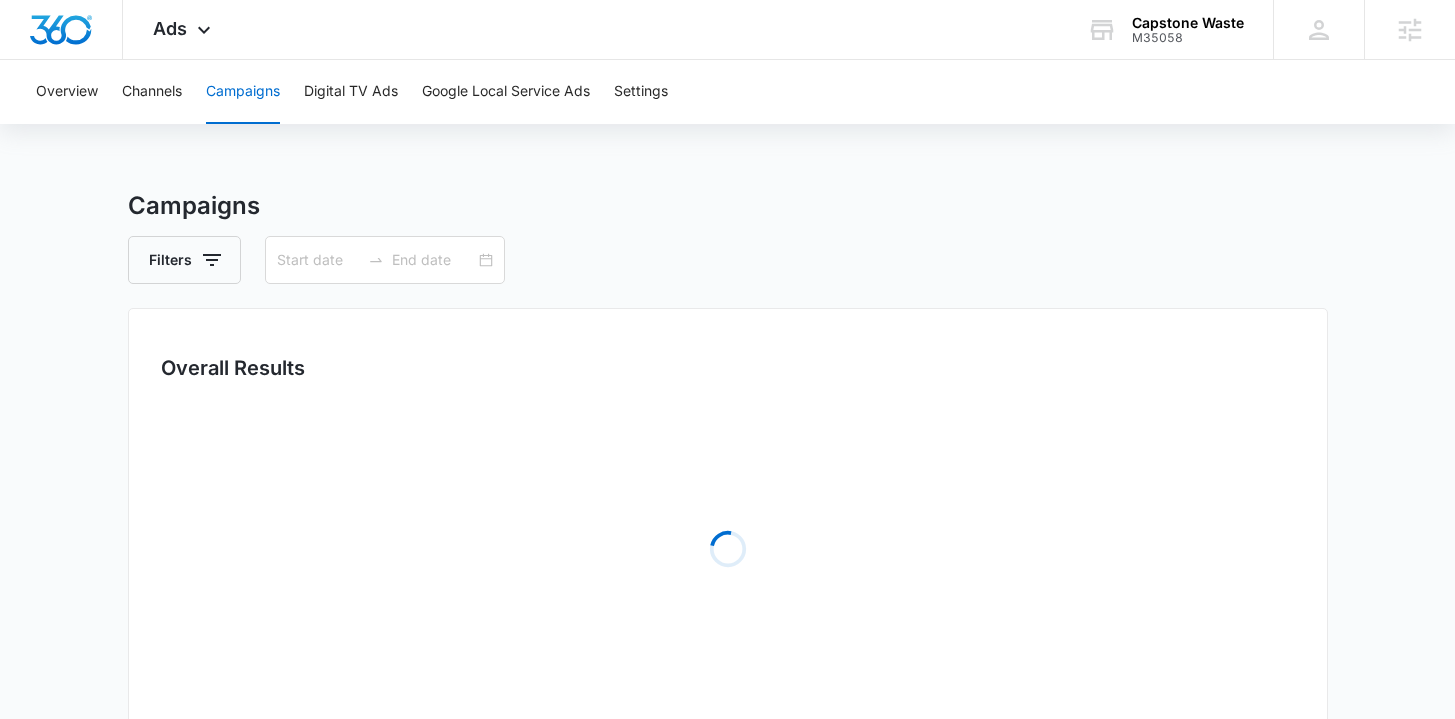 type on "08/06/2025" 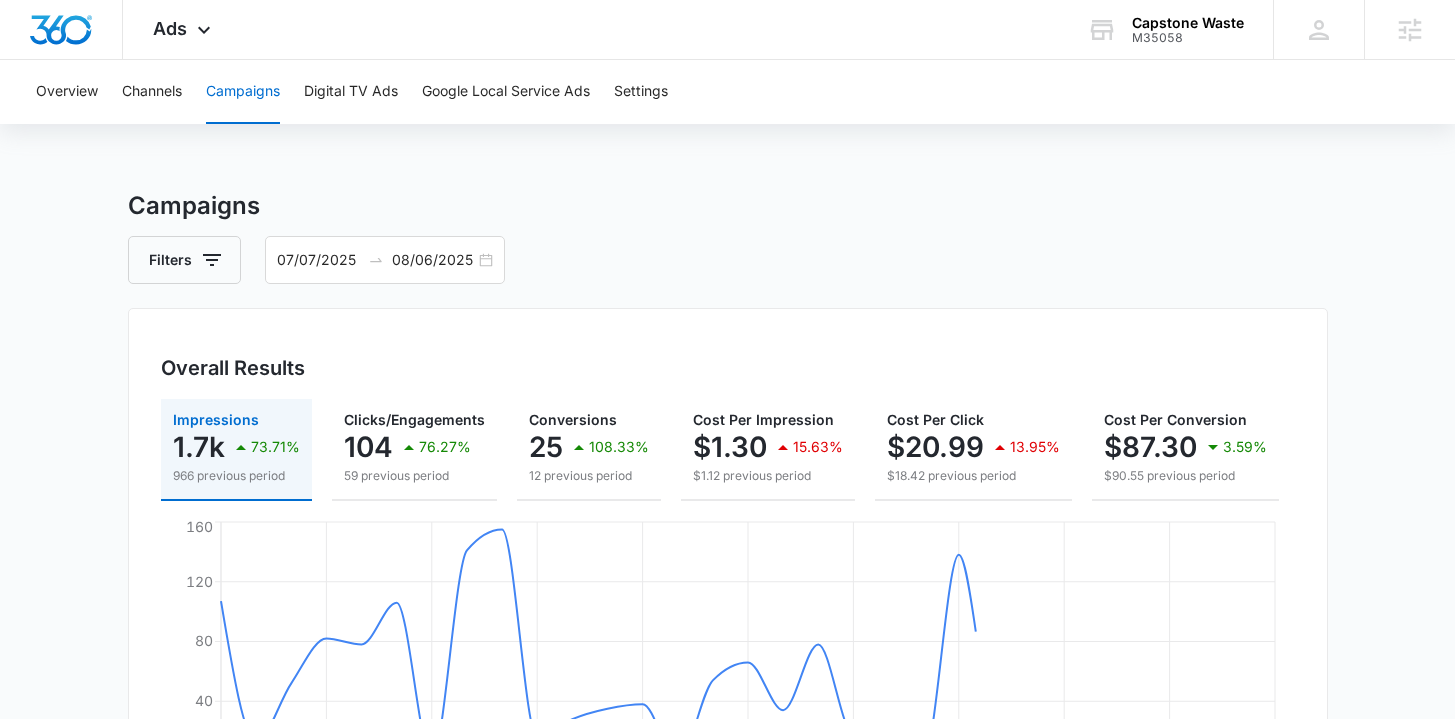 click on "Overview Channels Campaigns Digital TV Ads Google Local Service Ads Settings Campaigns Filters 07/07/2025 08/06/2025 Overall Results Impressions 1.7k 73.71%  966 previous period Clicks/Engagements 104 76.27%  59 previous period Conversions 25 108.33%  12 previous period Cost Per Impression $1.30 15.63%  $1.12 previous period Cost Per Click $20.99 13.95%  $18.42 previous period Cost Per Conversion $87.30 3.59%  $90.55 previous period Total Spend $2,182.60 100.86%  $1,086.60 previous period Jul 7 Jul 10 Jul 13 Jul 16 Jul 19 Jul 22 Jul 25 Jul 28 Jul 31 Aug 3 Aug 6 0 40 80 120 160 Google Facebook / Instagram Campaigns List Filters Campaign Impressions Clicks/Engagements Conversions Budget Total Spend Totals 1,678 ( $1.30  ea) 104 ( $20.99  ea) 25 ( $87.30  ea) $2,500.00   $2,182.60 Search Search ACTIVE 1,650 ( $1.31  ea) 95 ( $22.67  ea) 25 ( $86.16  ea) $78.43    / daily $2,154.00 Brand Search ACTIVE 28 ( $1.02  ea) 9 ( $3.18  ea) 0 ( $0.00  ea) $19.61    / daily $28.59 Remarketing Display PAUSED 0 ( $0.00  ea)" at bounding box center [727, 867] 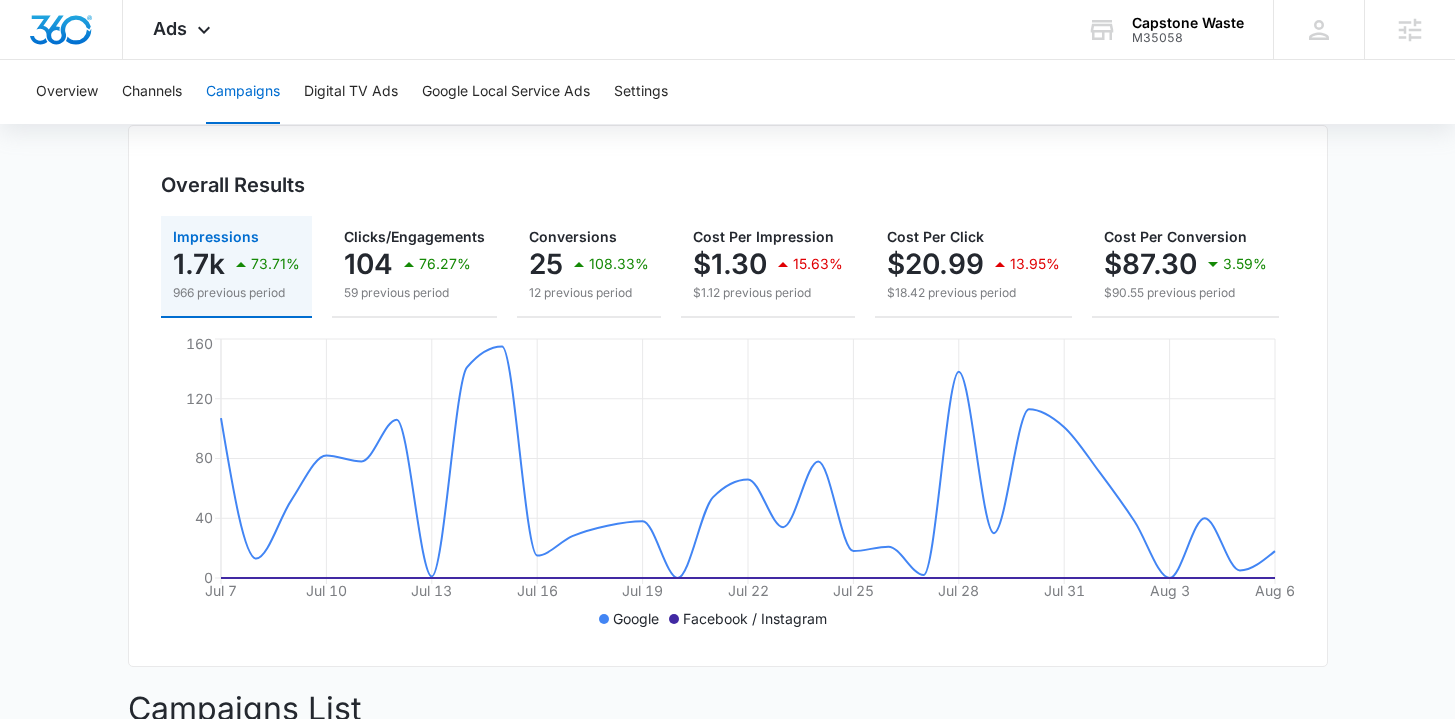 scroll, scrollTop: 182, scrollLeft: 0, axis: vertical 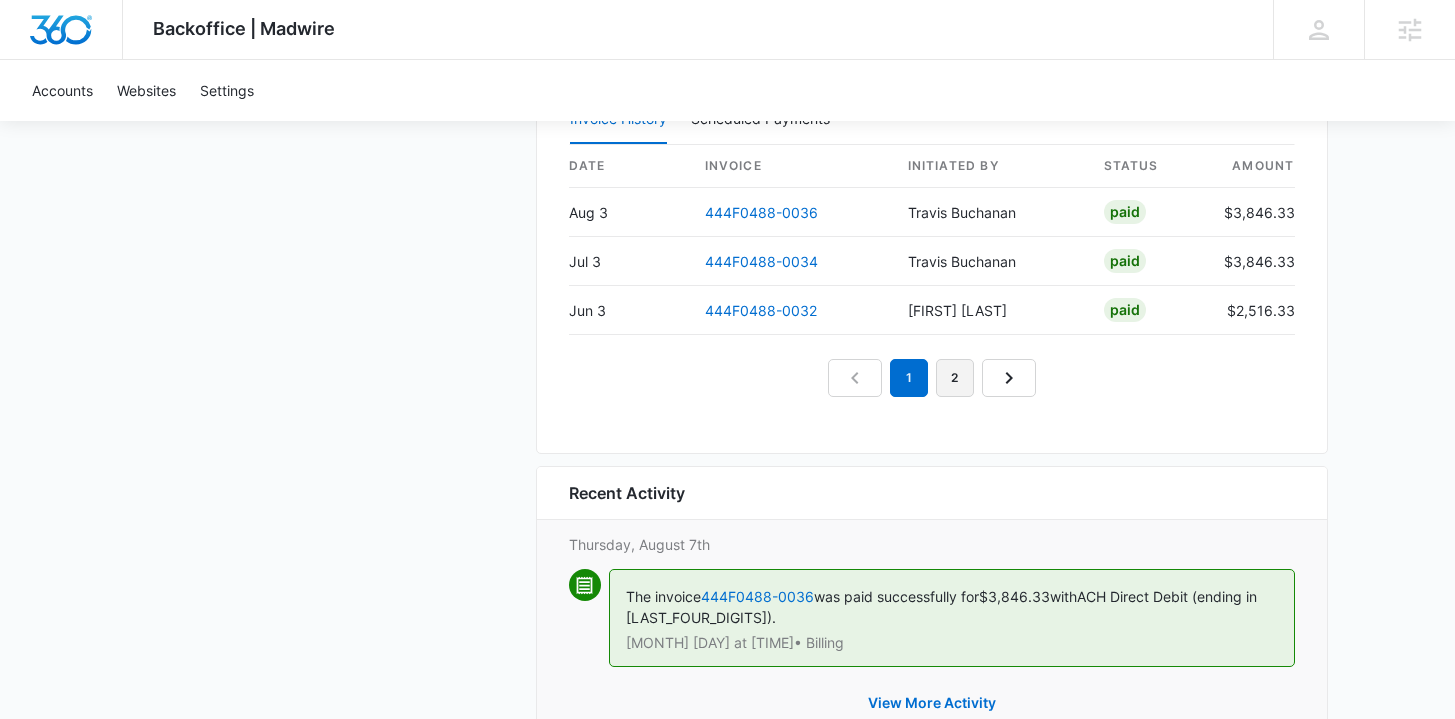 click on "2" at bounding box center [955, 378] 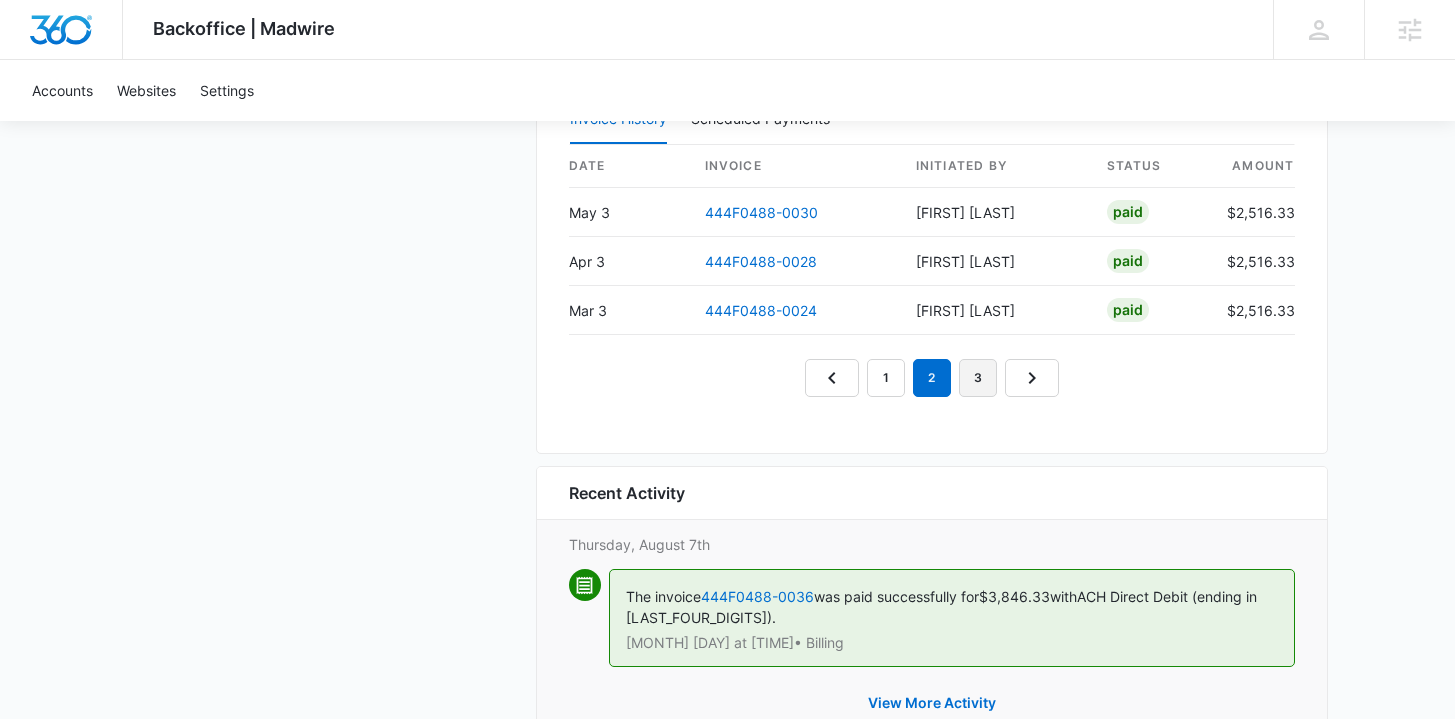 click on "3" at bounding box center [978, 378] 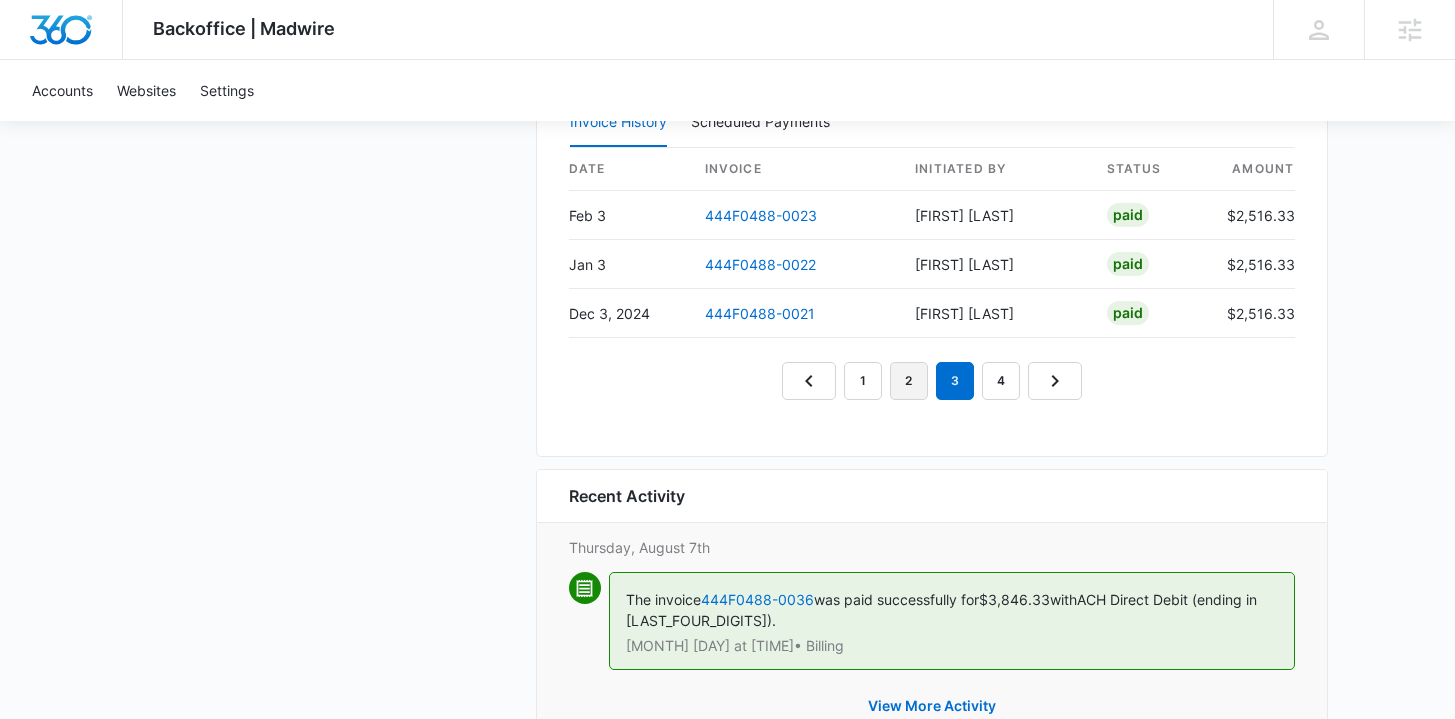 scroll, scrollTop: 2039, scrollLeft: 0, axis: vertical 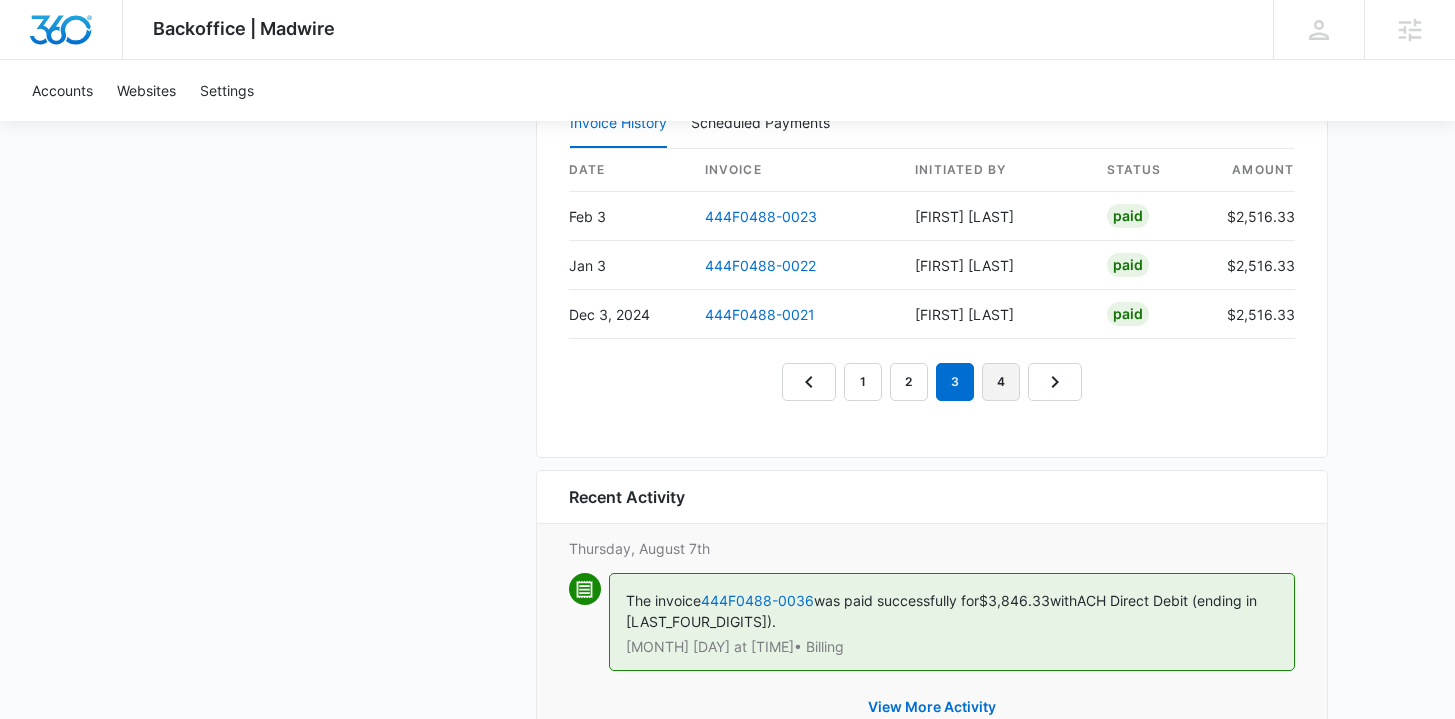 click on "4" at bounding box center (1001, 382) 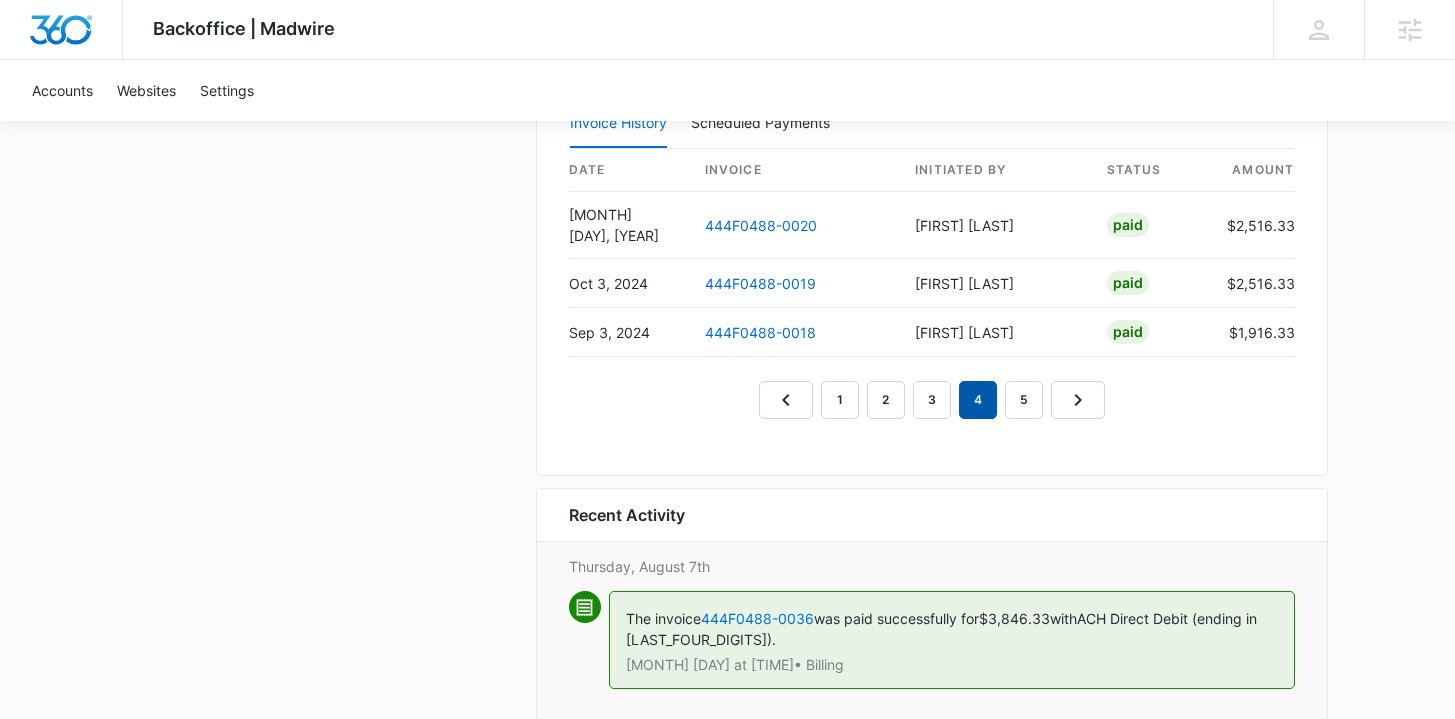 click on "4" at bounding box center (978, 400) 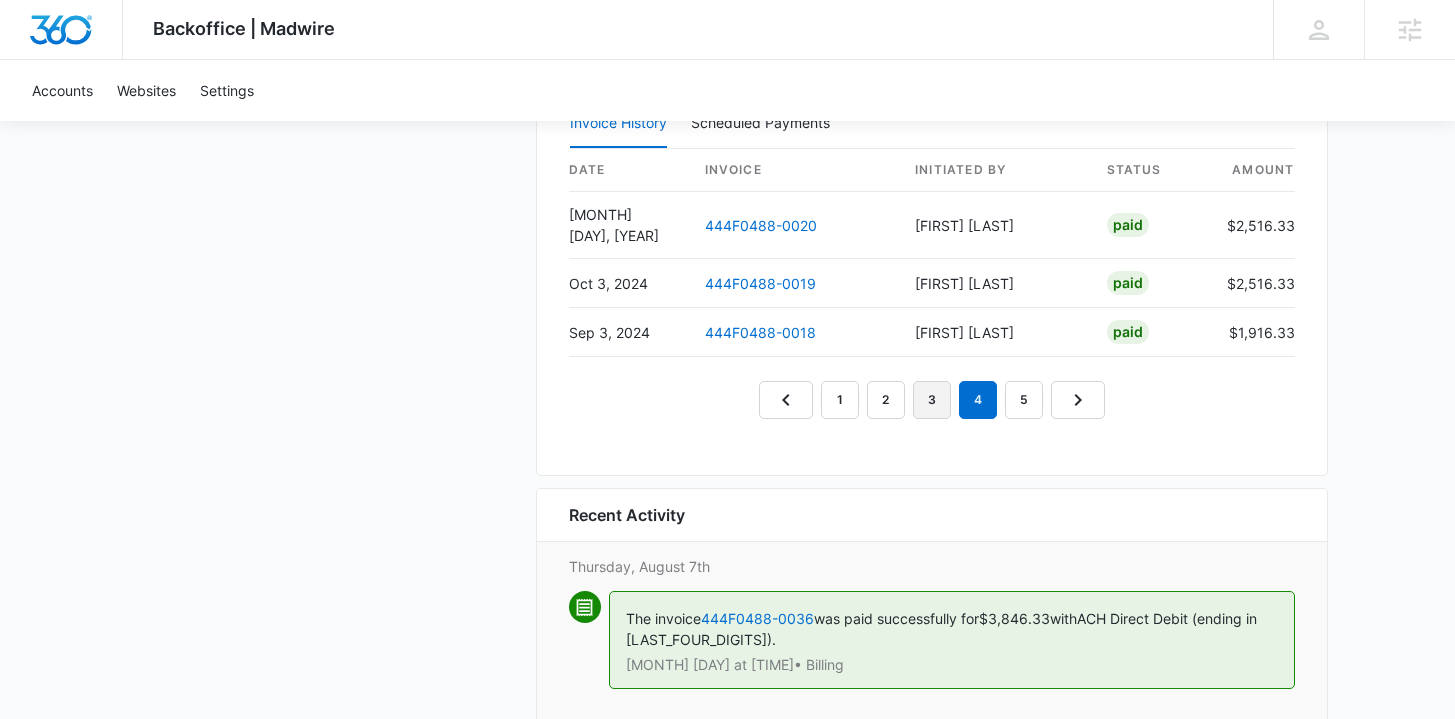 click on "3" at bounding box center [932, 400] 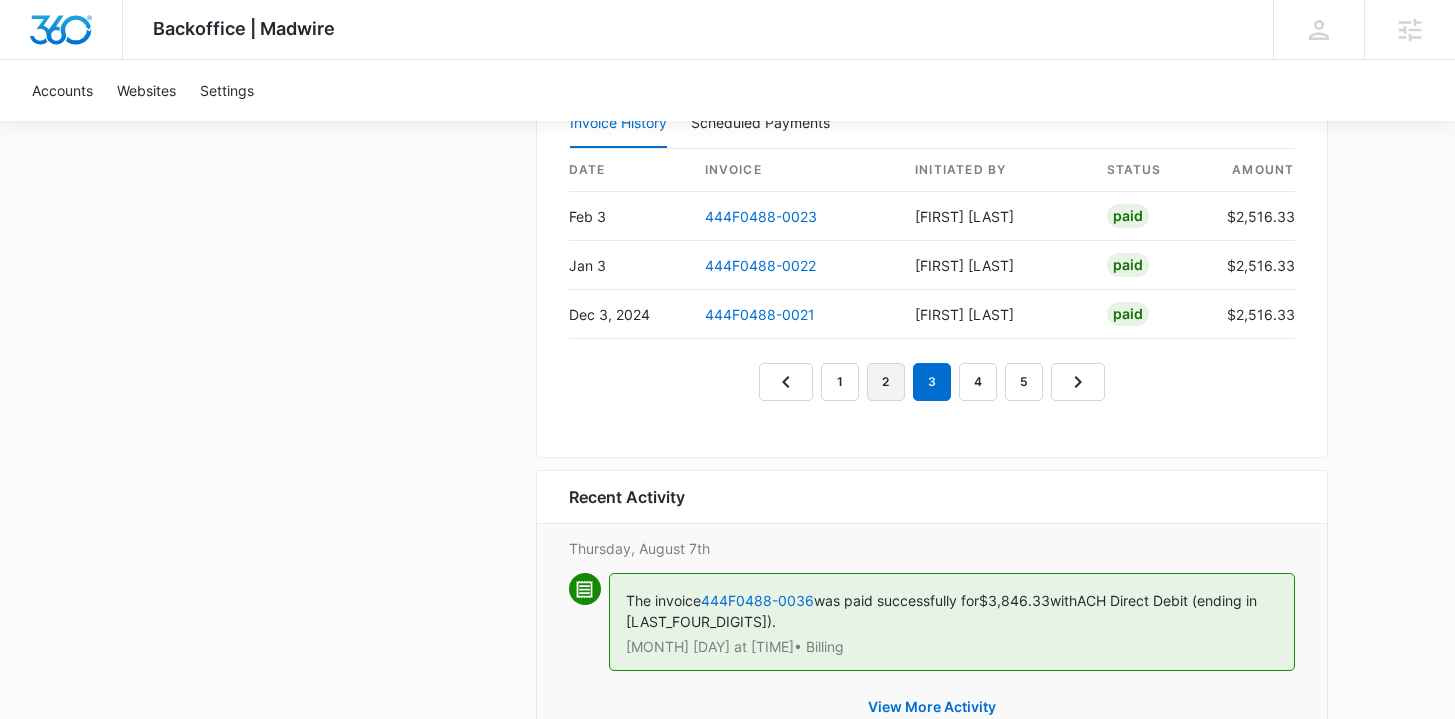 click on "2" at bounding box center [886, 382] 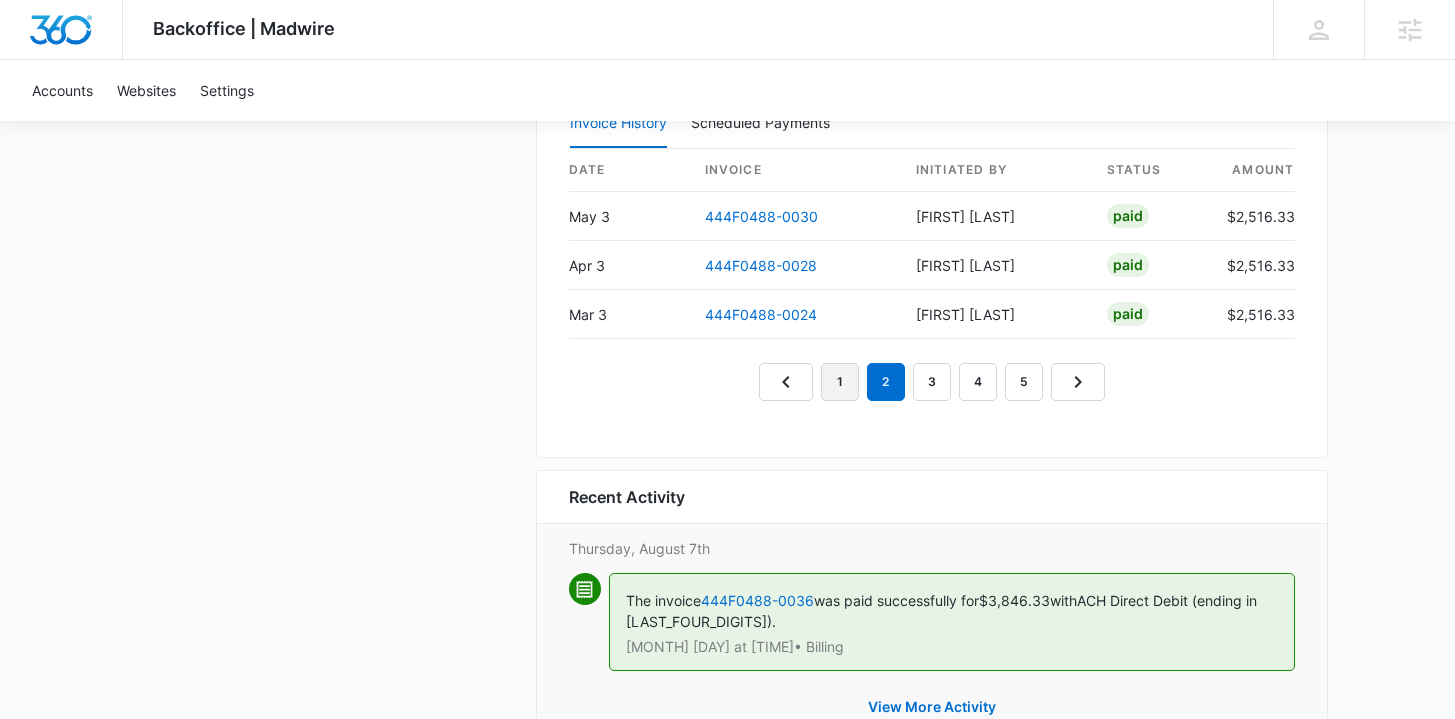click on "1" at bounding box center (840, 382) 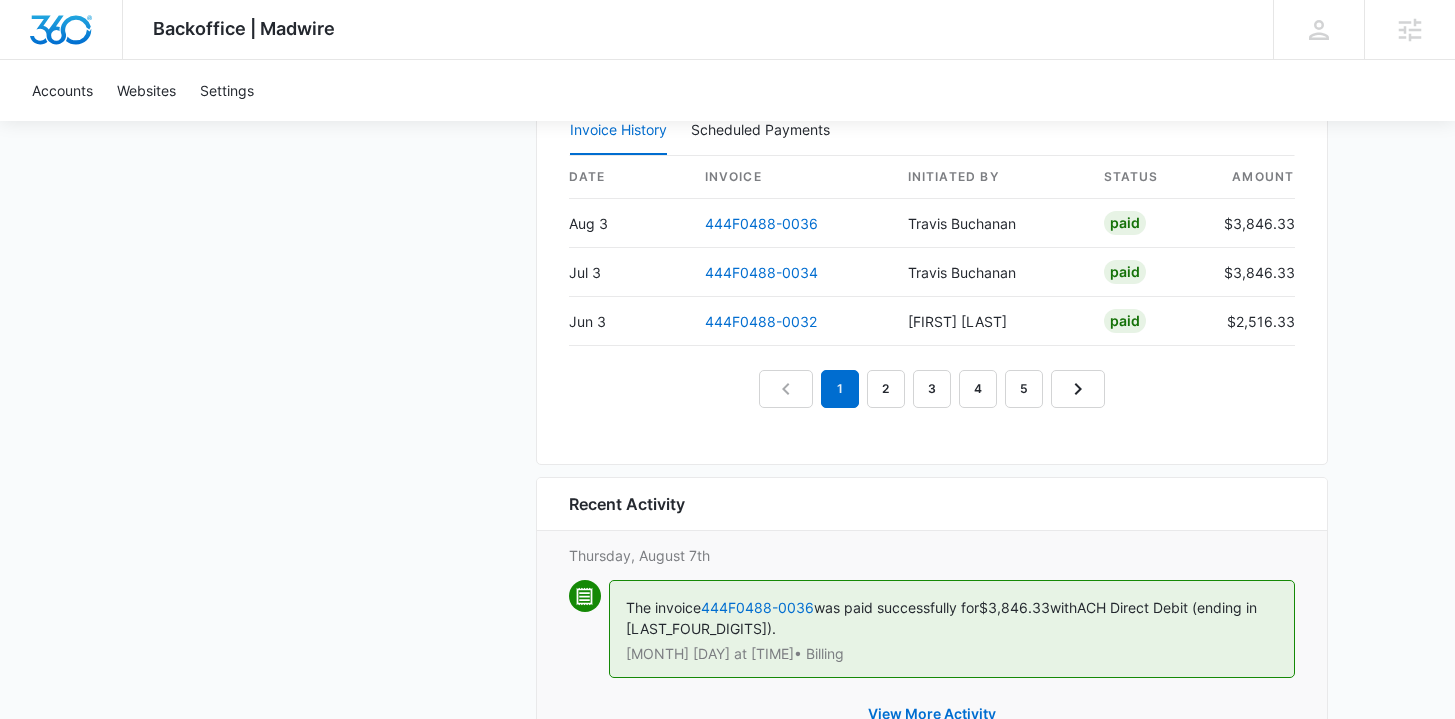 scroll, scrollTop: 2021, scrollLeft: 0, axis: vertical 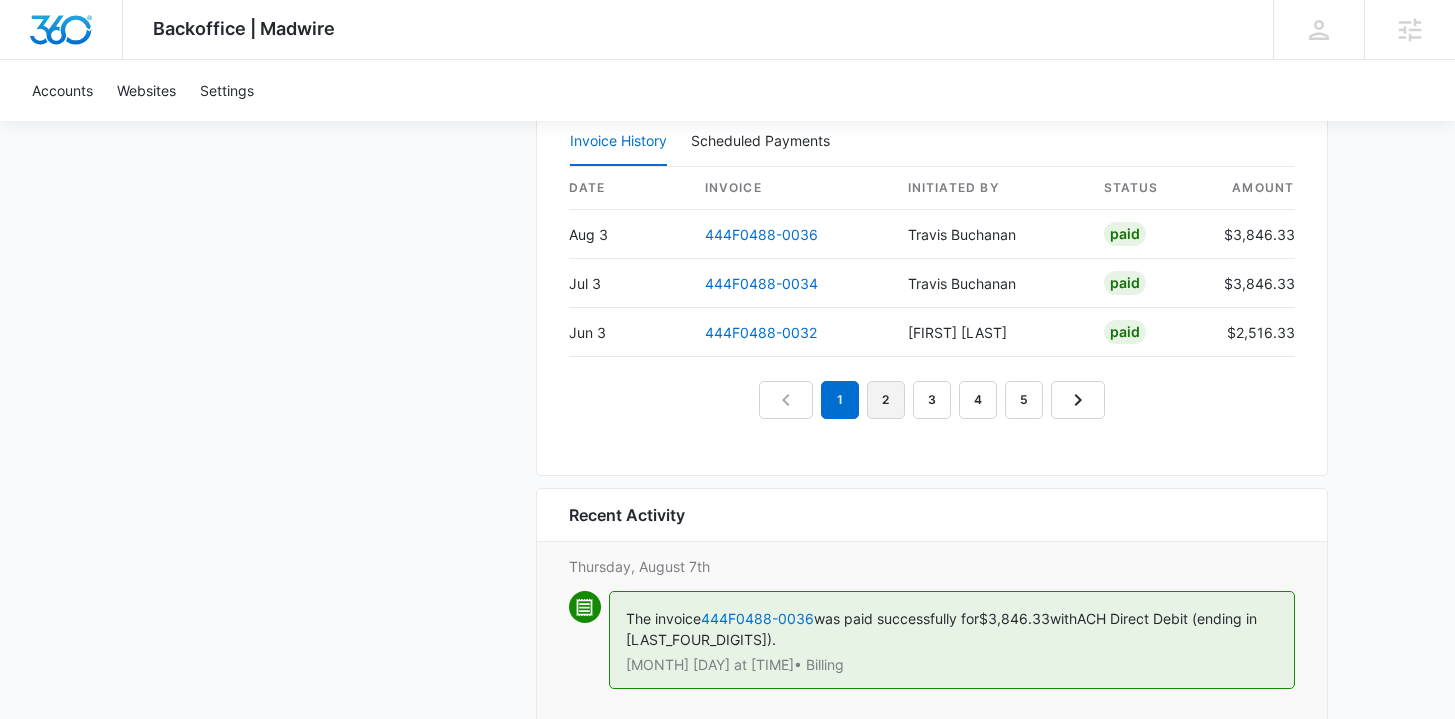 click on "2" at bounding box center (886, 400) 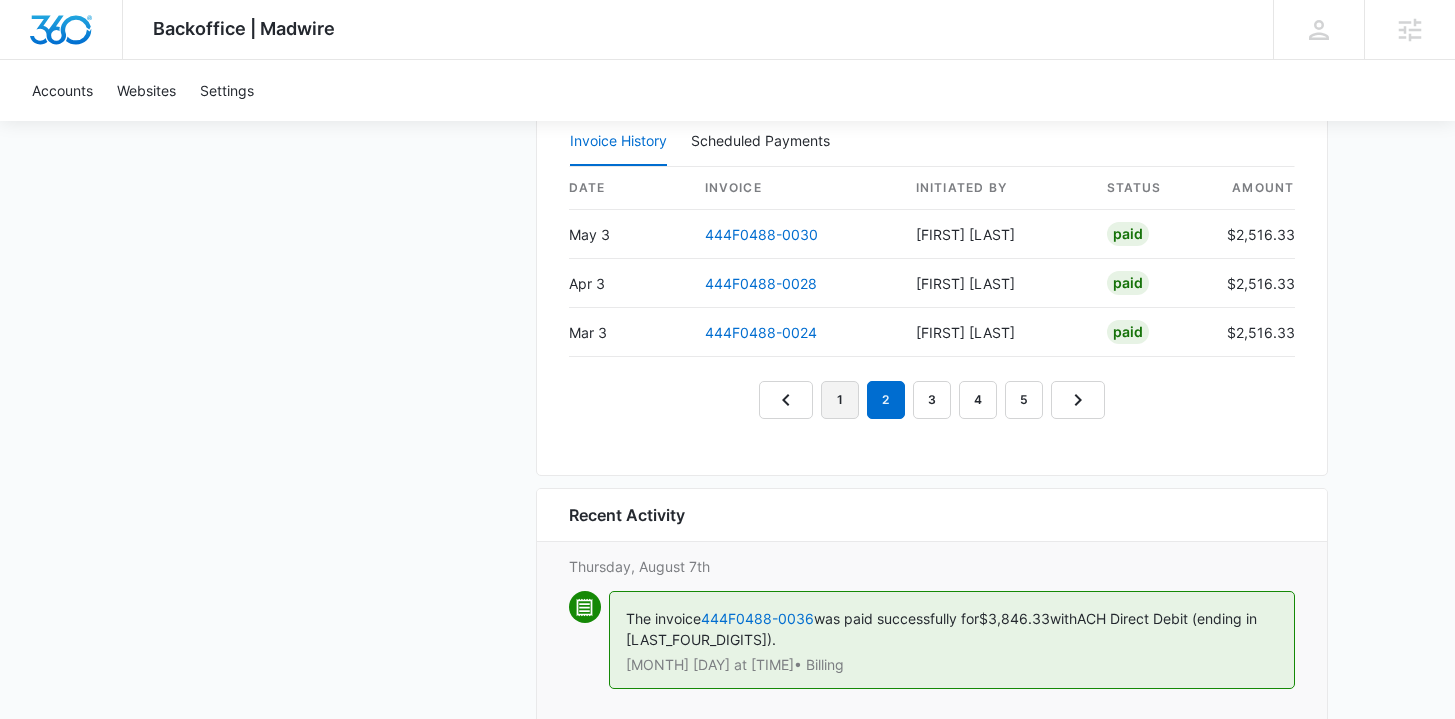 click on "1" at bounding box center (840, 400) 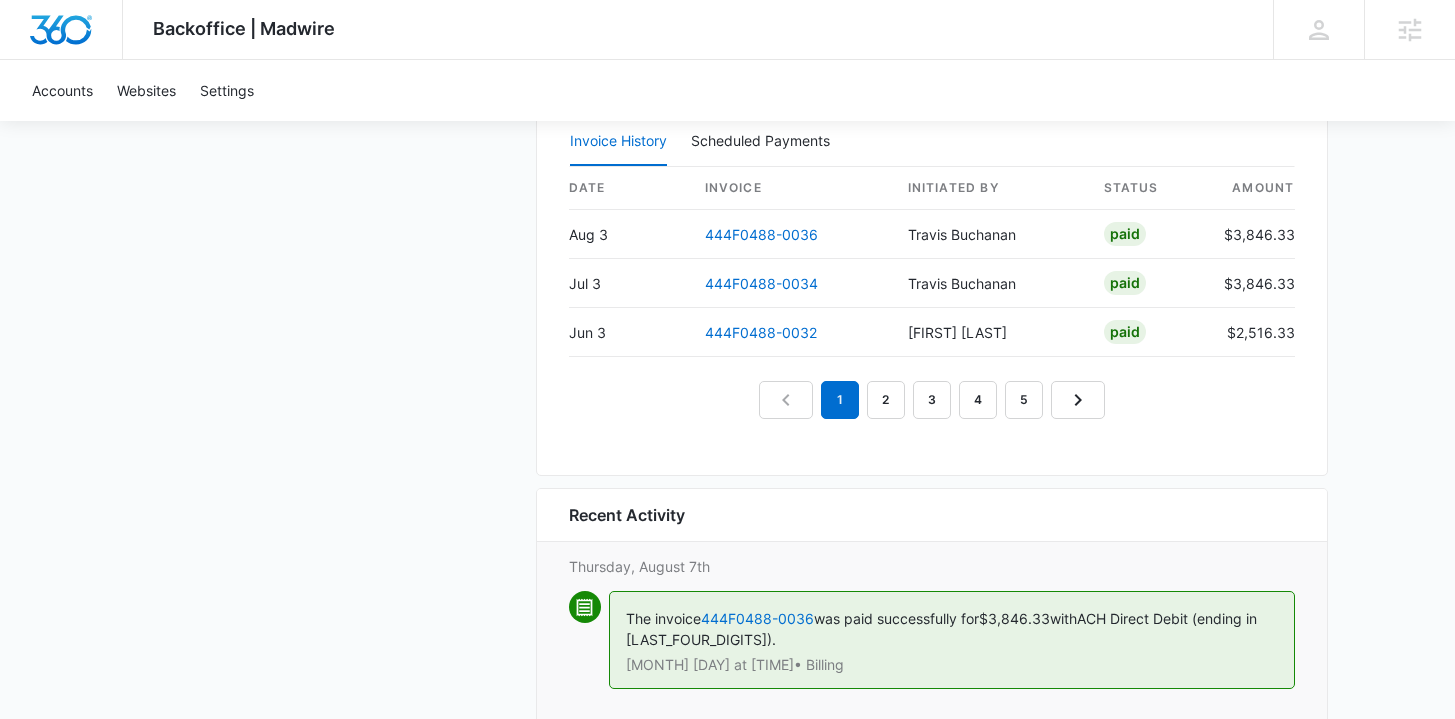 click on "1 2 3 4 5" at bounding box center (932, 400) 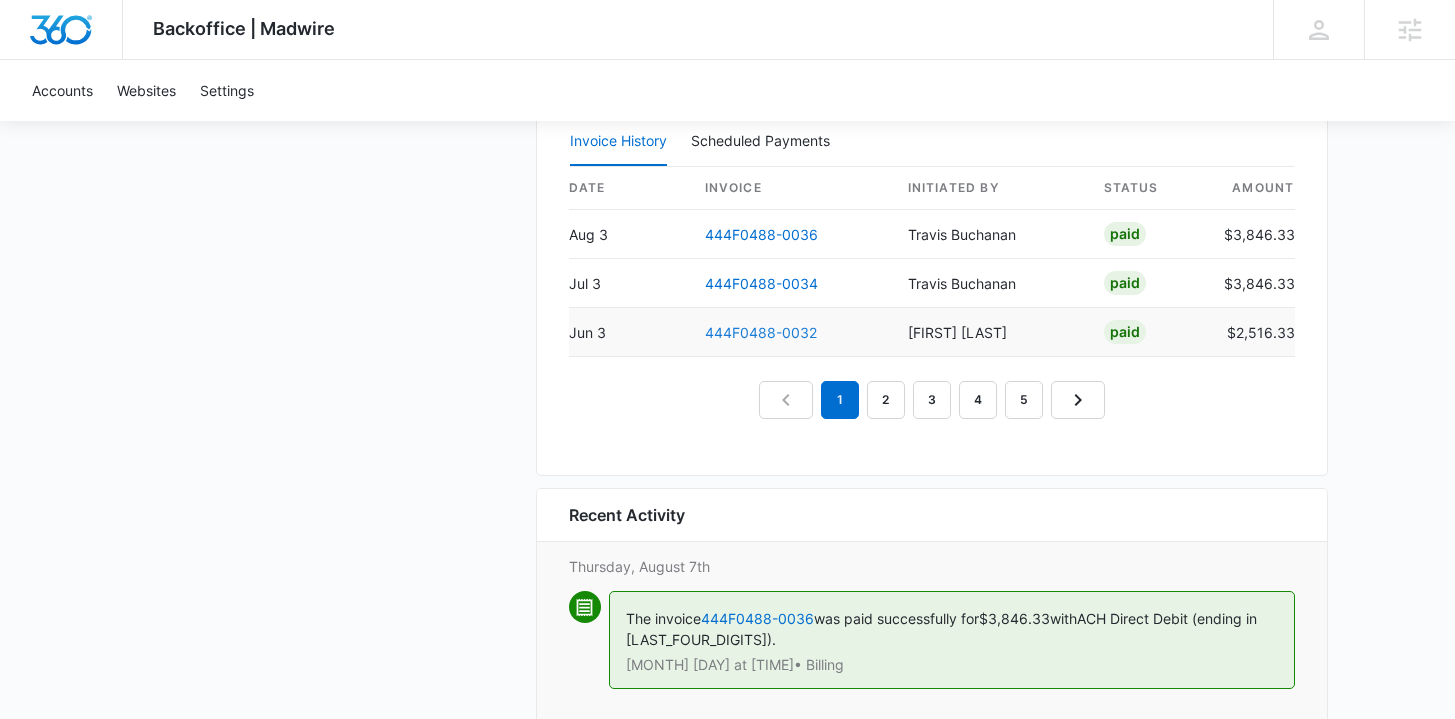 click on "444F0488-0032" at bounding box center (761, 332) 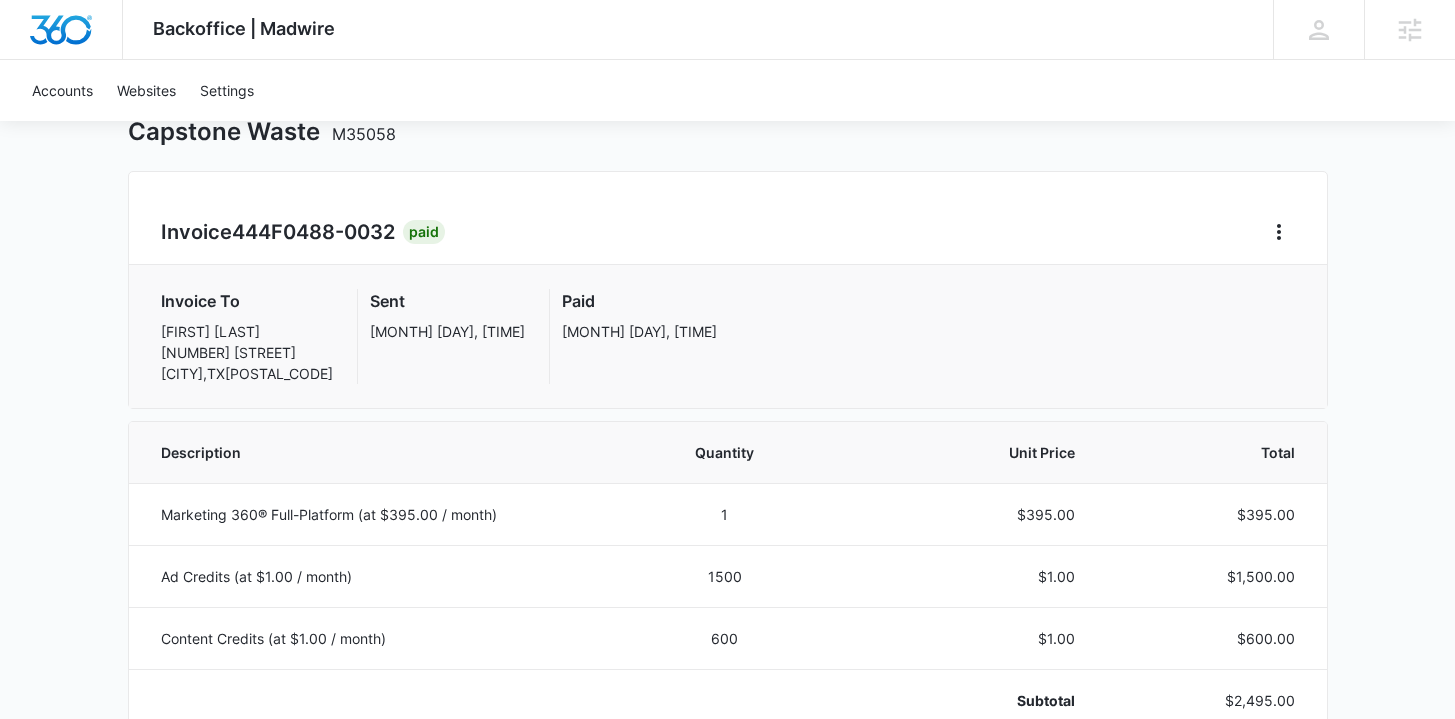 scroll, scrollTop: 0, scrollLeft: 0, axis: both 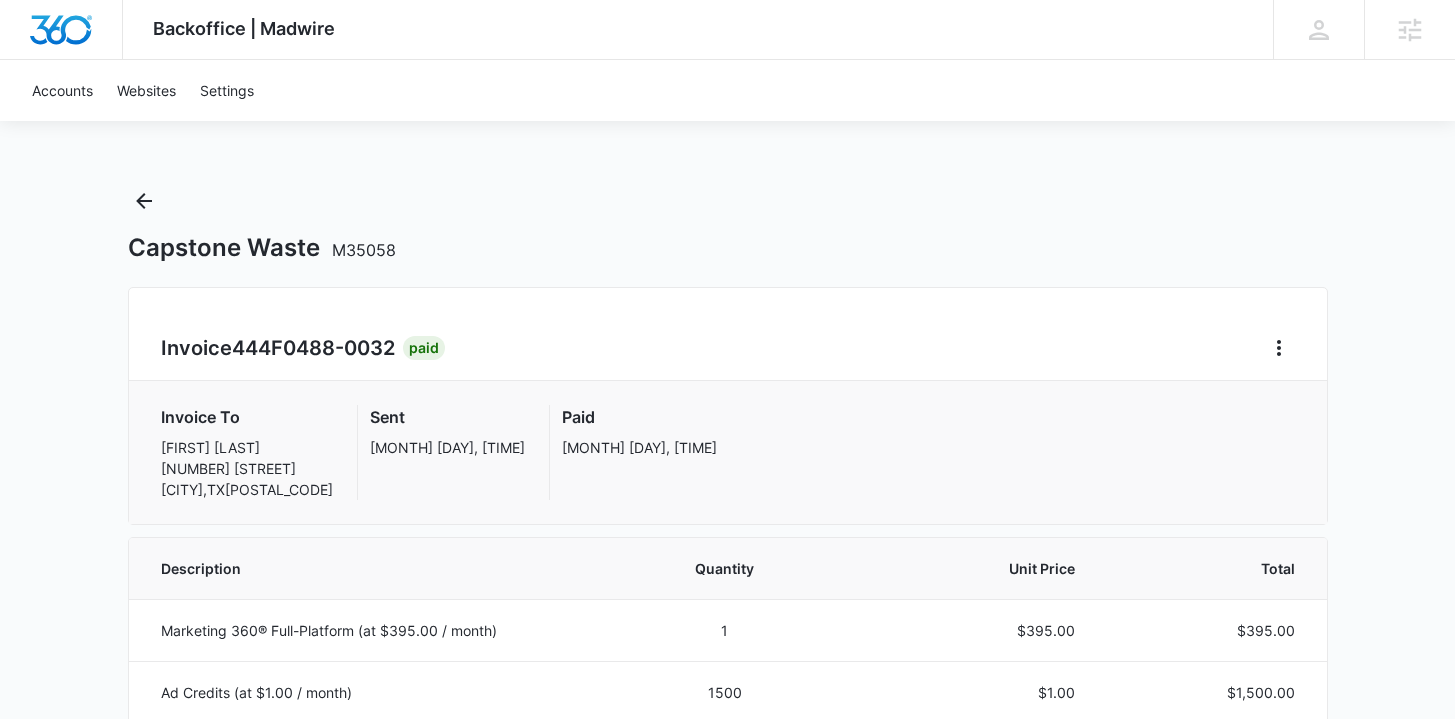 click on "Backoffice | Madwire Apps Settings TB Travis Buchanan travis.buchanan@madwire.com My Profile Notifications Support Logout Terms & Conditions   •   Privacy Policy Agencies Accounts Websites Settings Capstone Waste M35058 Invoice  444F0488-0032 Paid Invoice To Gilberto Rosales 7621 DARE RD PEARLAND ,  TX  77584-9583 Sent Jun 3, 04:32 AM Paid Jun 9, 06:10 AM Description Quantity Unit Price Total Marketing 360® Full-Platform (at $395.00 / month) 1 $395.00 $395.00 Ad Credits (at $1.00 / month) 1500 $1.00 $1,500.00 Content Credits (at $1.00 / month) 600 $1.00 $600.00 Subtotal $2,495.00 Texas Sales Tax Texas Sales Tax Total Tax $21.33 $0.00 $21.33 Total $2,516.33 Details Created Jun 3 Finalized Jun 3 Paid Jun 9 Customer Gilberto Rosales gilberto@capstonetrucking.com Initiated By Connor Ellis connor.ellis@madwire.com Invoice Activity Created Amount Payment Method Status Reason Jun 3, 04:32 AM $2,516.33 **** 5585 Succeeded - Sales Attribution Select... Save Attribution" at bounding box center [727, 1012] 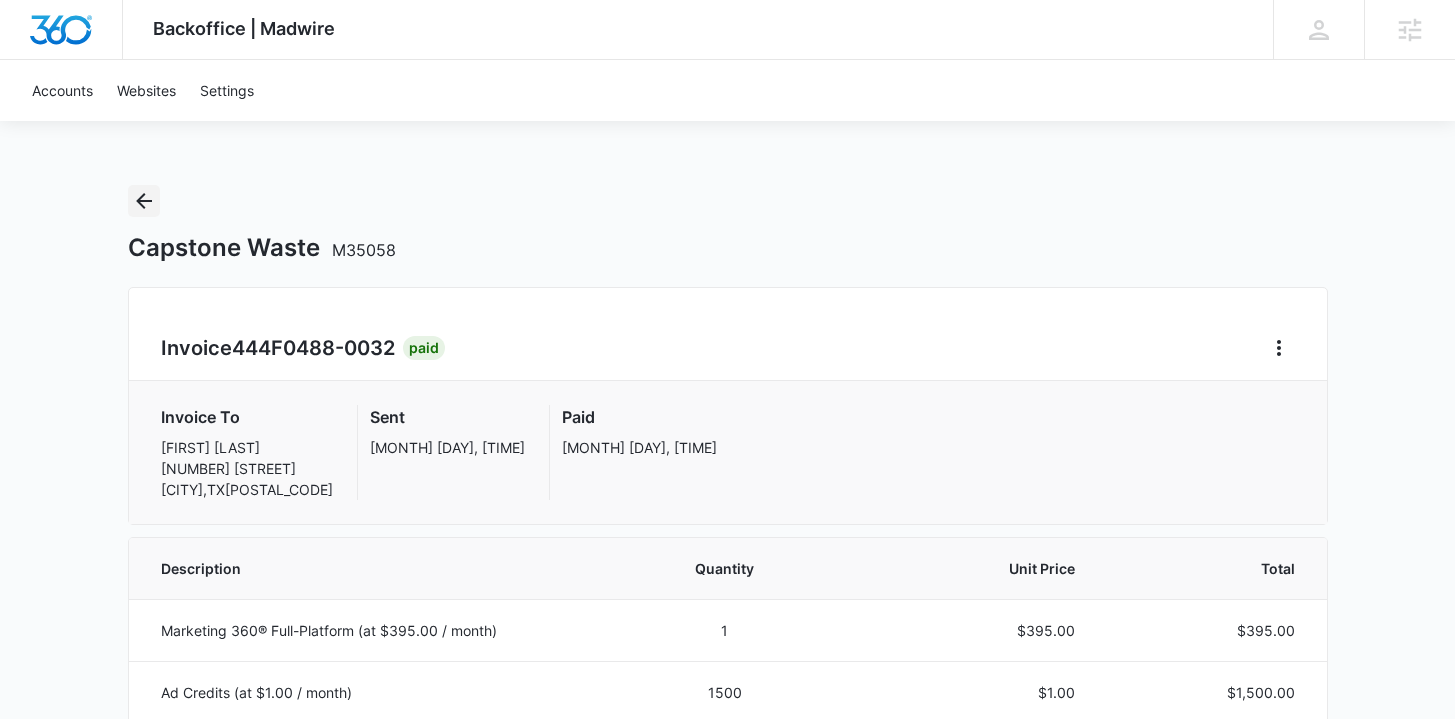 click 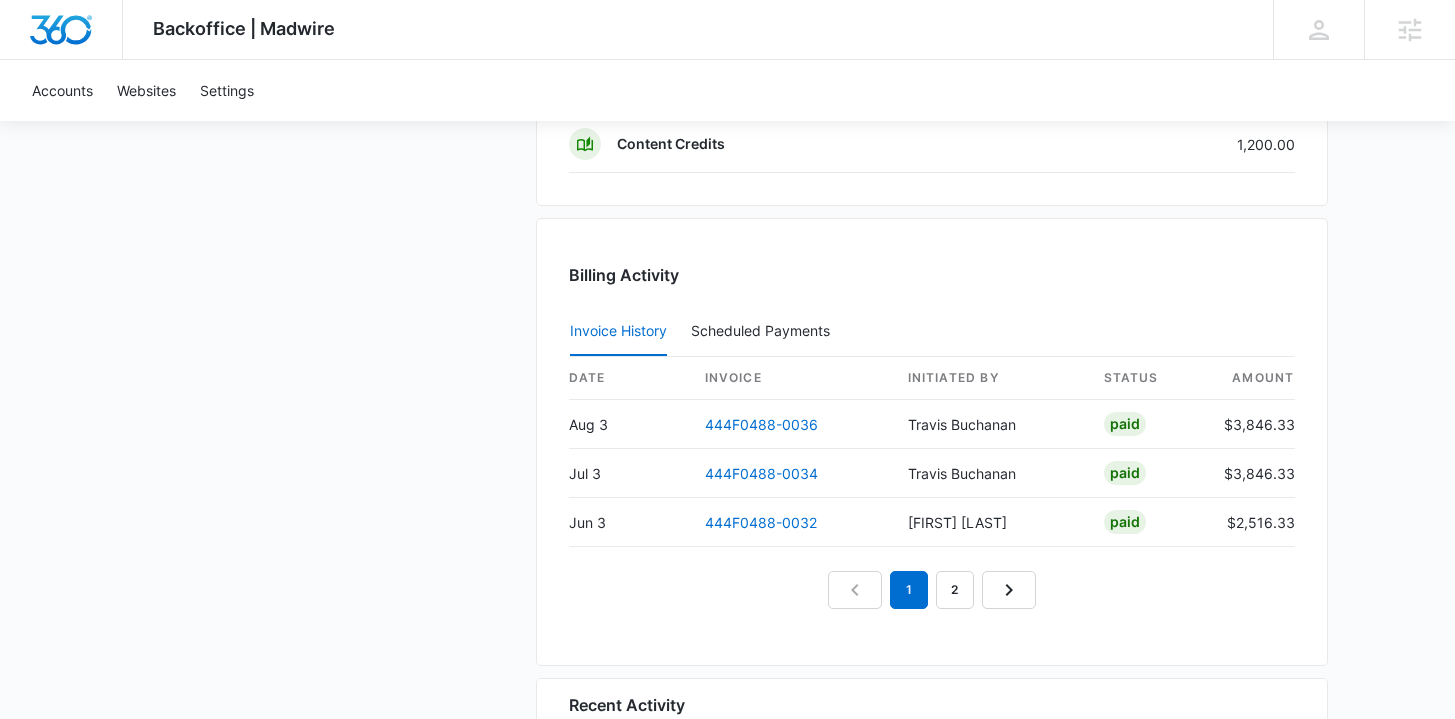 scroll, scrollTop: 1867, scrollLeft: 0, axis: vertical 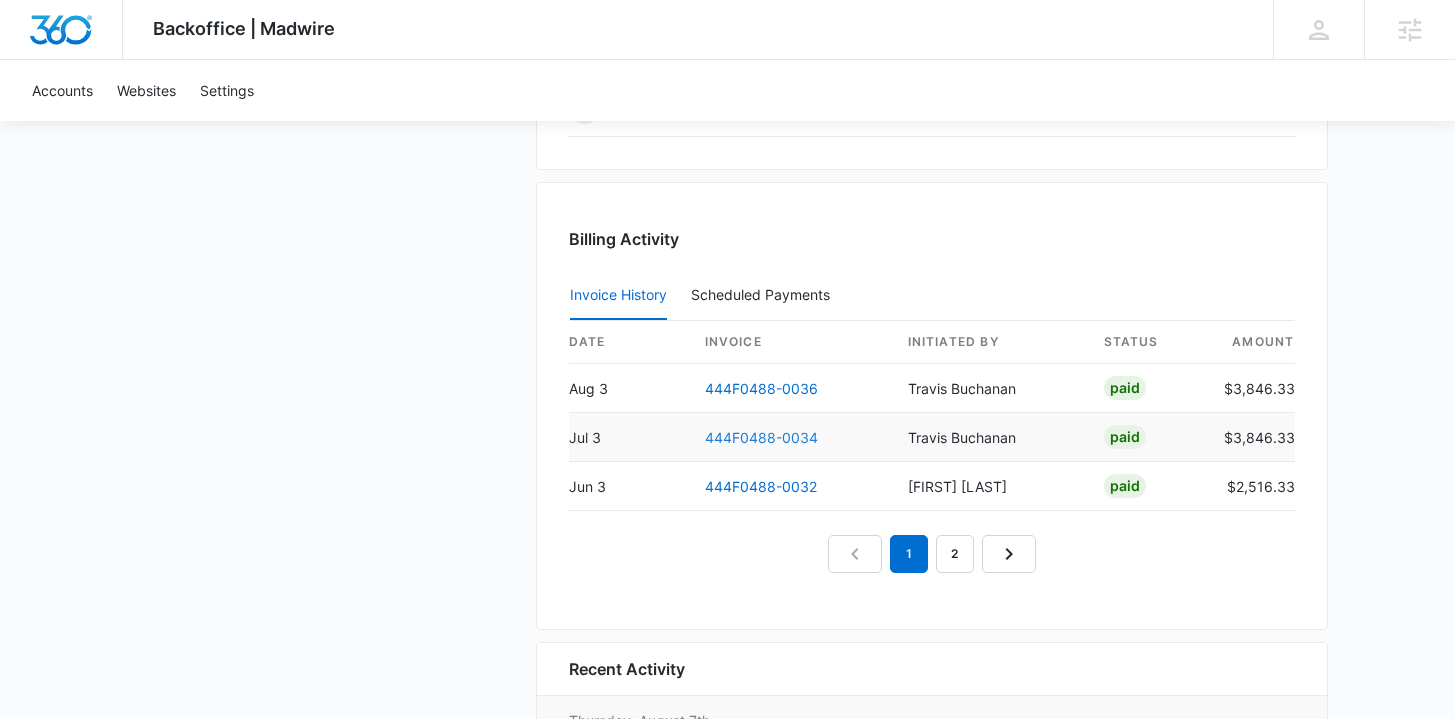 click on "444F0488-0034" at bounding box center [761, 437] 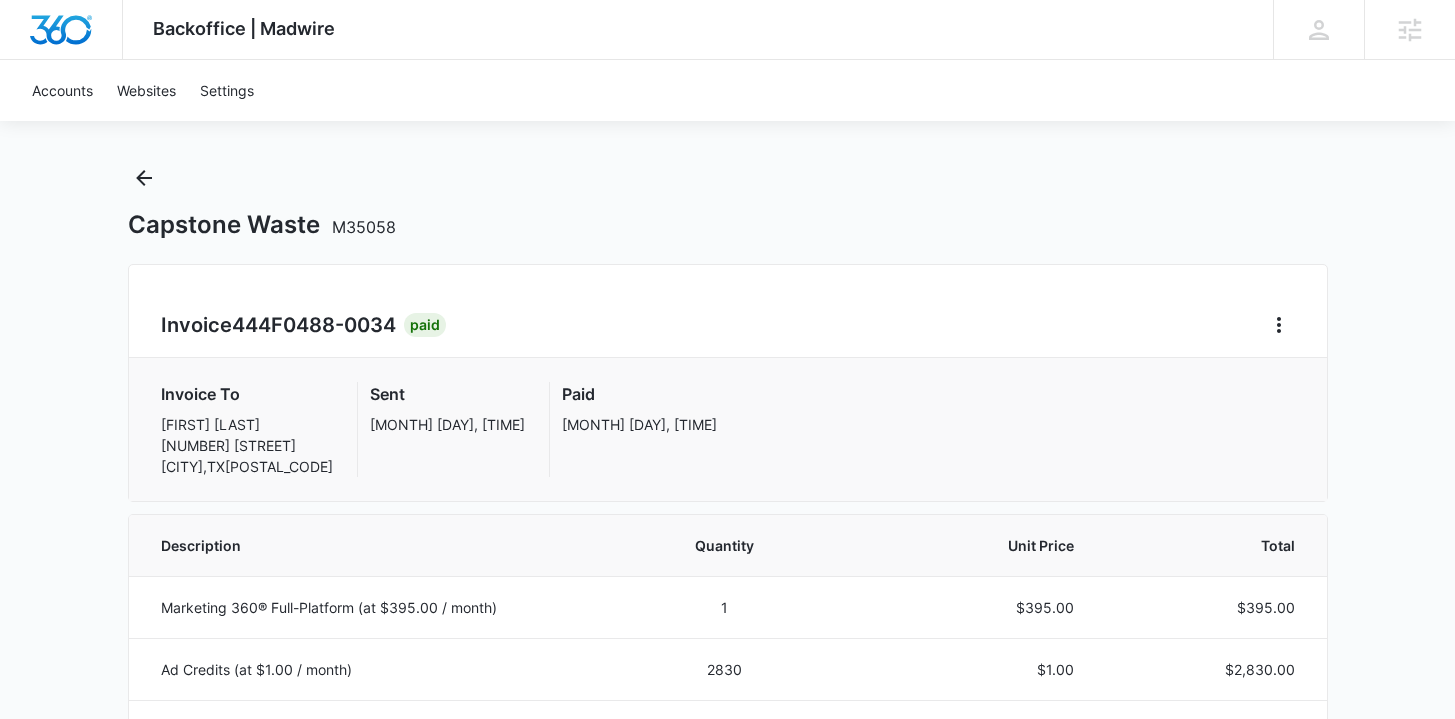 scroll, scrollTop: 0, scrollLeft: 0, axis: both 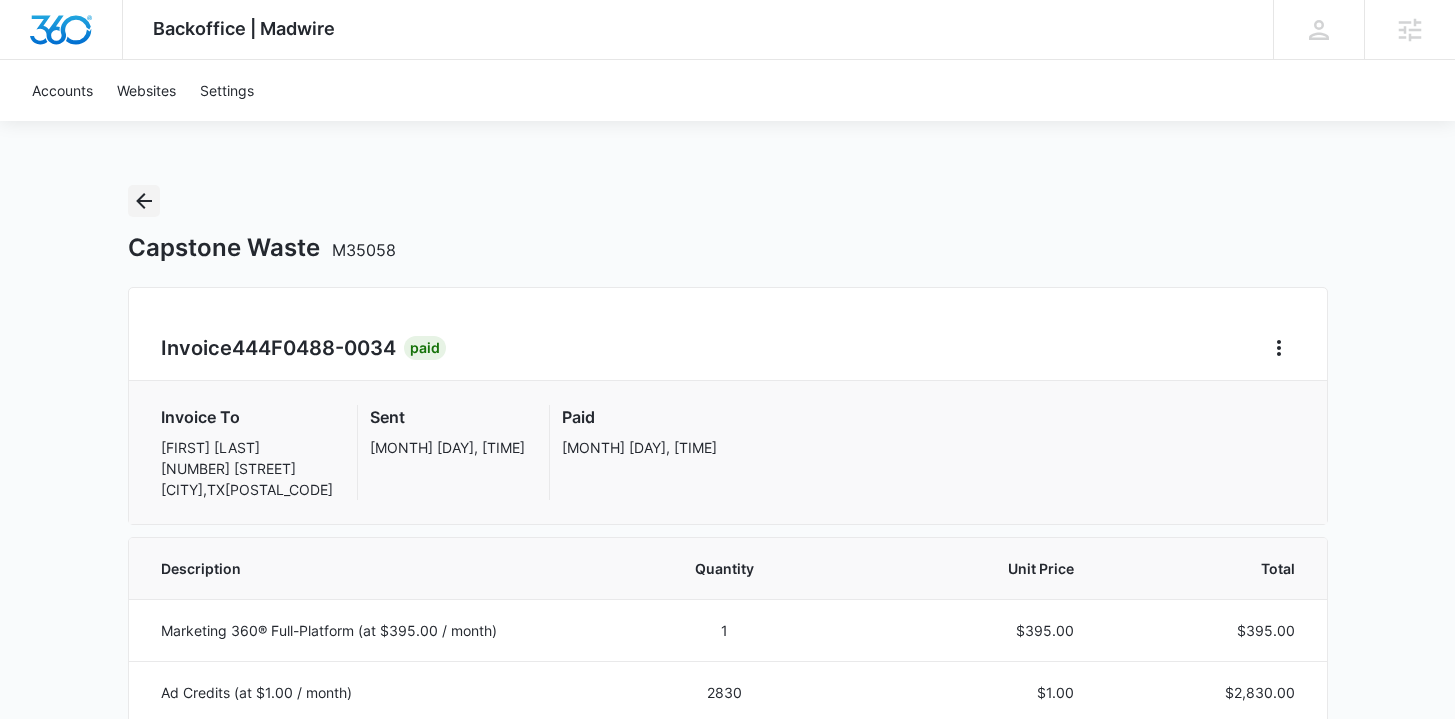 click at bounding box center [144, 201] 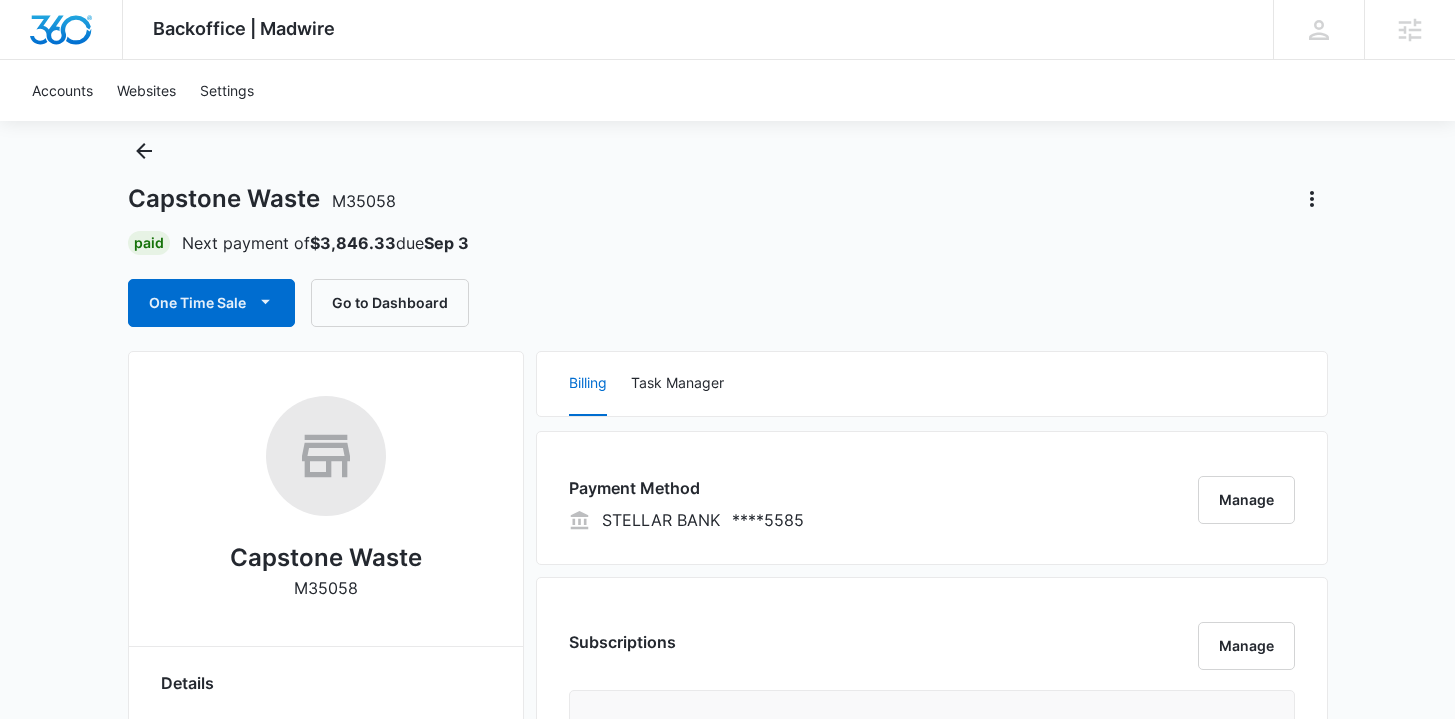 scroll, scrollTop: 0, scrollLeft: 0, axis: both 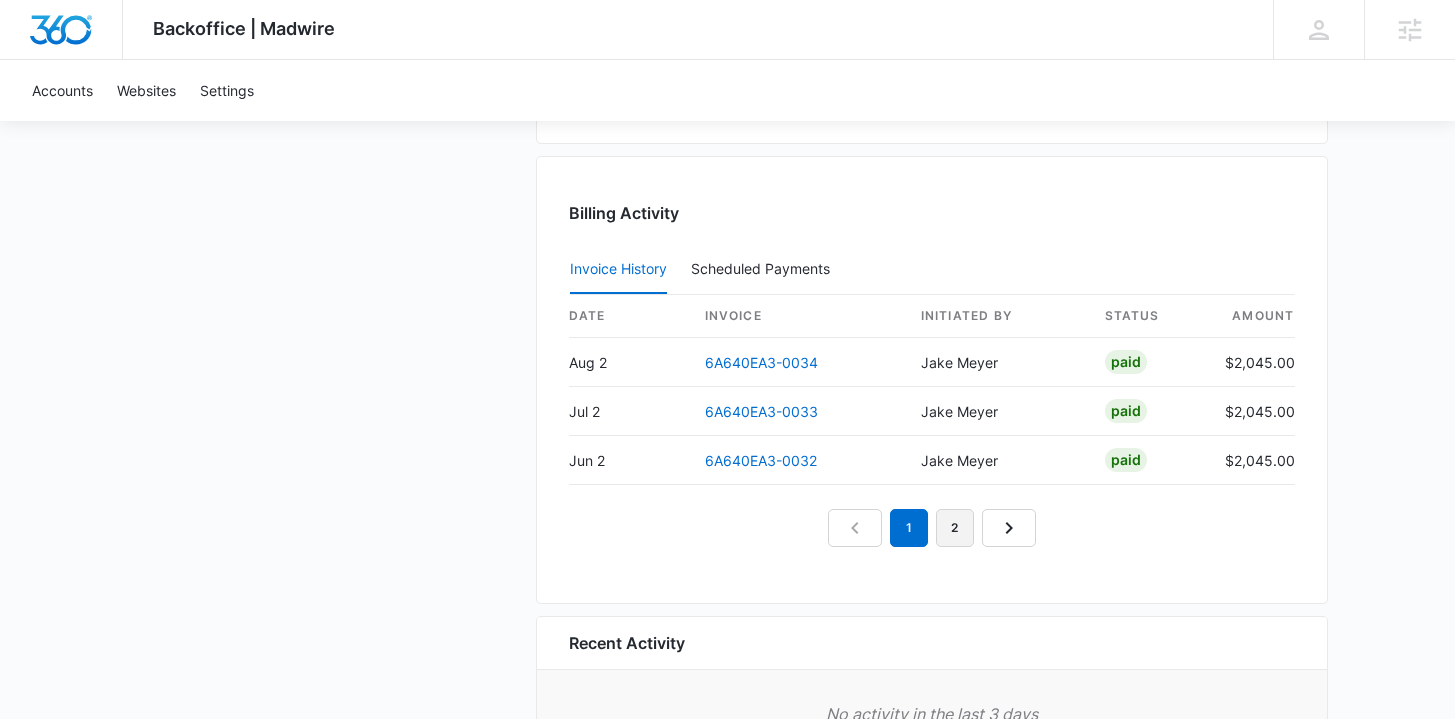 click on "2" at bounding box center (955, 528) 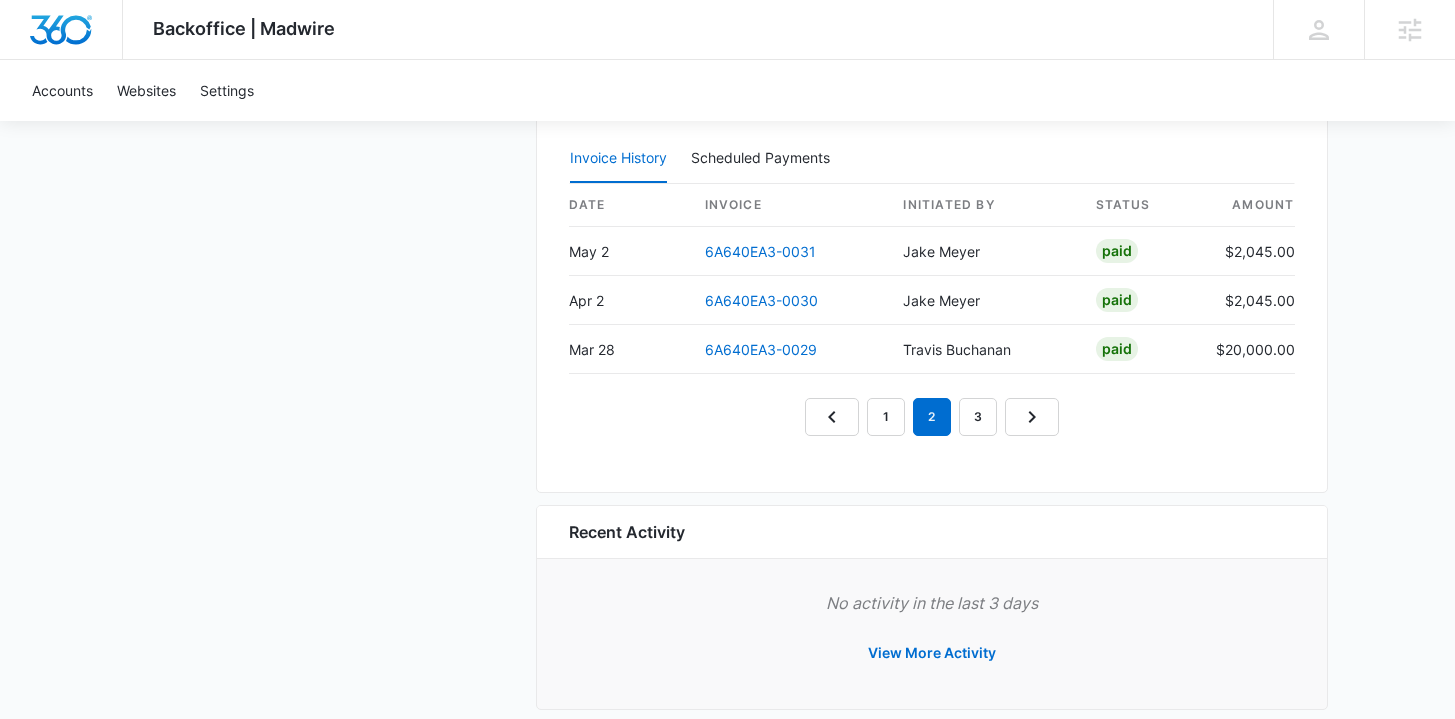 scroll, scrollTop: 2066, scrollLeft: 0, axis: vertical 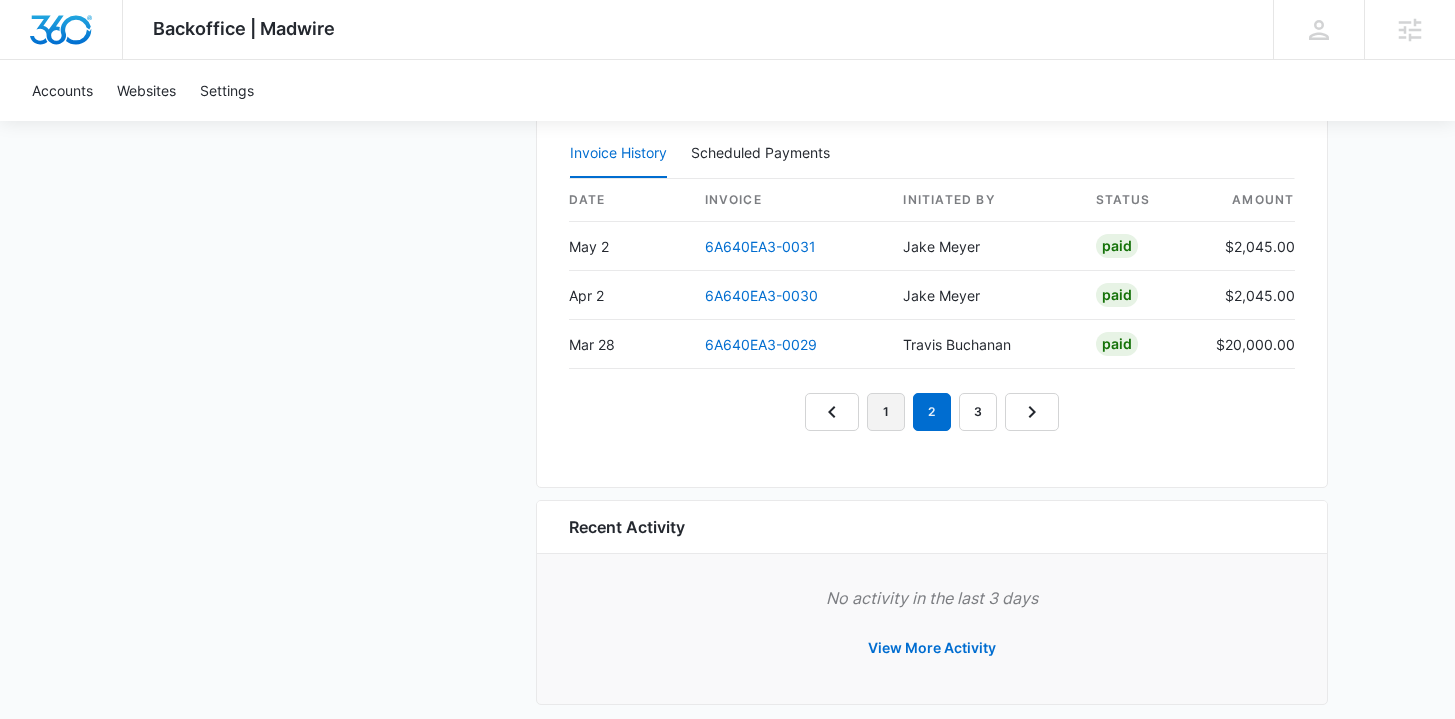 click on "1" at bounding box center (886, 412) 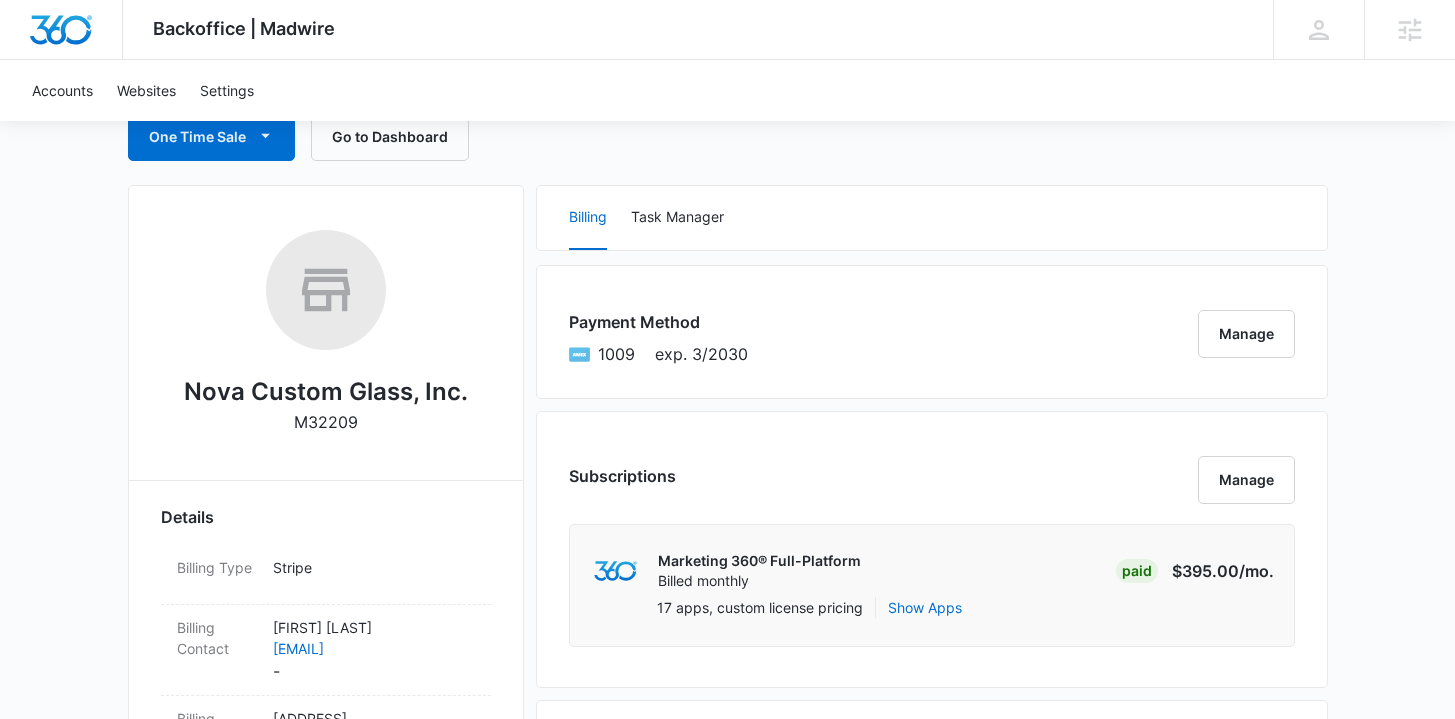 scroll, scrollTop: 0, scrollLeft: 0, axis: both 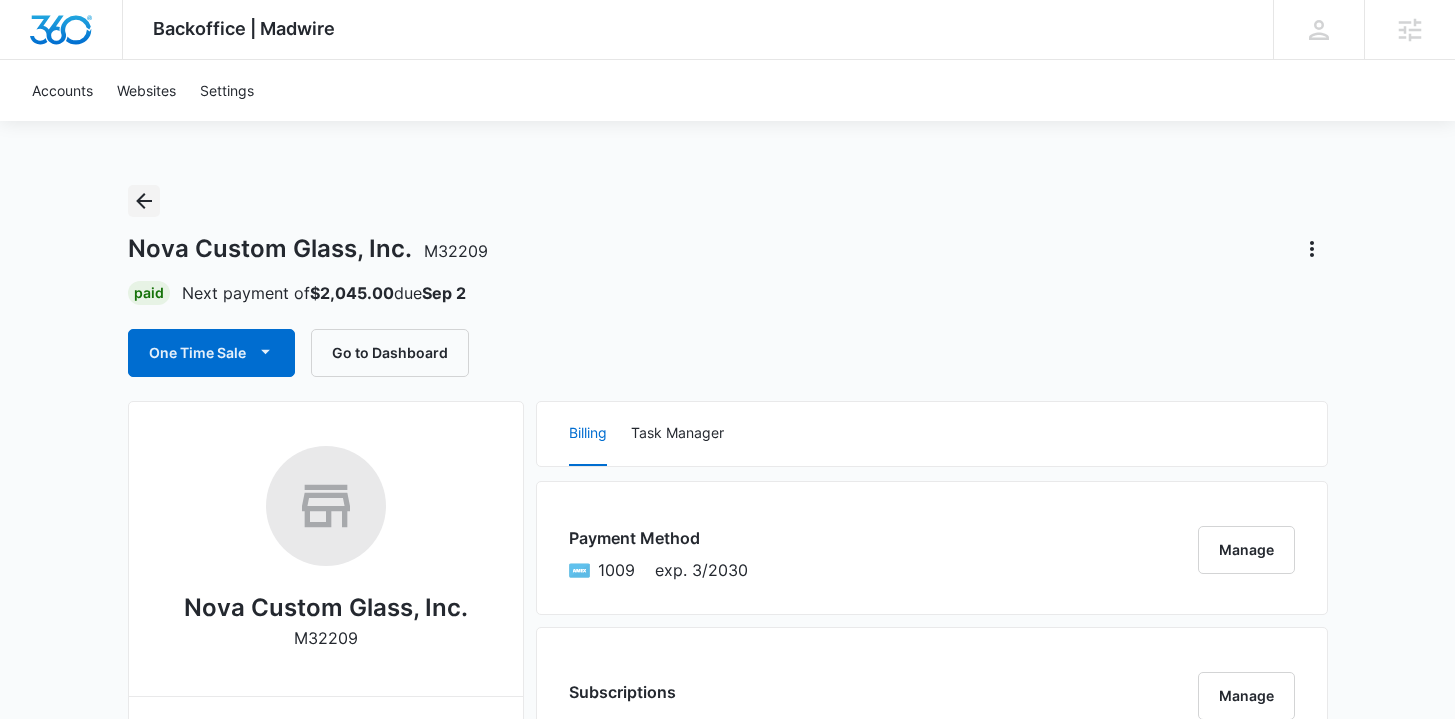 click at bounding box center (144, 201) 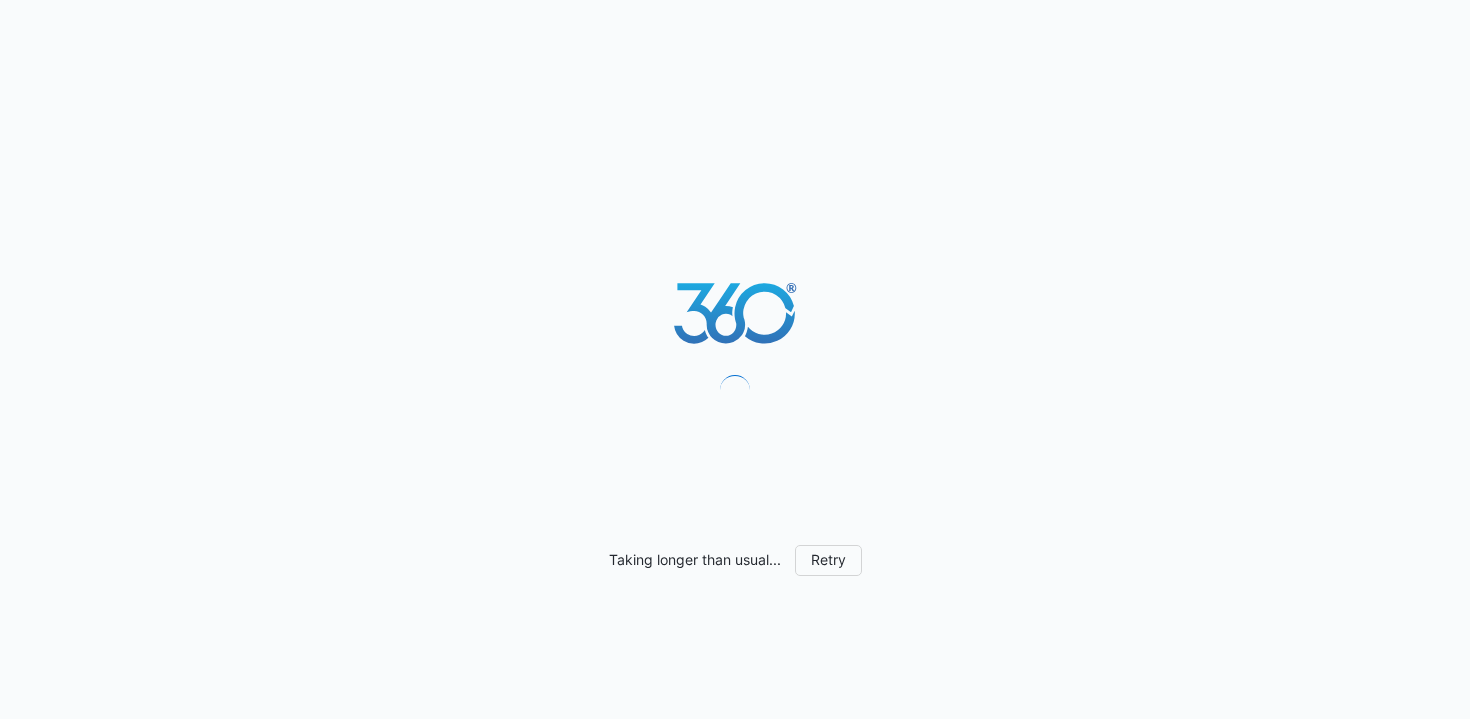 scroll, scrollTop: 0, scrollLeft: 0, axis: both 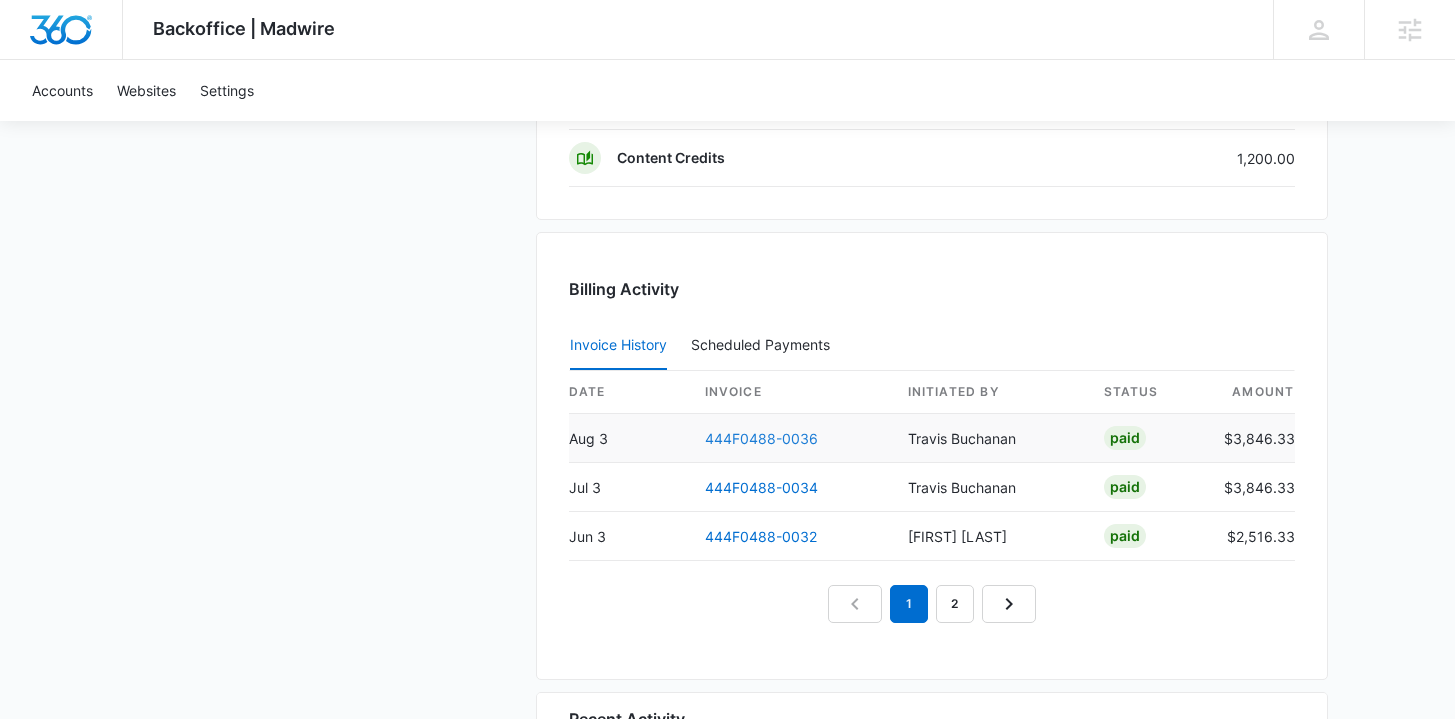 click on "444F0488-0036" at bounding box center (761, 438) 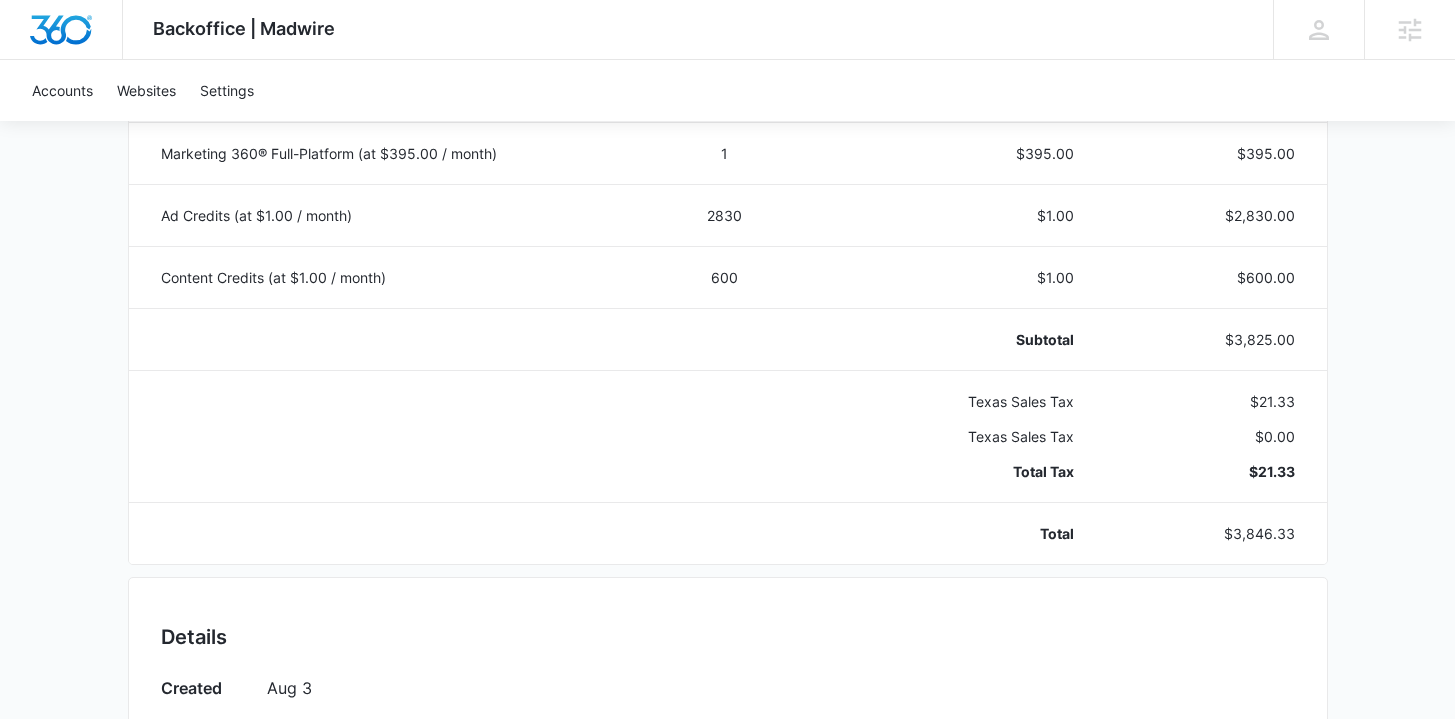 scroll, scrollTop: 0, scrollLeft: 0, axis: both 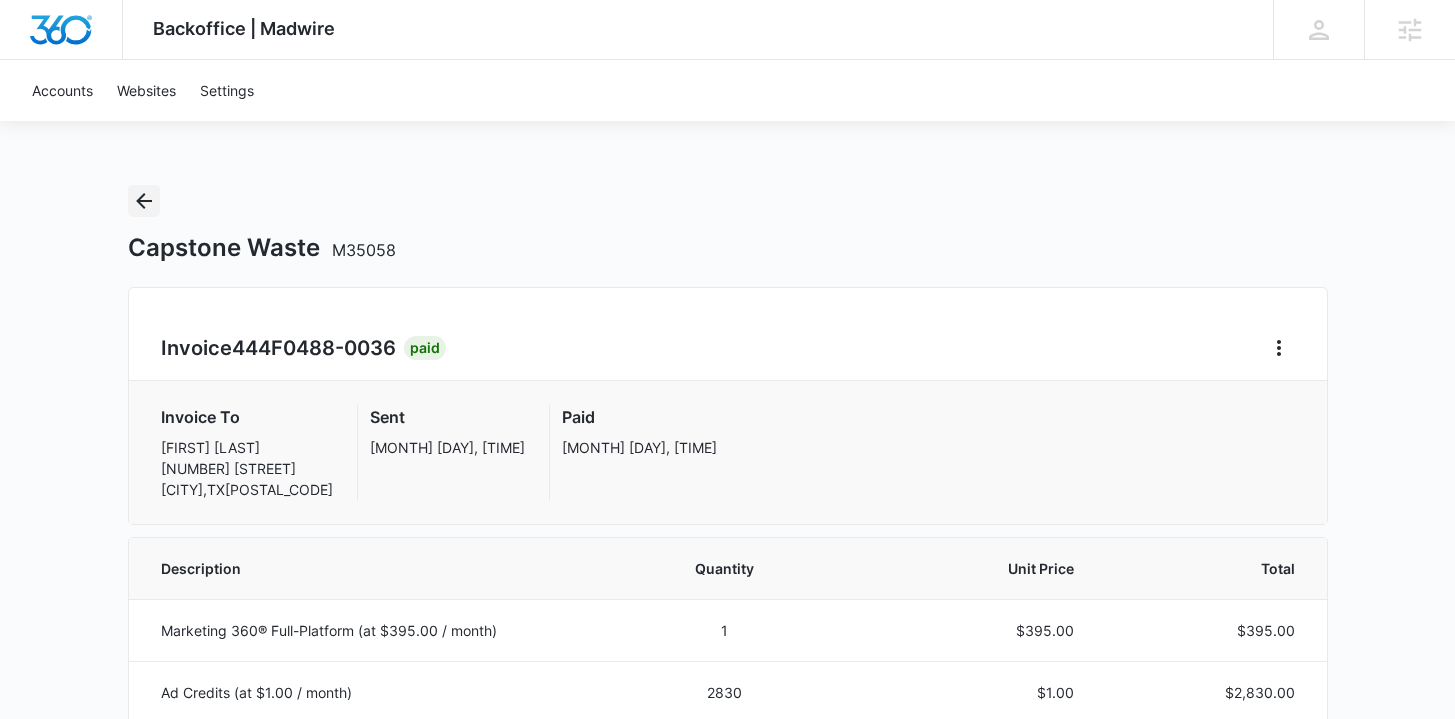 click at bounding box center [144, 201] 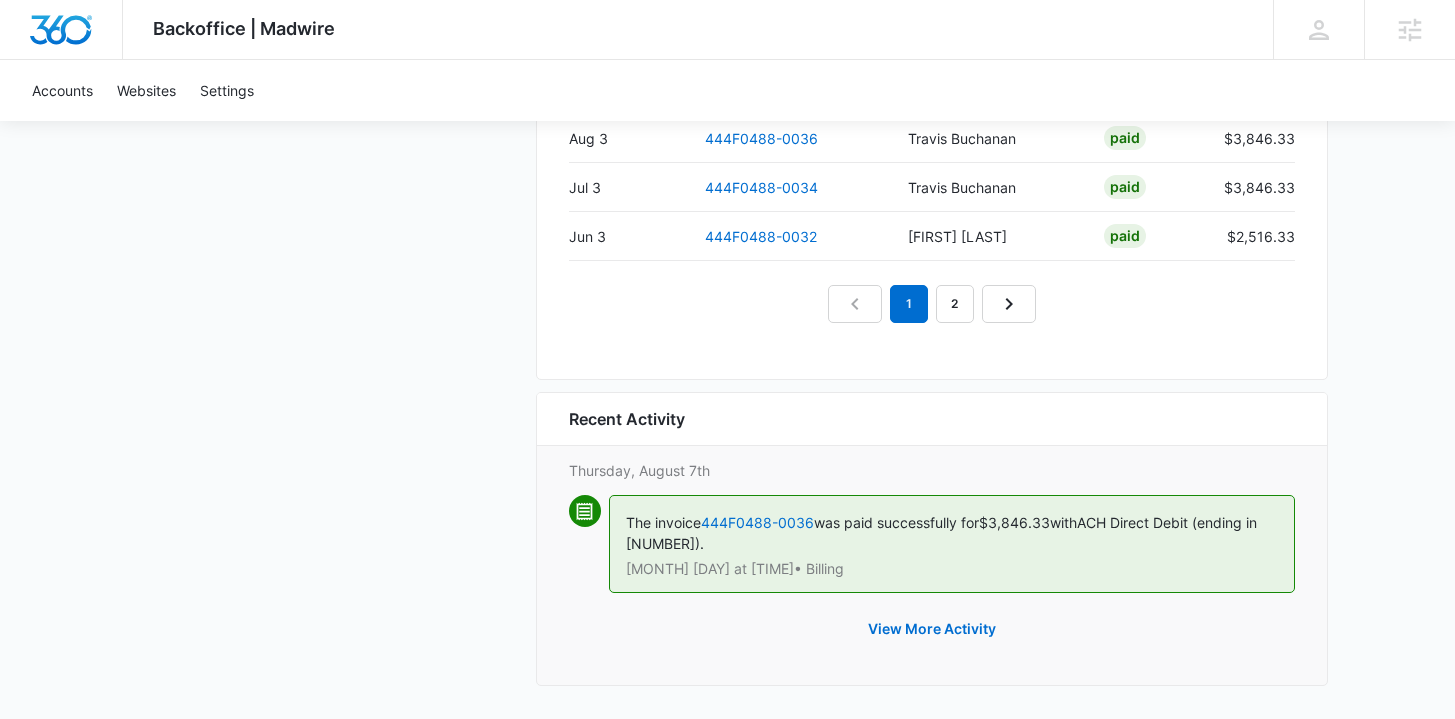 scroll, scrollTop: 1995, scrollLeft: 0, axis: vertical 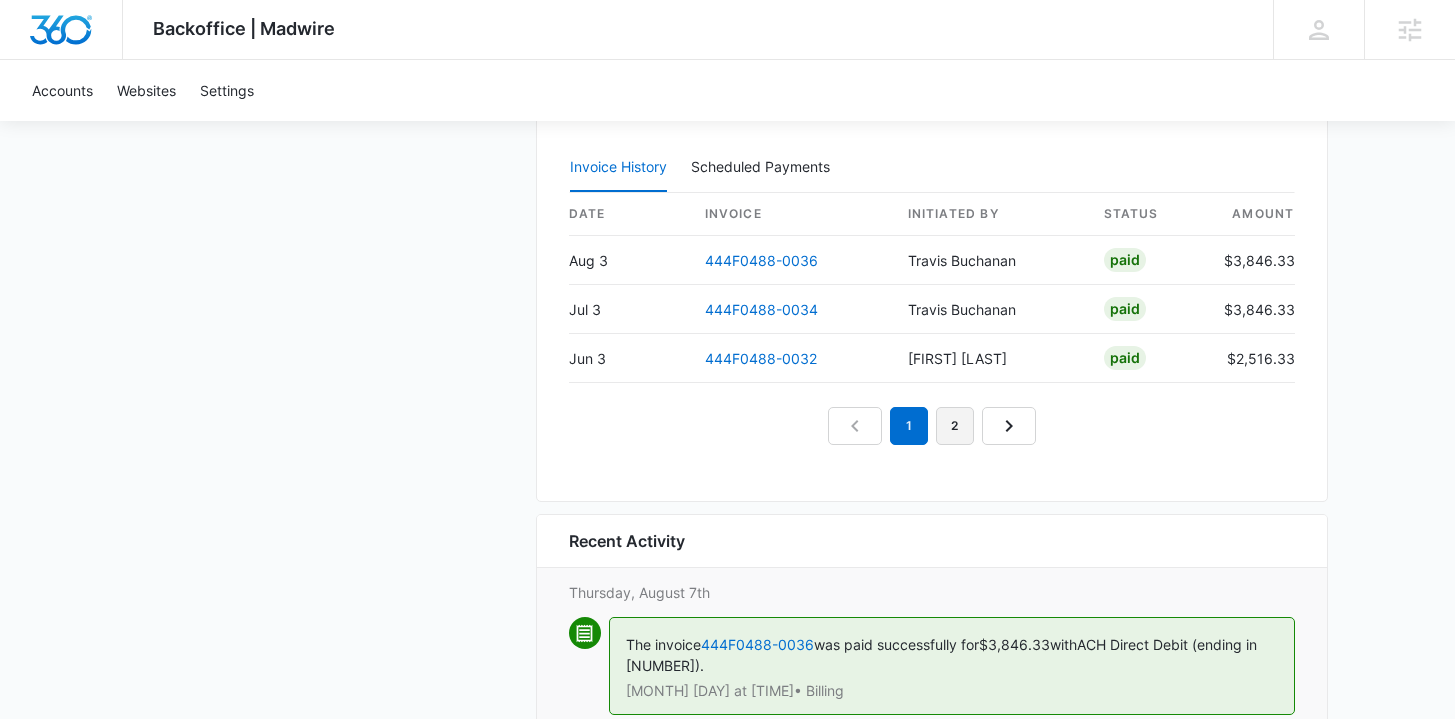click on "2" at bounding box center (955, 426) 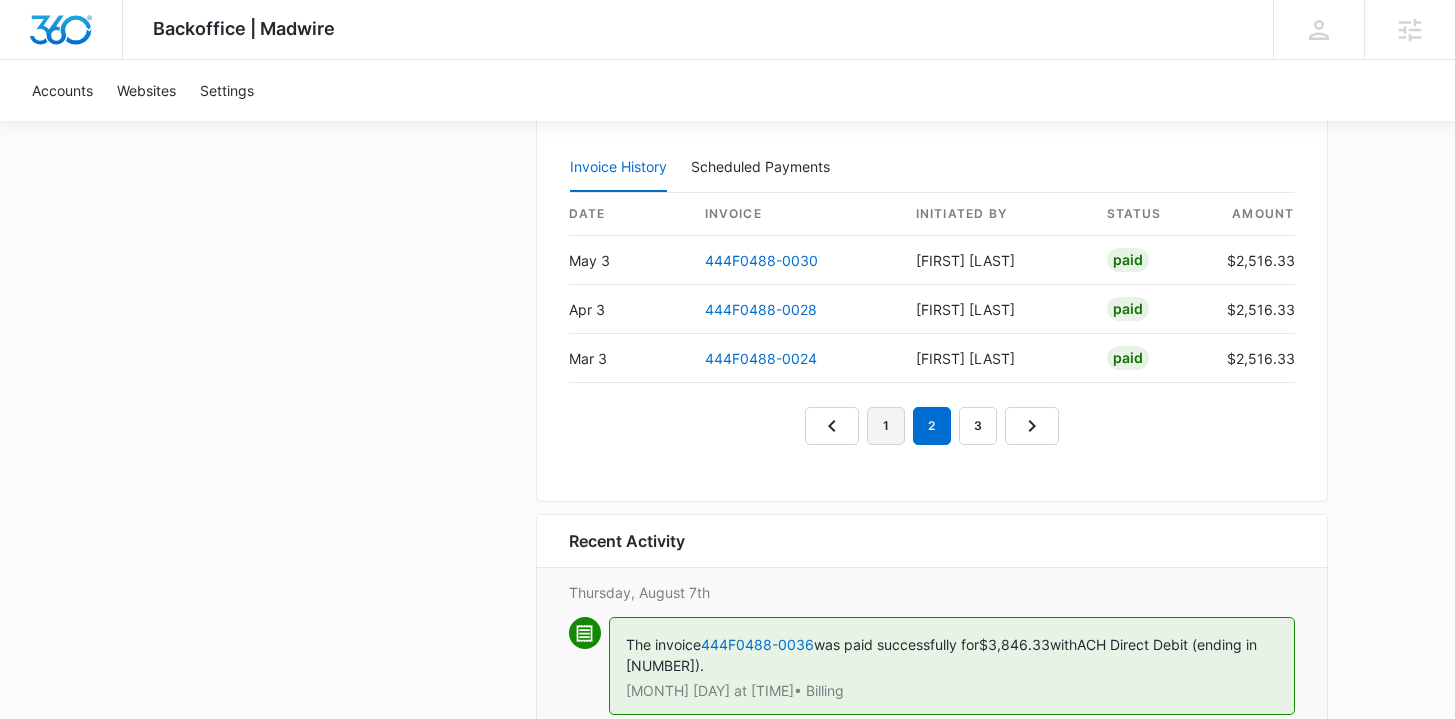 click on "1" at bounding box center [886, 426] 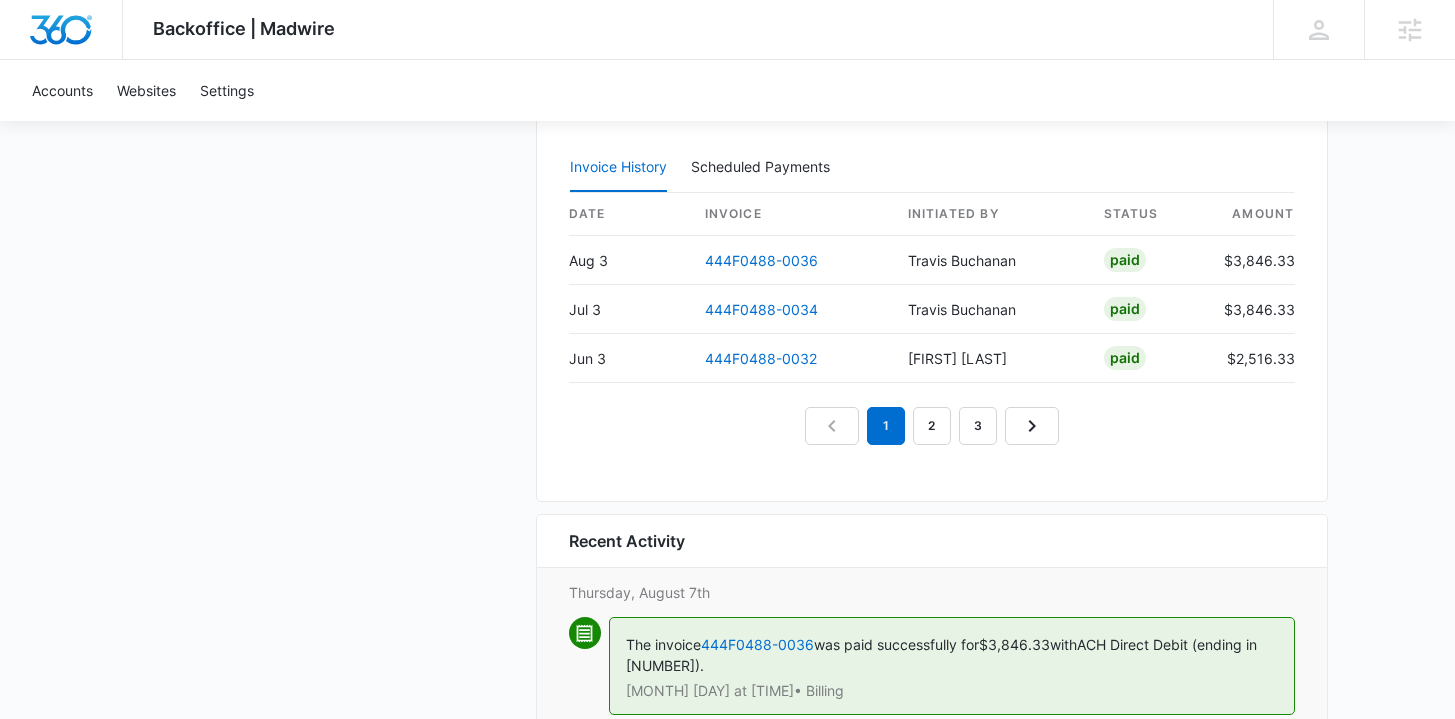 click on "1" at bounding box center [886, 426] 